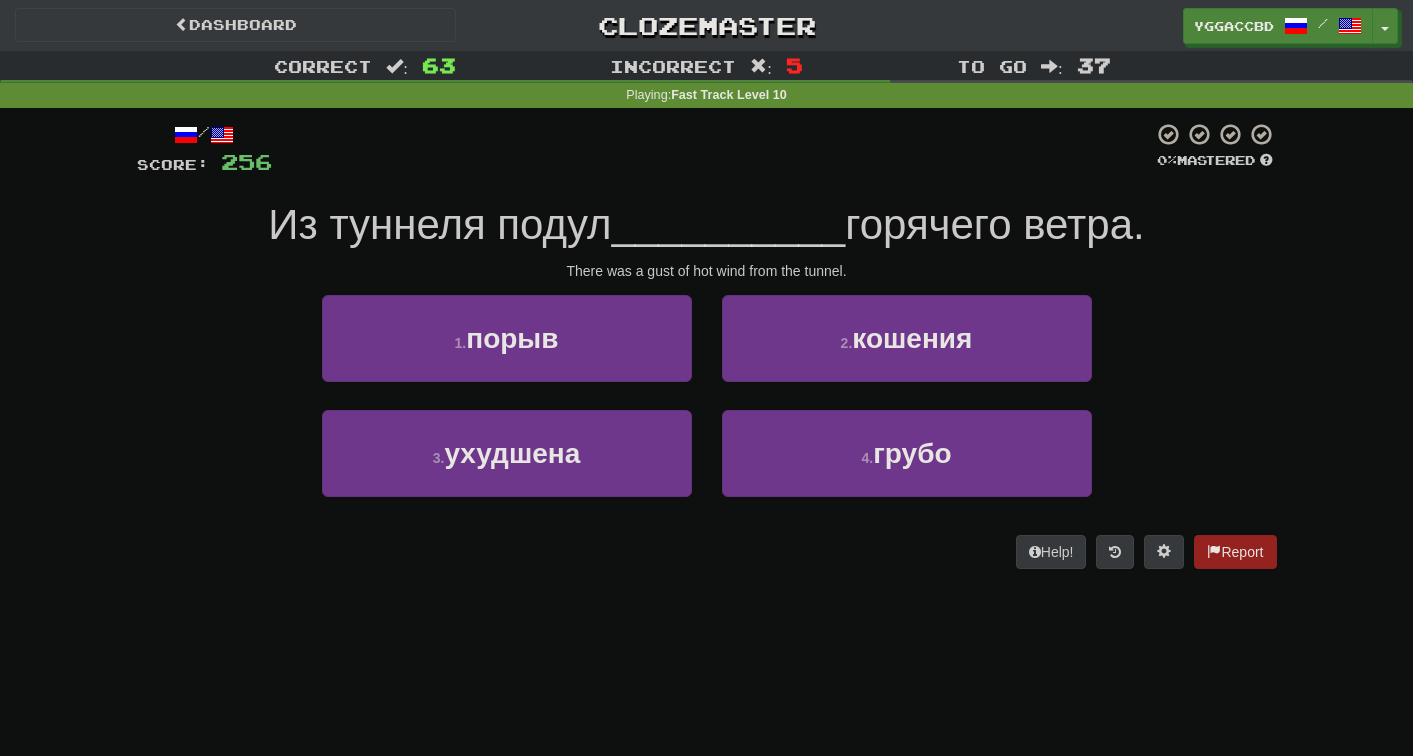 scroll, scrollTop: 0, scrollLeft: 0, axis: both 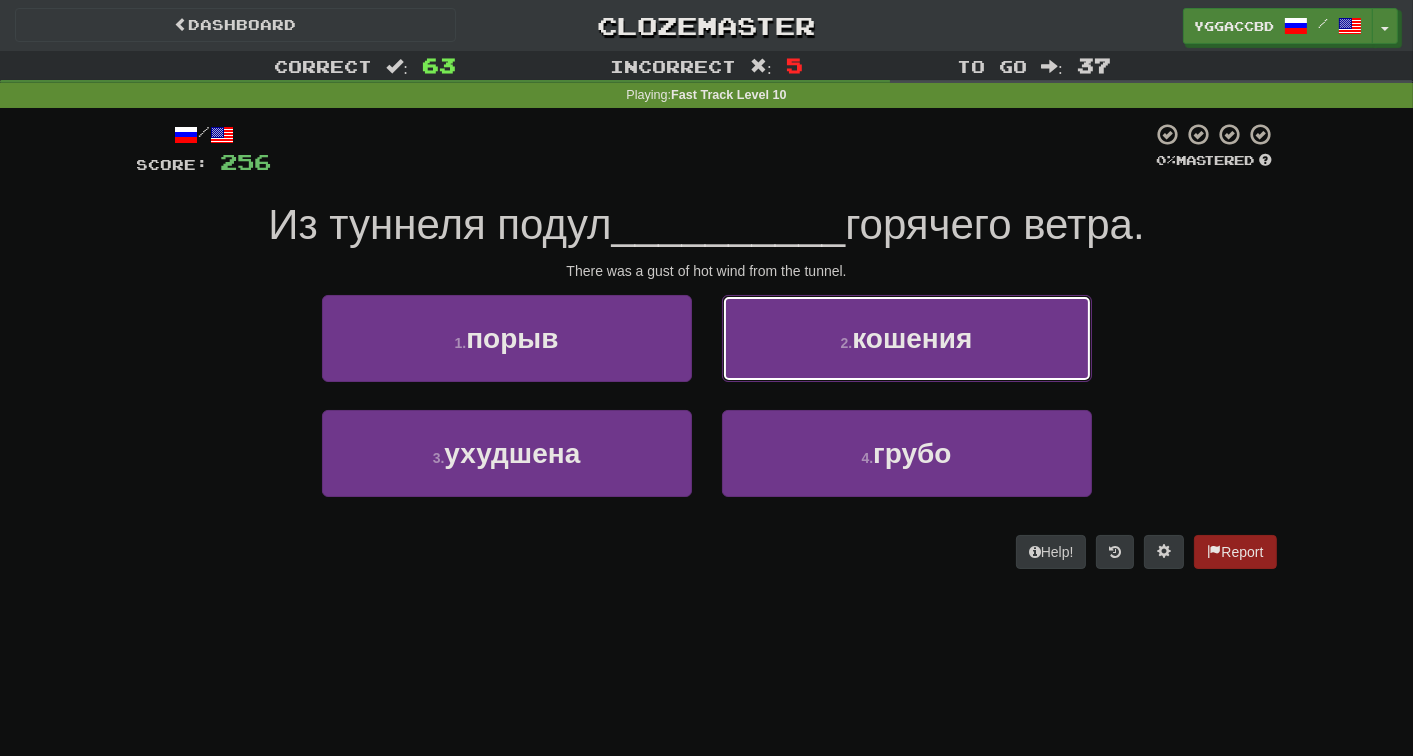 drag, startPoint x: 878, startPoint y: 320, endPoint x: 893, endPoint y: 316, distance: 15.524175 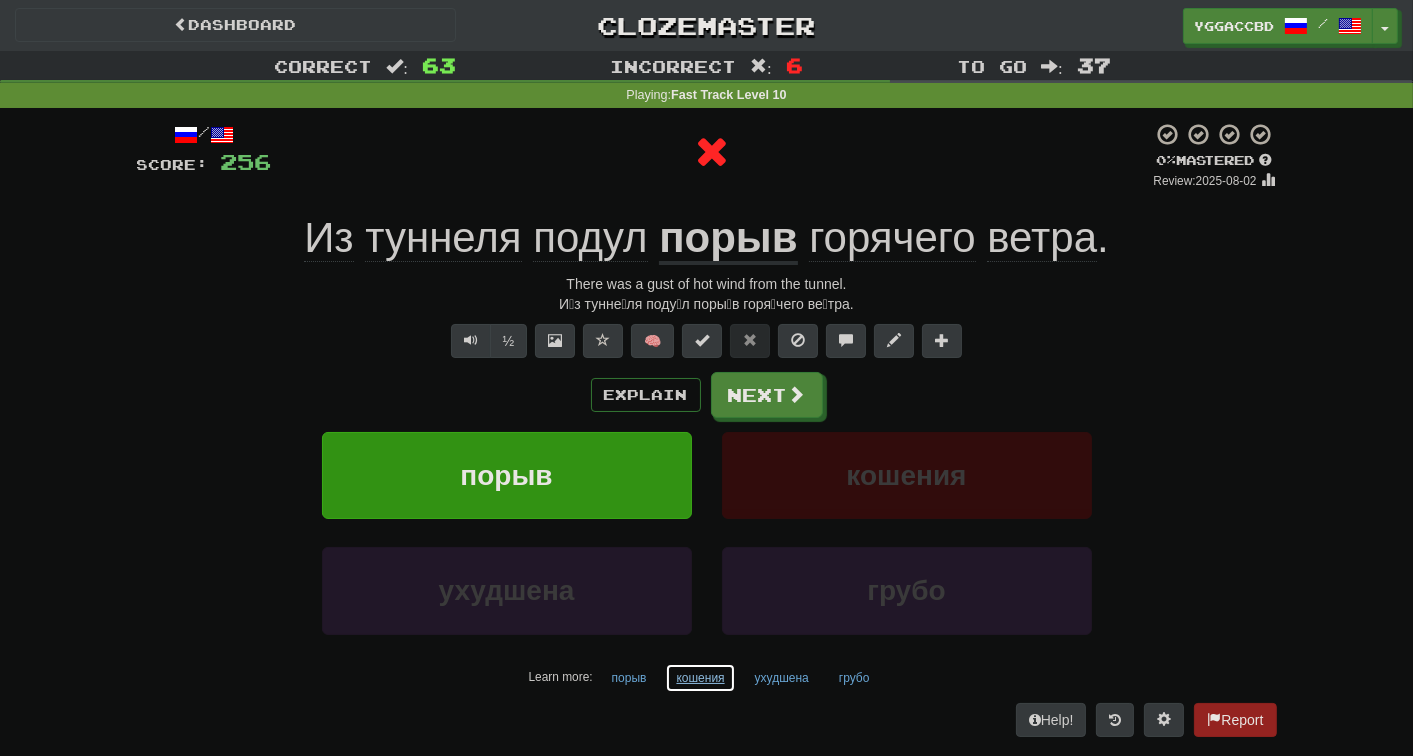 click on "кошения" at bounding box center [700, 678] 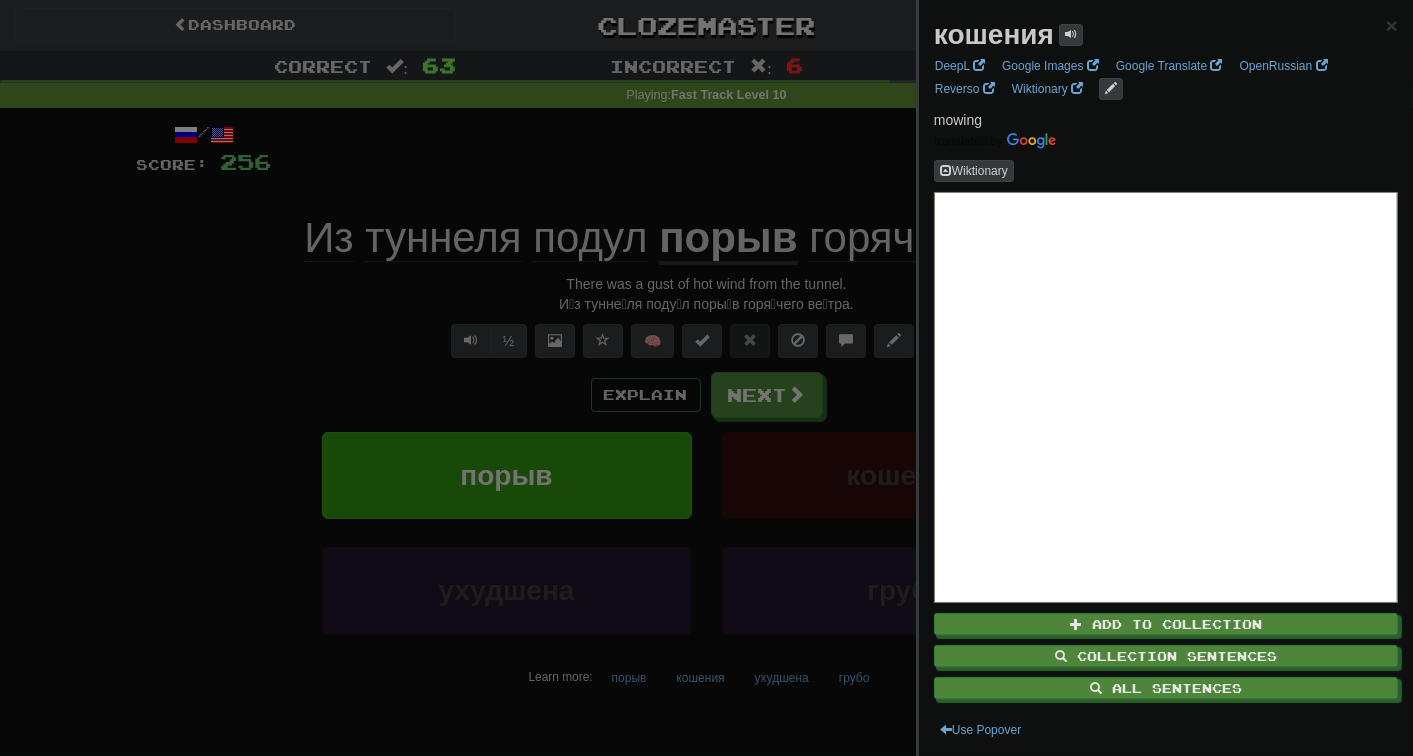 click at bounding box center (706, 378) 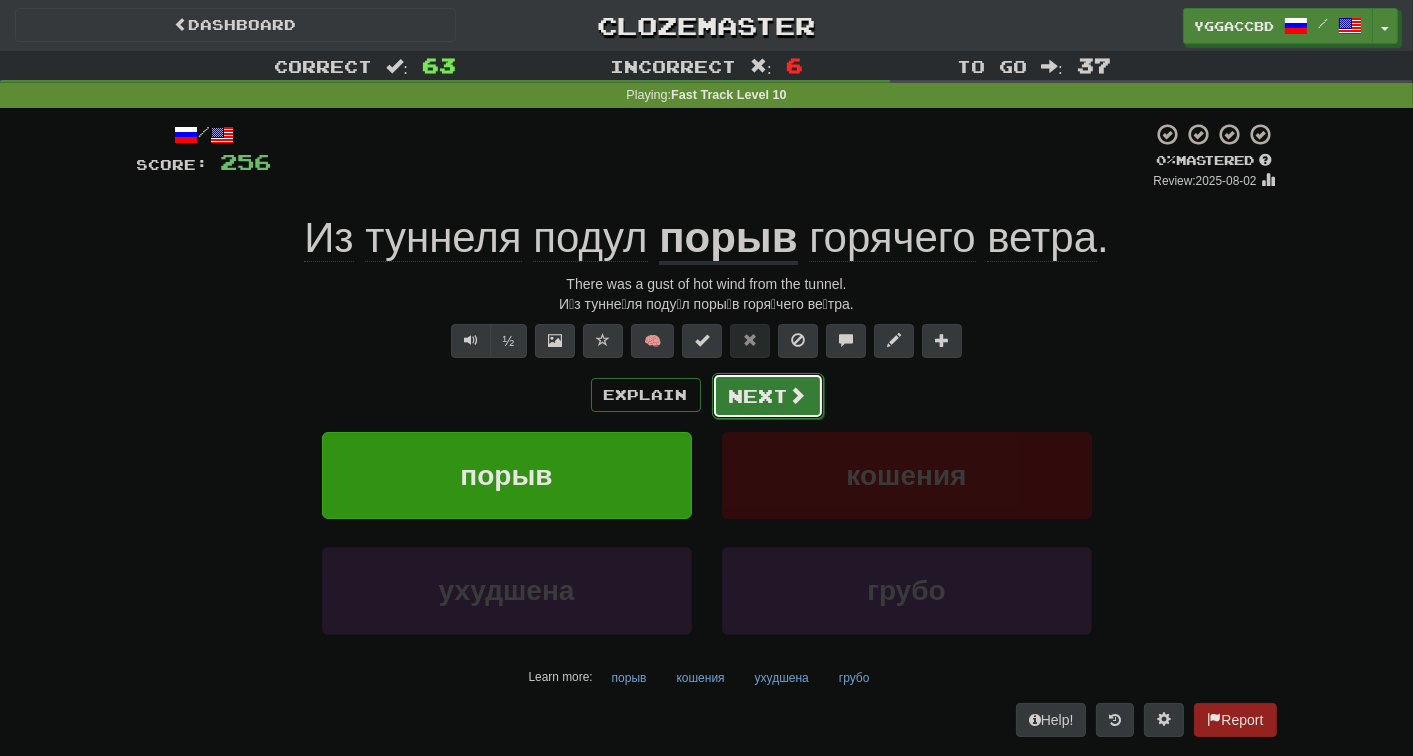 click on "Next" at bounding box center [768, 396] 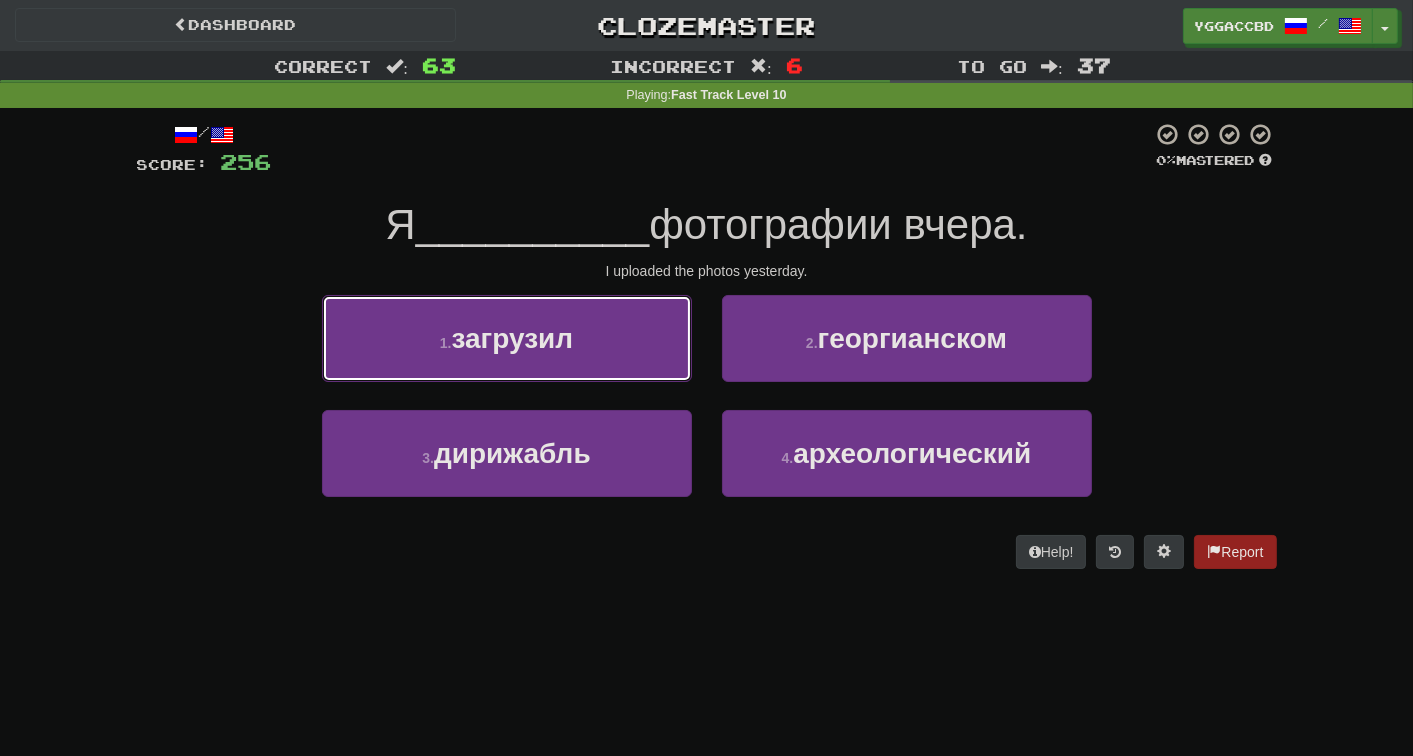click on "1 .  загрузил" at bounding box center [507, 338] 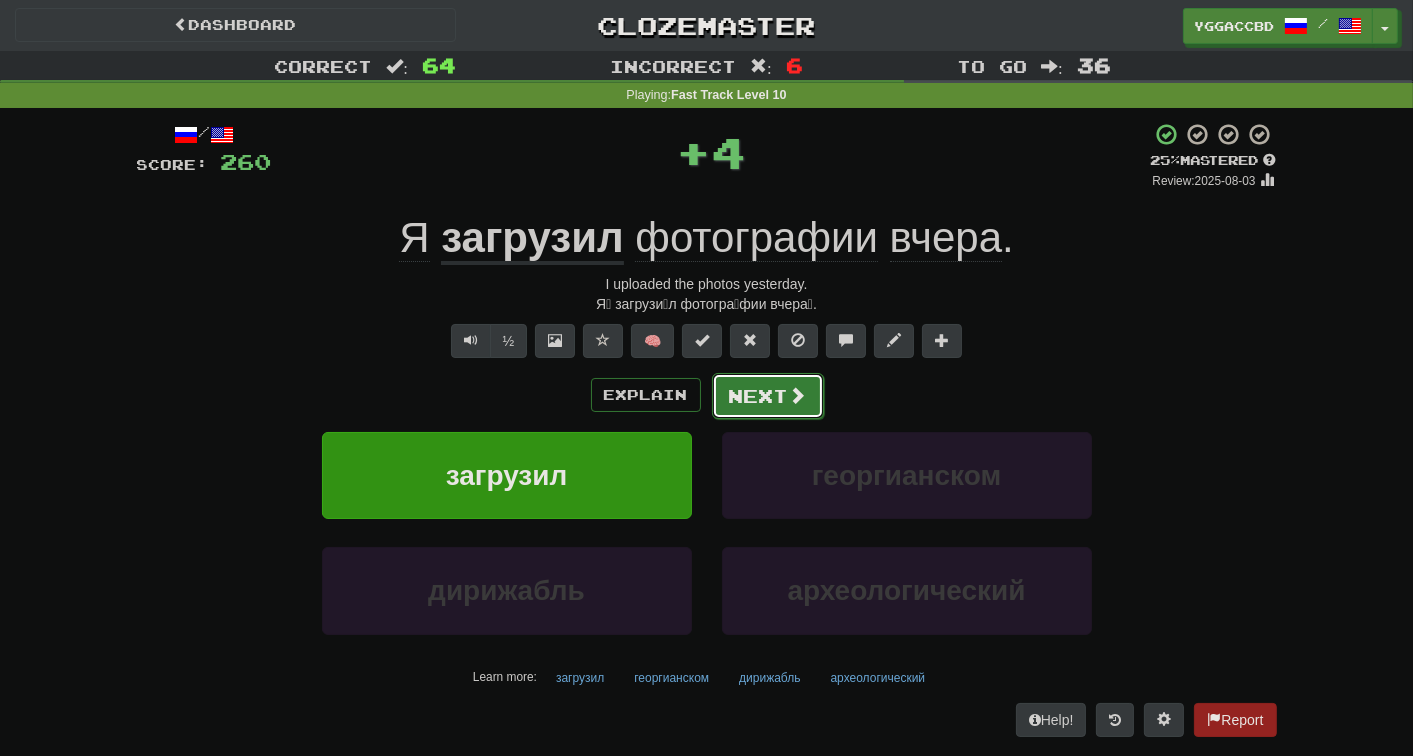click on "Next" at bounding box center [768, 396] 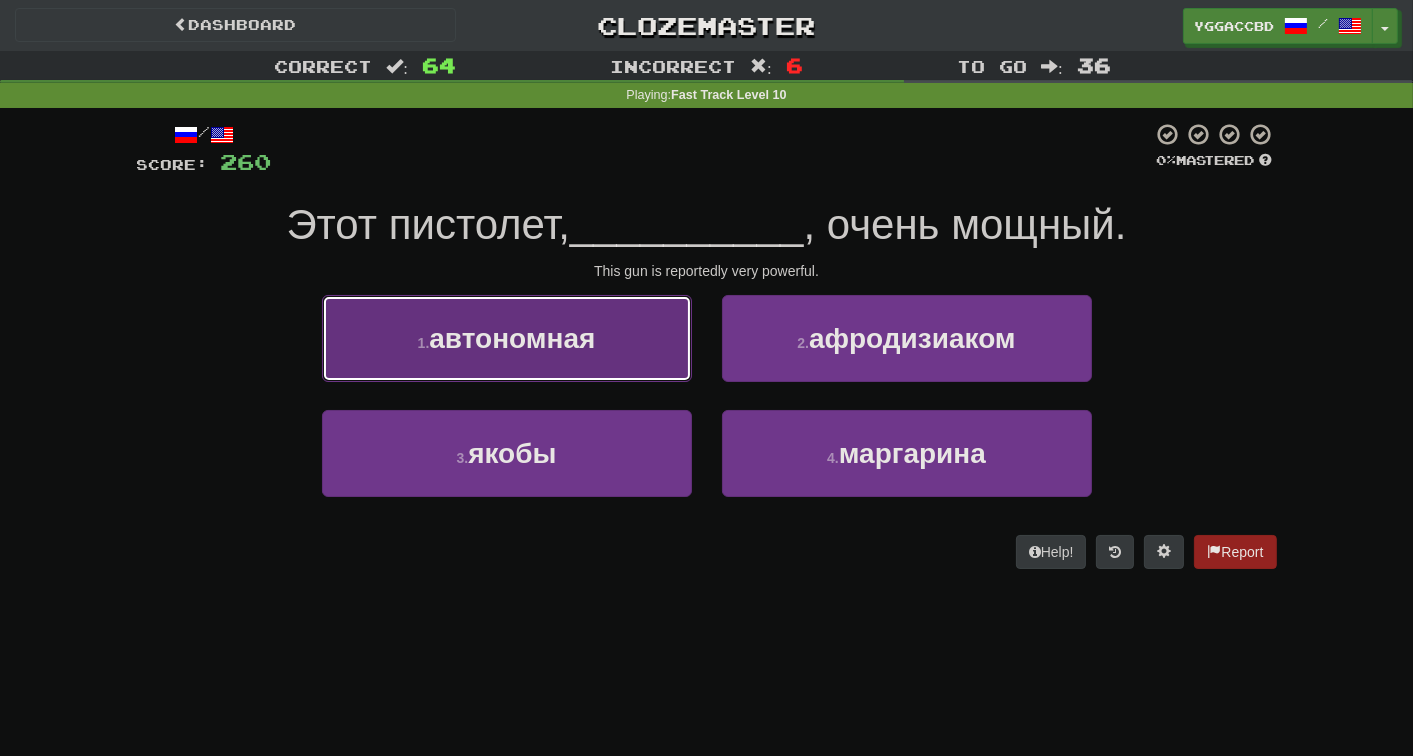 click on "автономная" at bounding box center (512, 338) 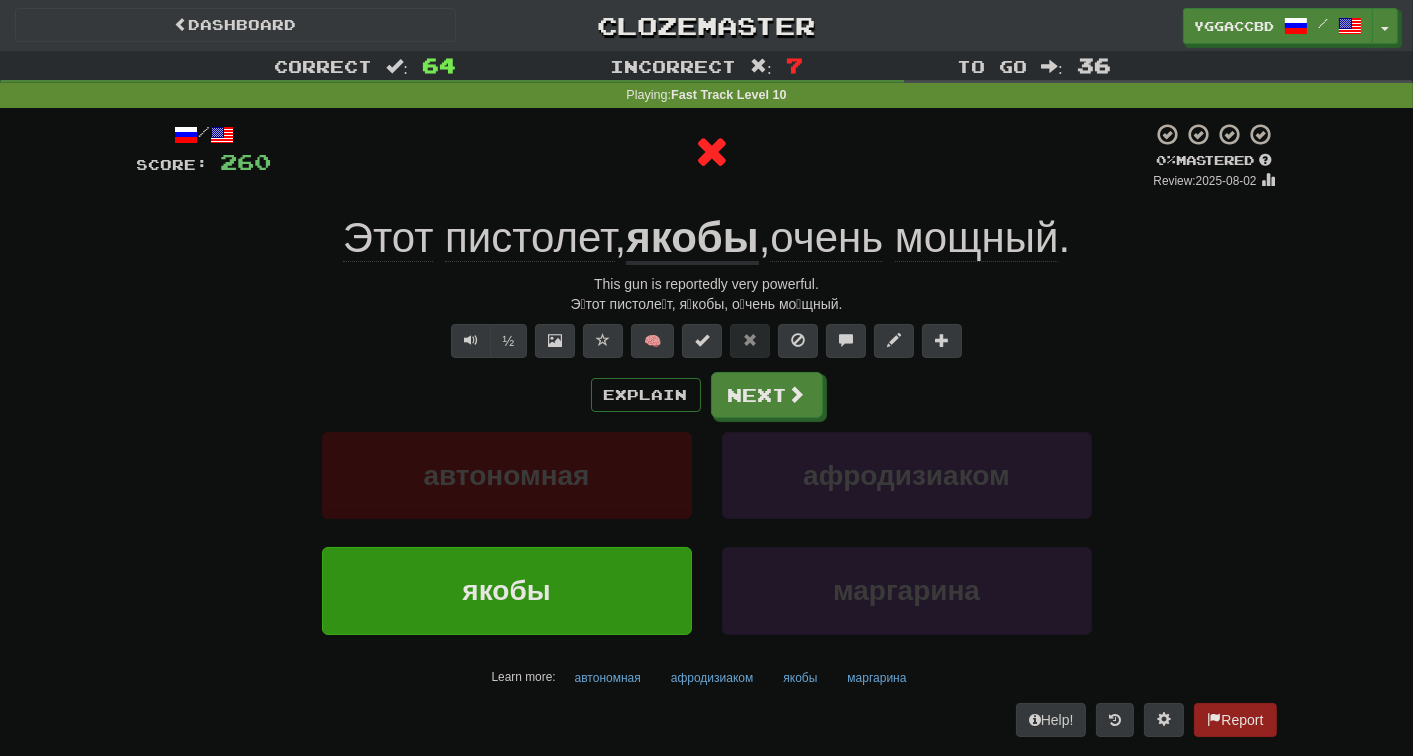 click on "якобы" at bounding box center (692, 239) 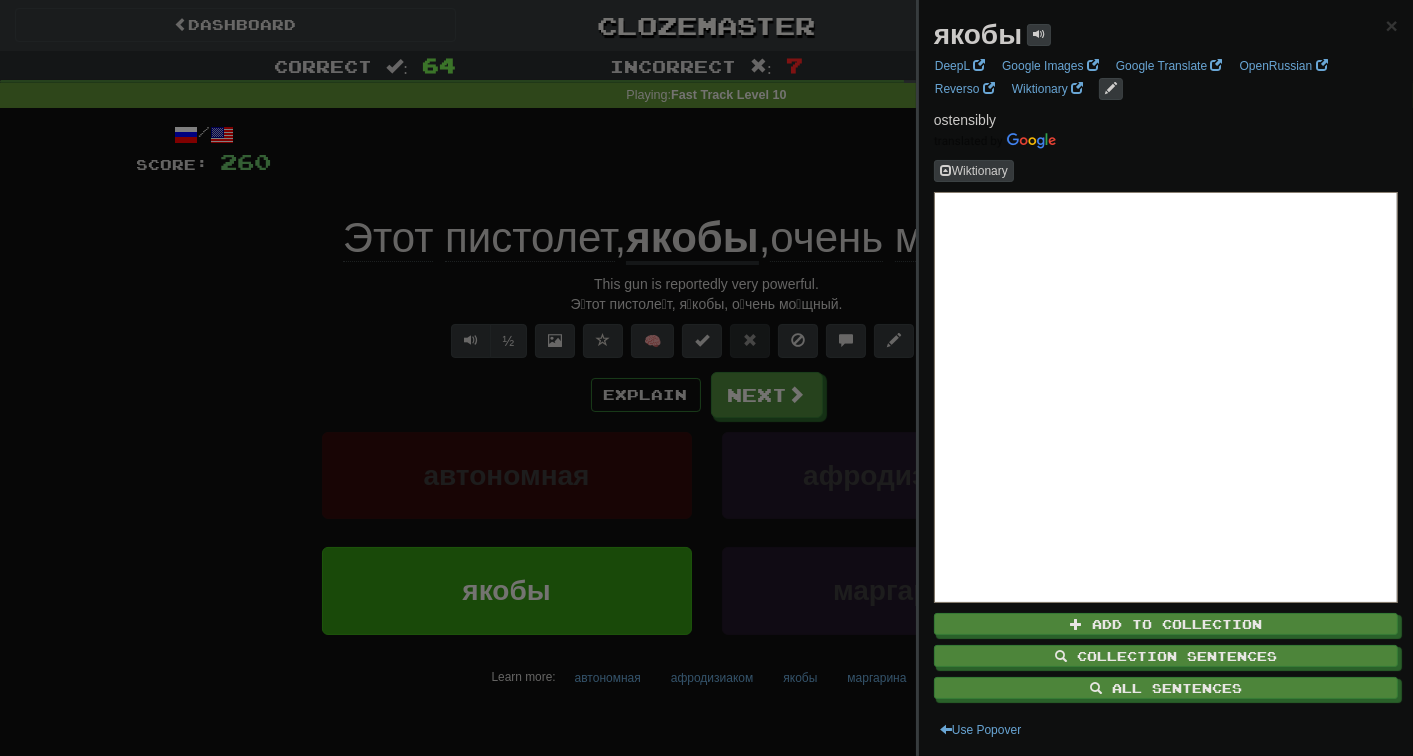 click at bounding box center (706, 378) 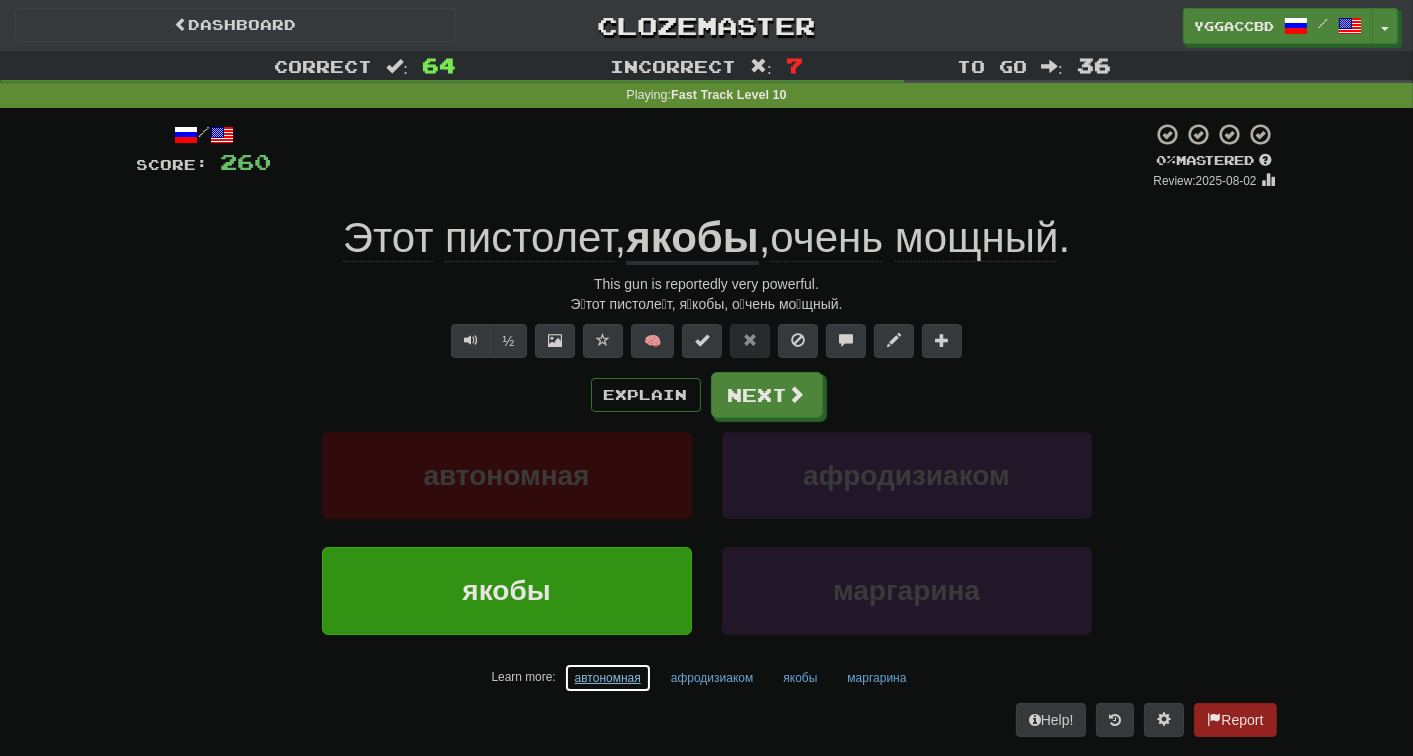 click on "автономная" at bounding box center (608, 678) 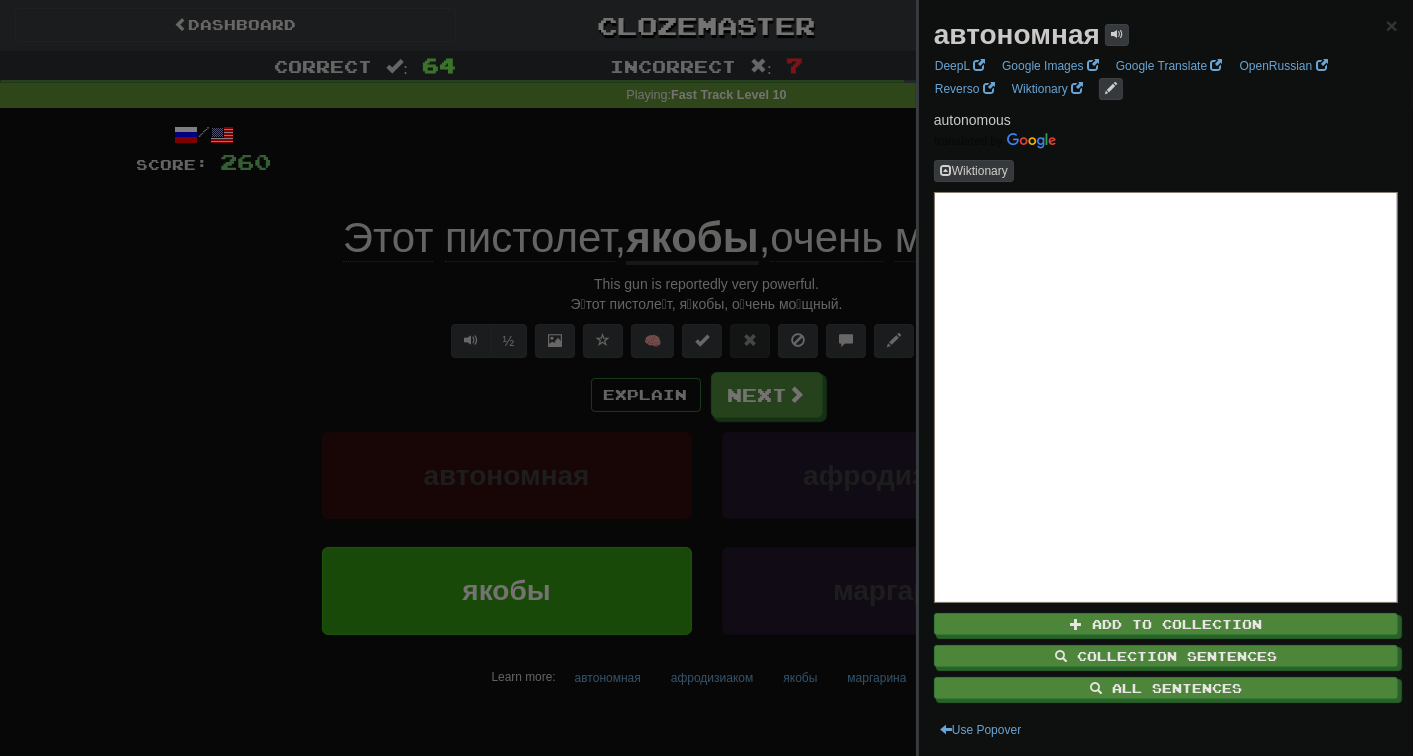 click at bounding box center [706, 378] 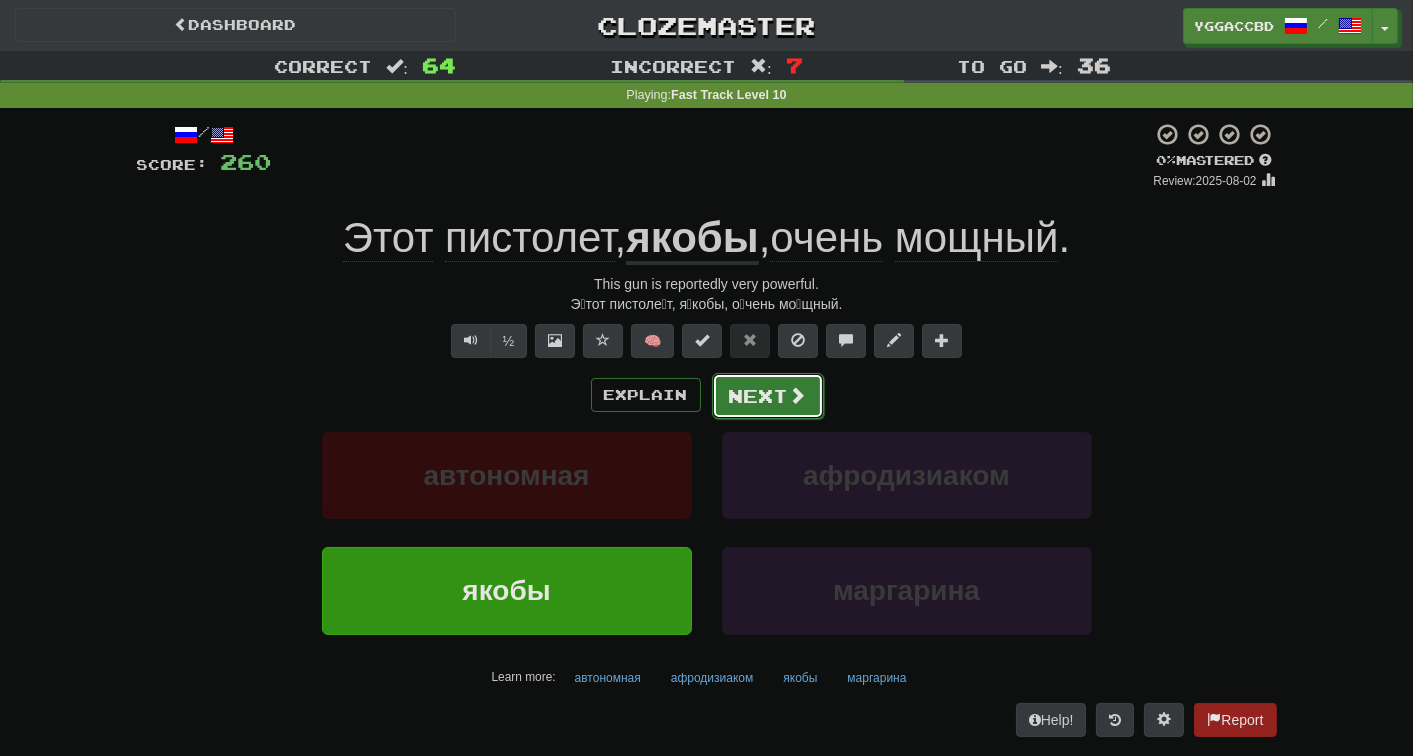 click on "Next" at bounding box center (768, 396) 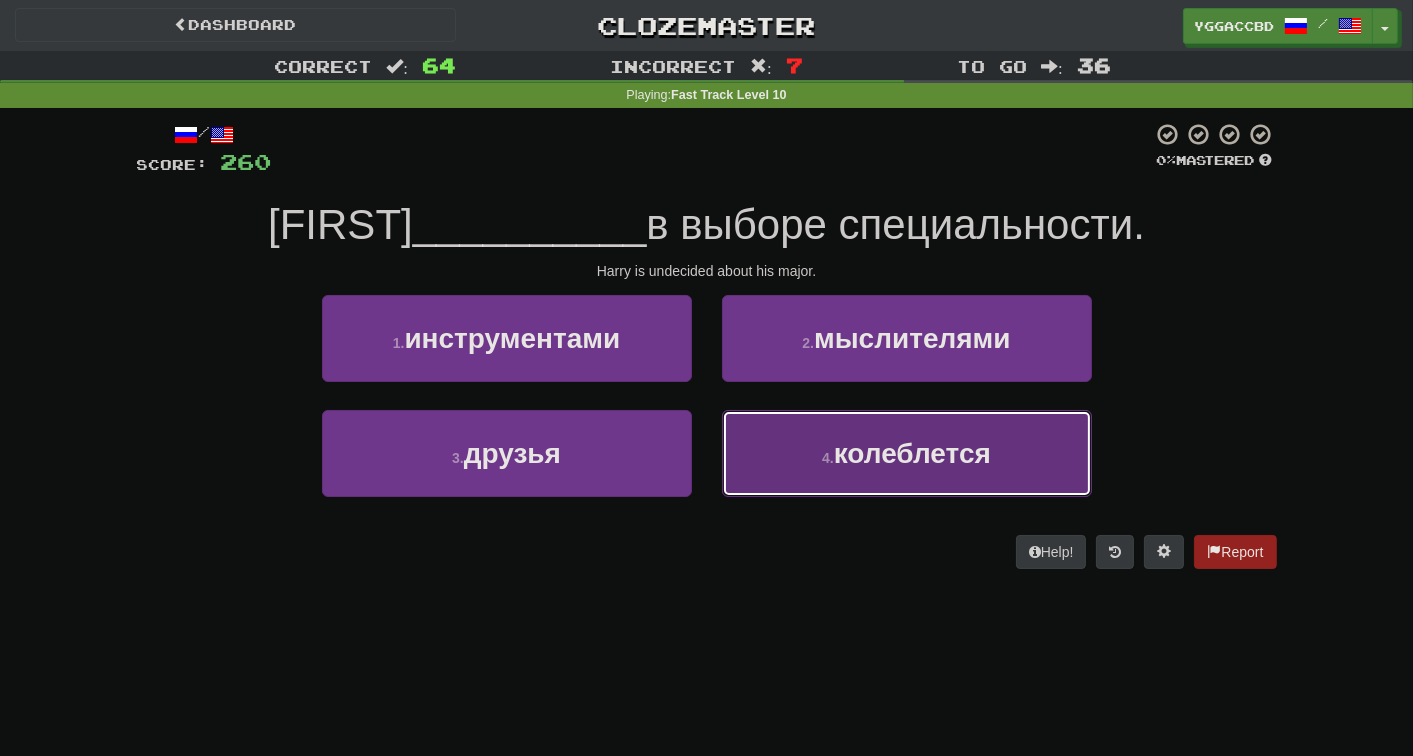 click on "4 ." at bounding box center [828, 458] 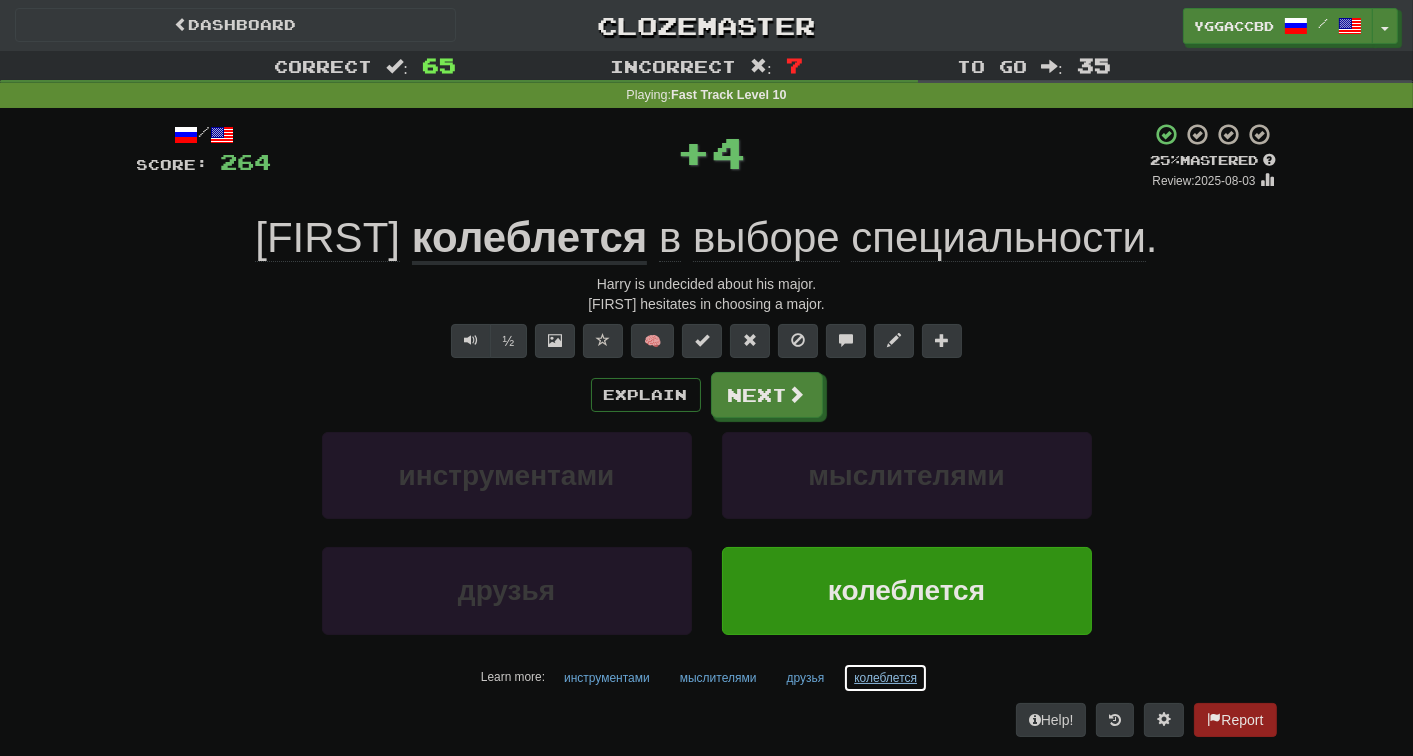 click on "колеблется" at bounding box center [885, 678] 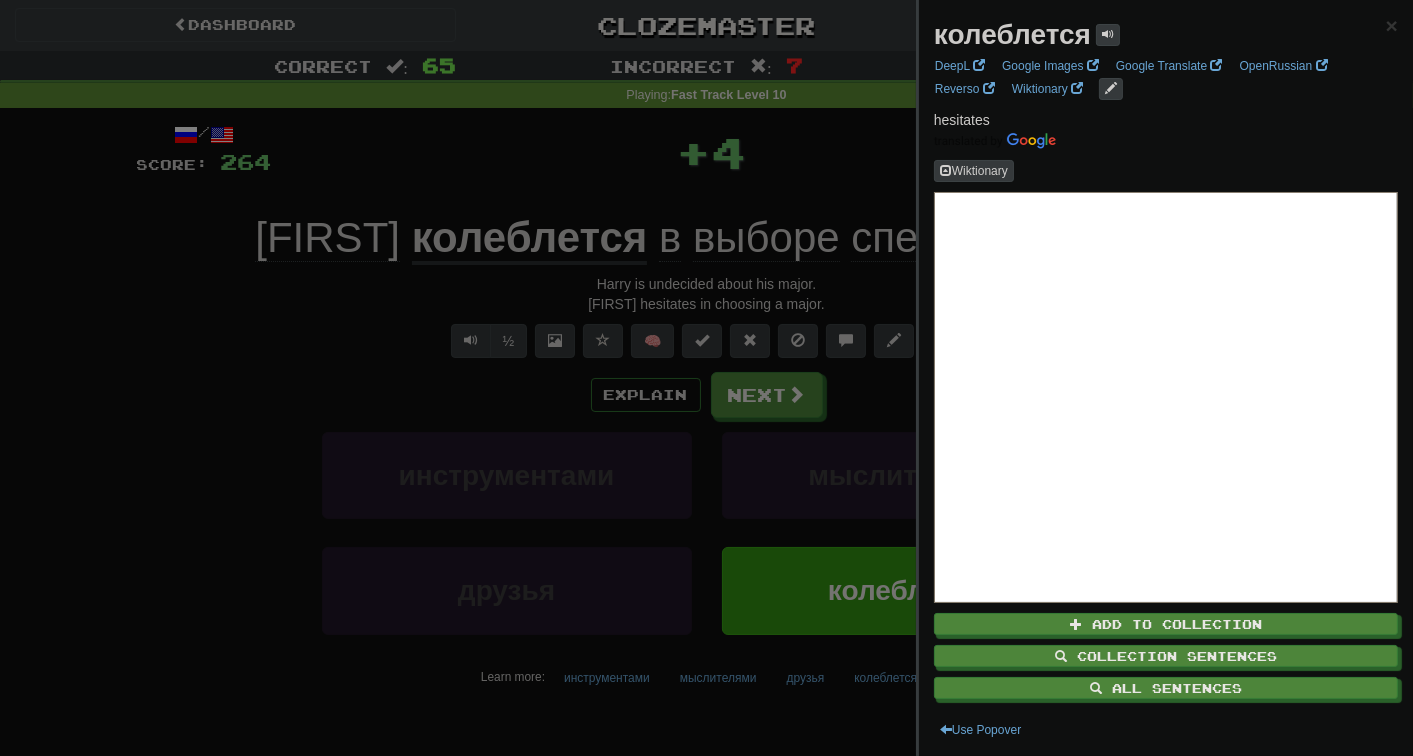 click at bounding box center [706, 378] 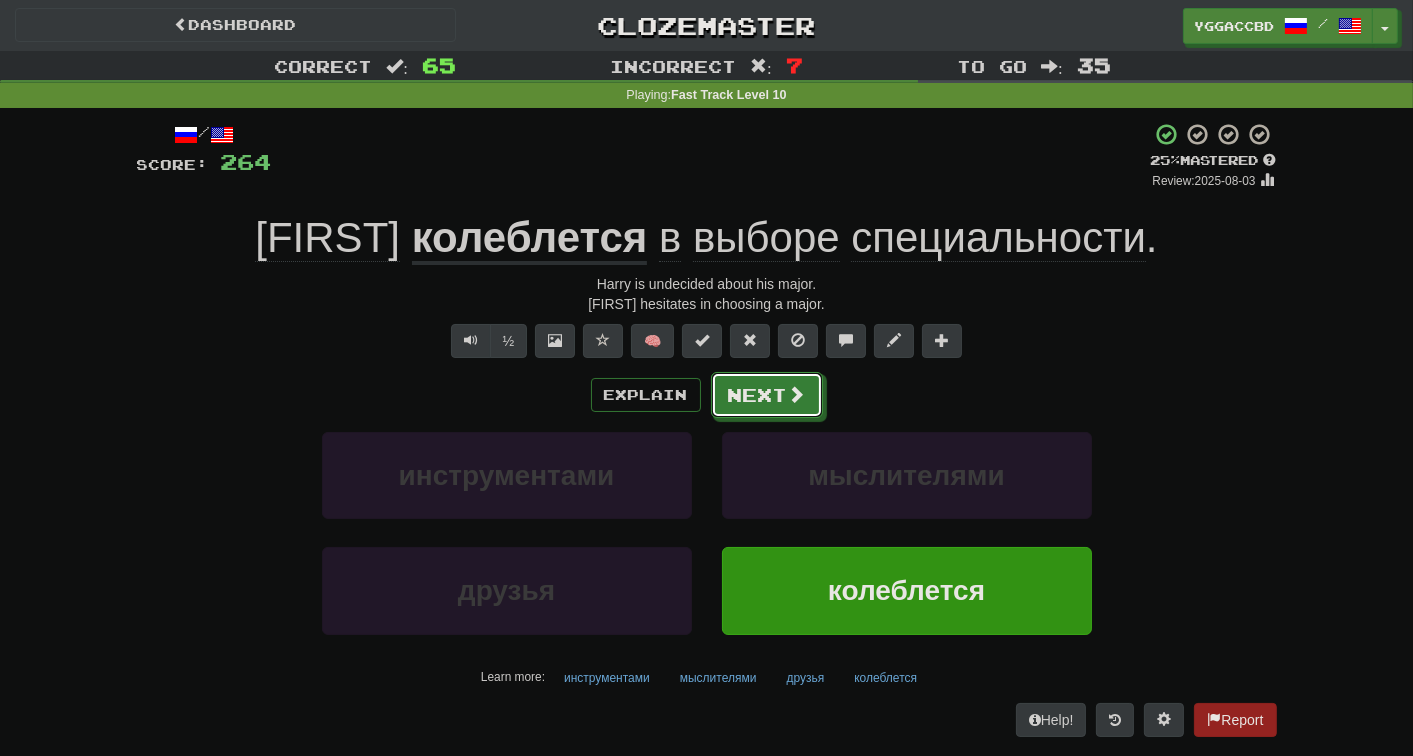 click on "Next" at bounding box center (767, 395) 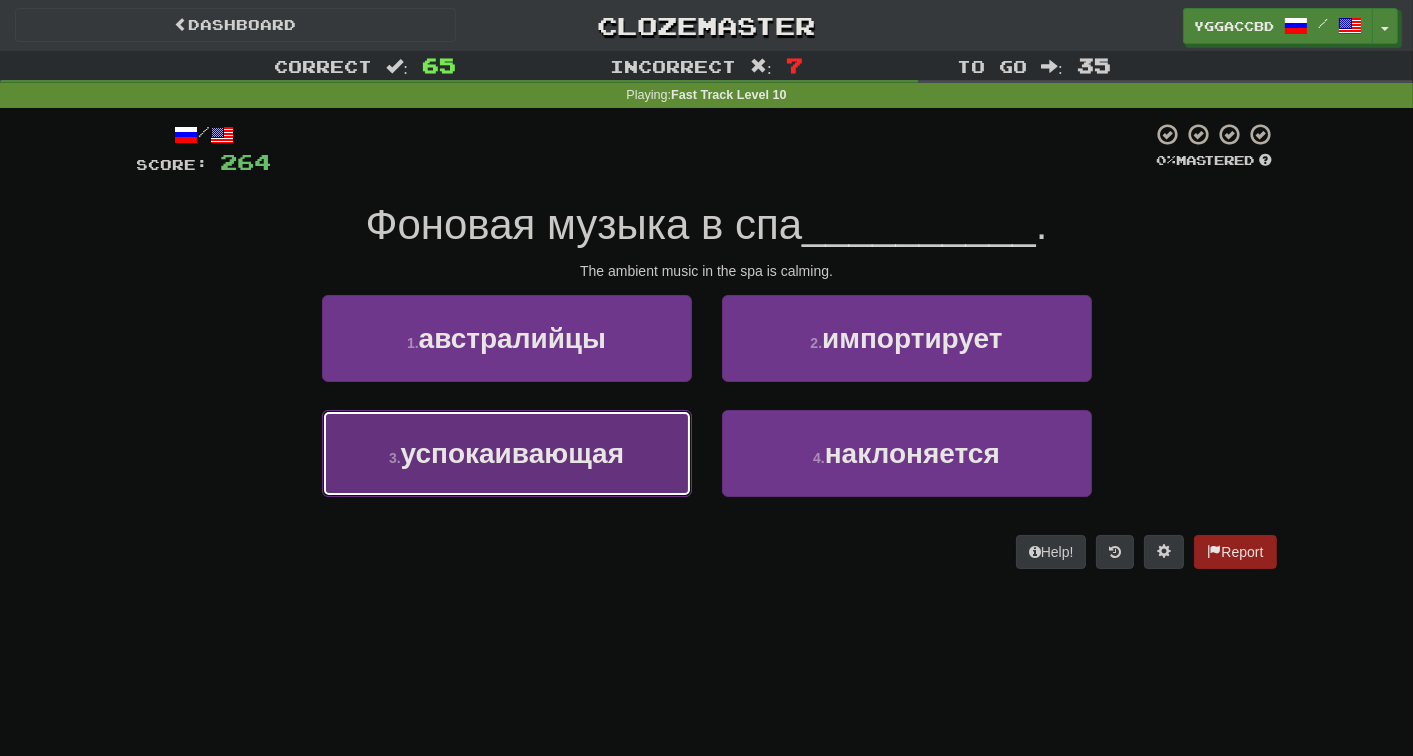 click on "3 .  успокаивающая" at bounding box center (507, 453) 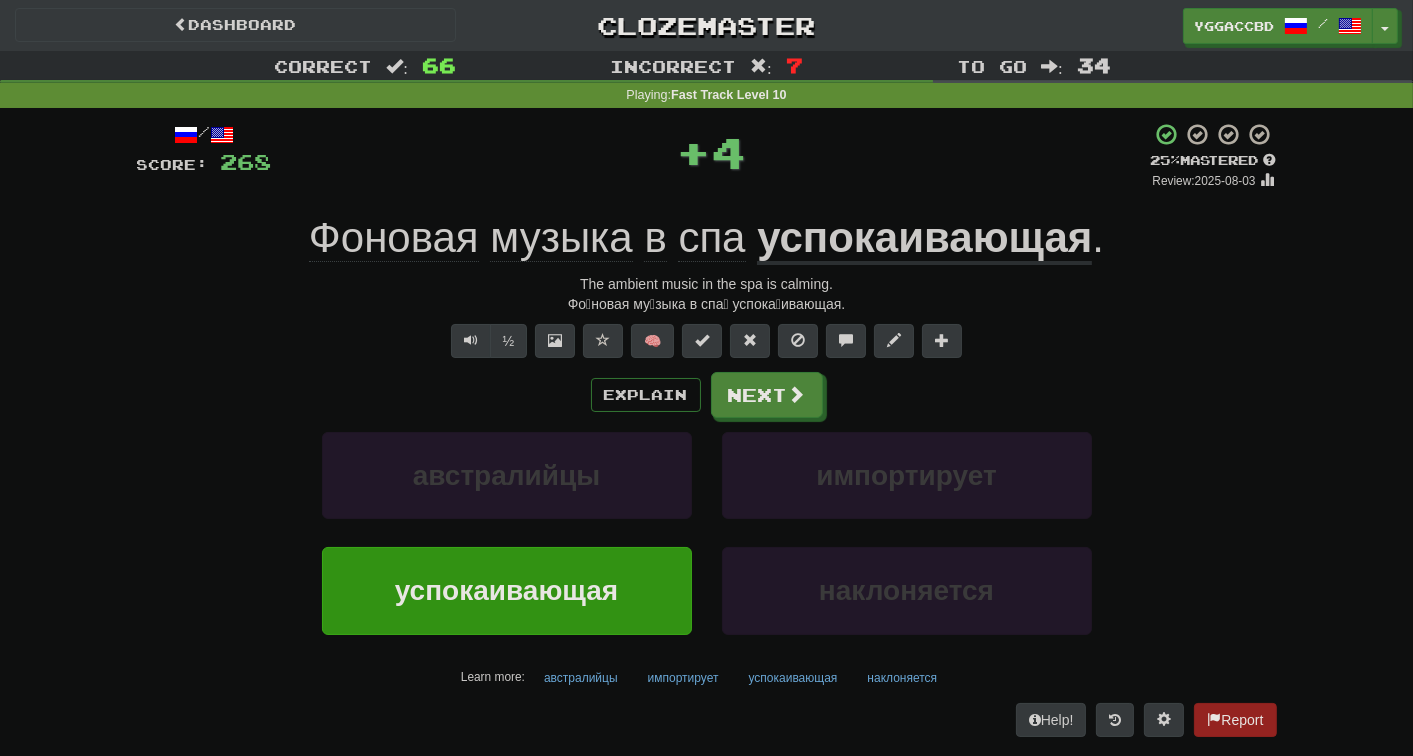 click on "Explain Next" at bounding box center (707, 395) 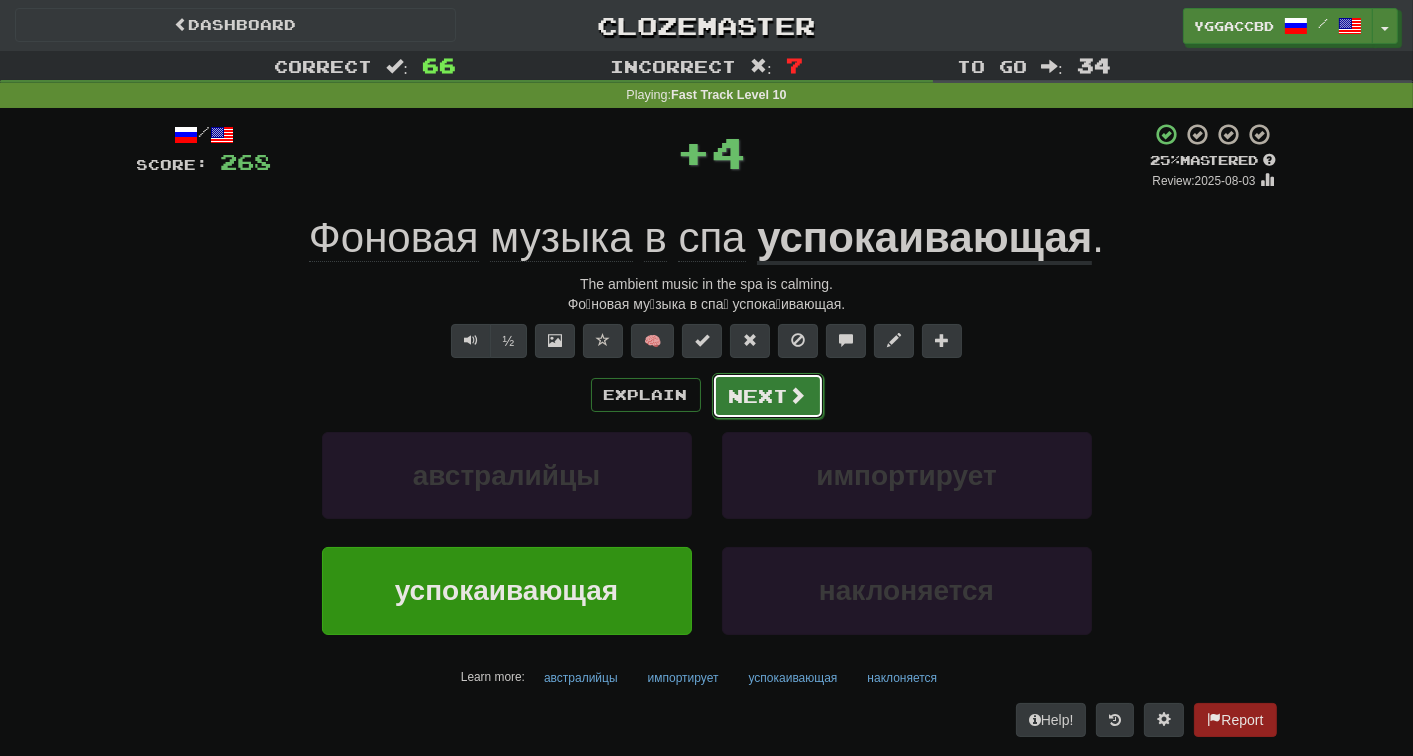 click on "Next" at bounding box center (768, 396) 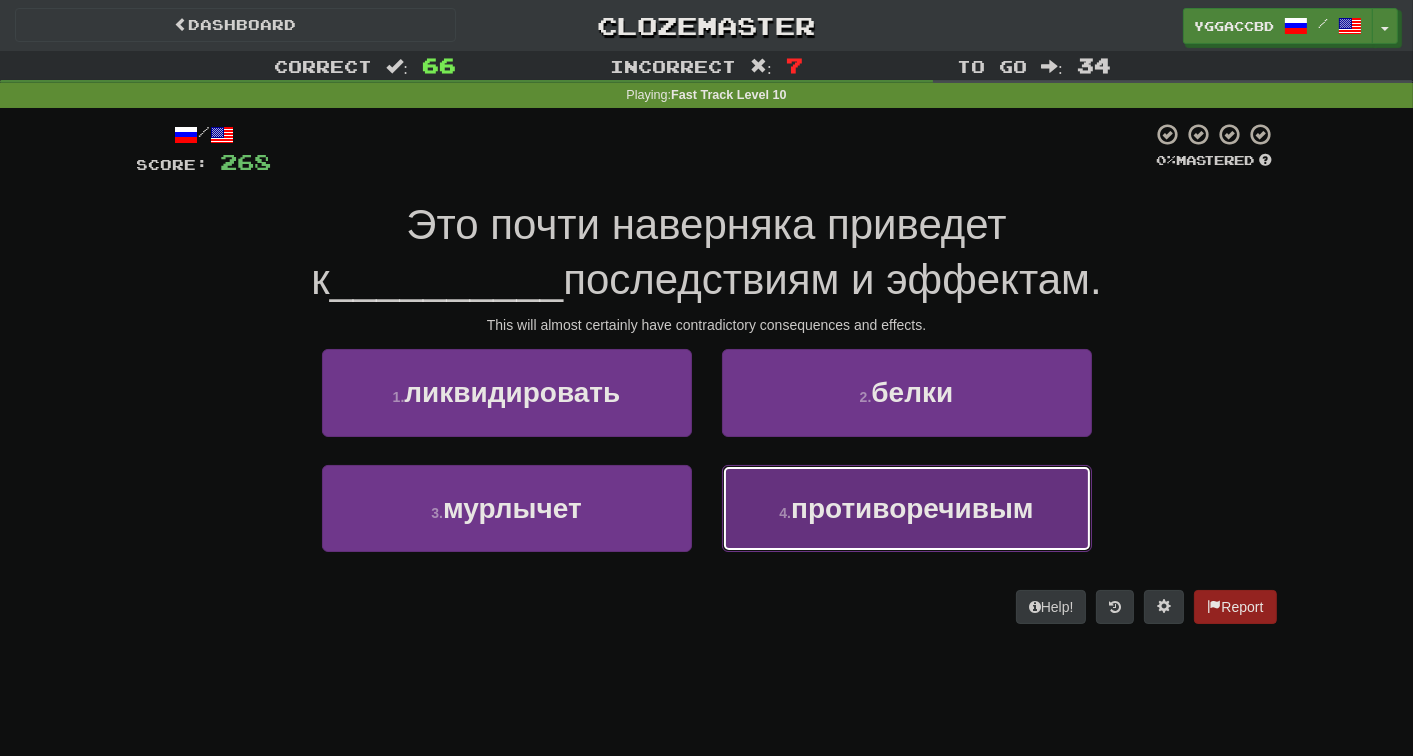 click on "противоречивым" at bounding box center (912, 508) 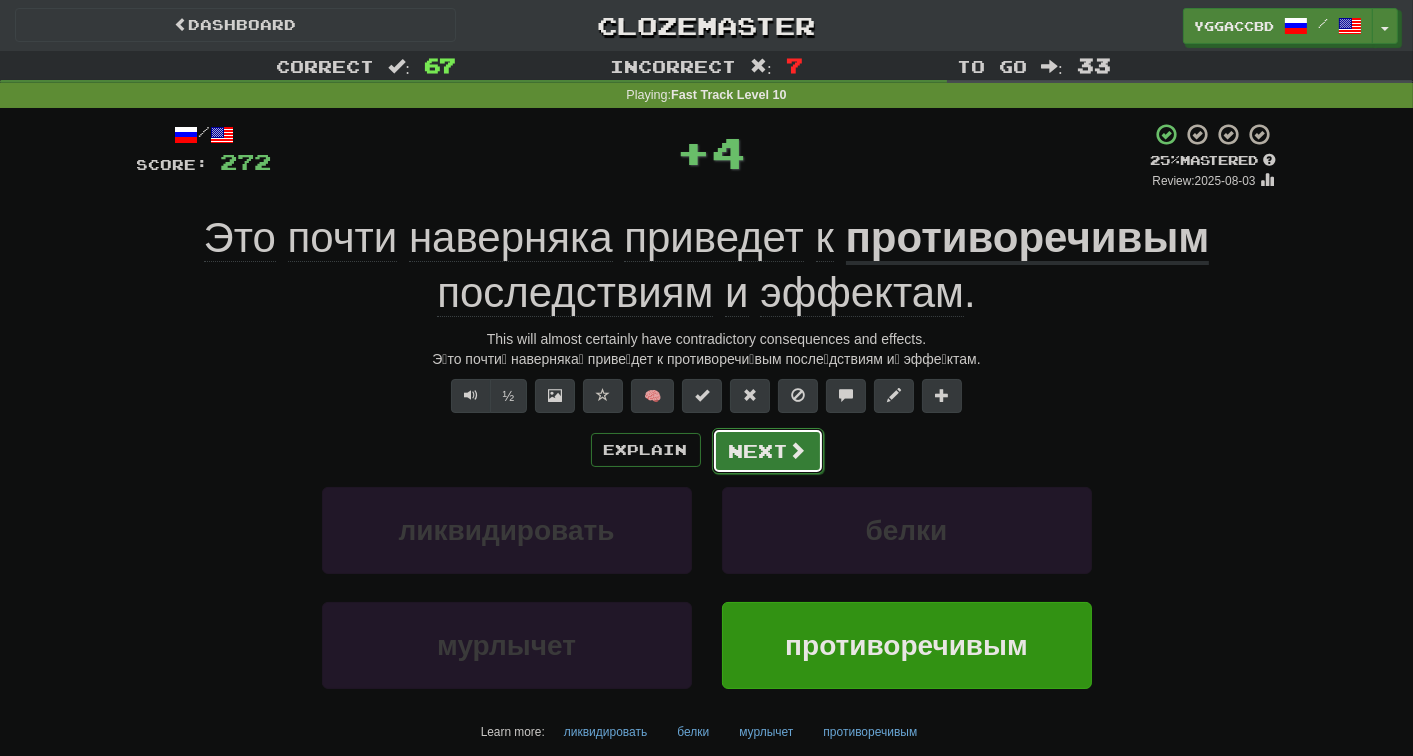 click at bounding box center (798, 450) 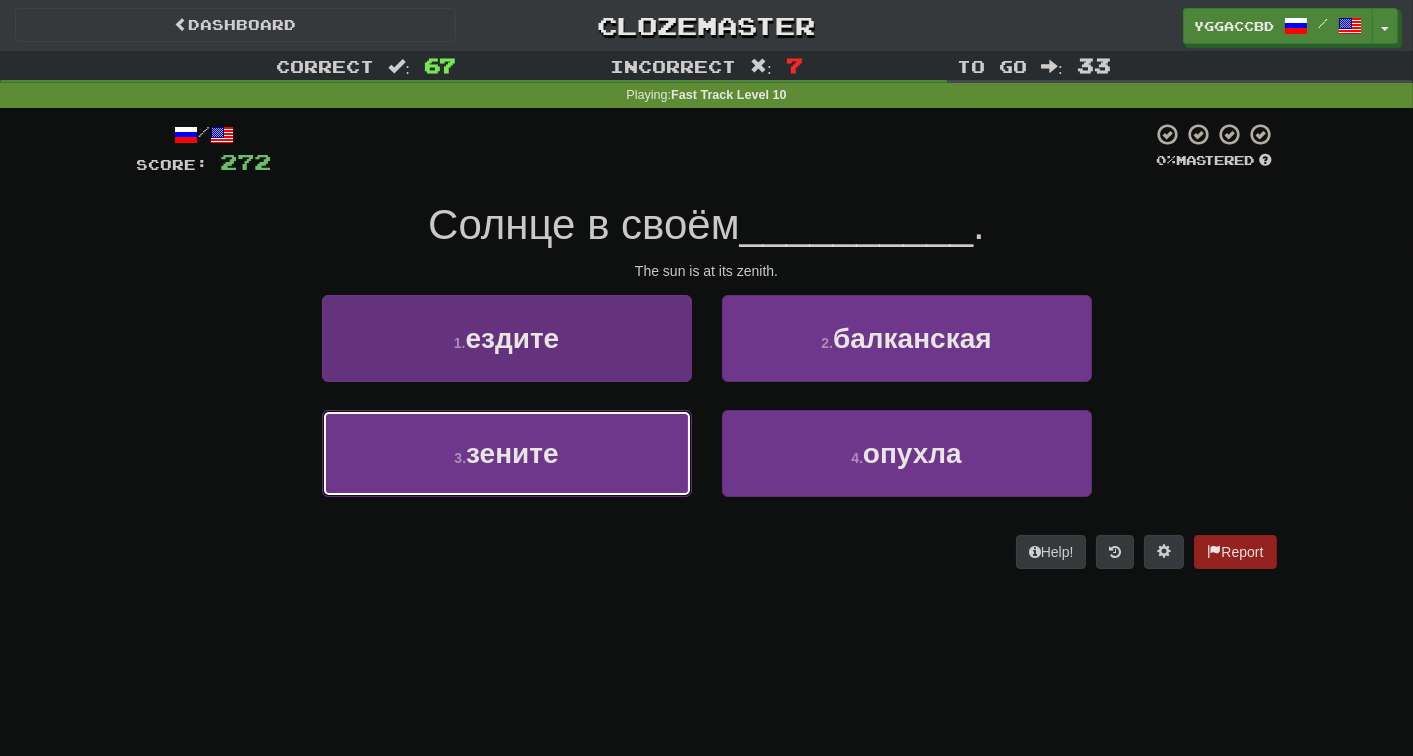 drag, startPoint x: 601, startPoint y: 465, endPoint x: 622, endPoint y: 455, distance: 23.259407 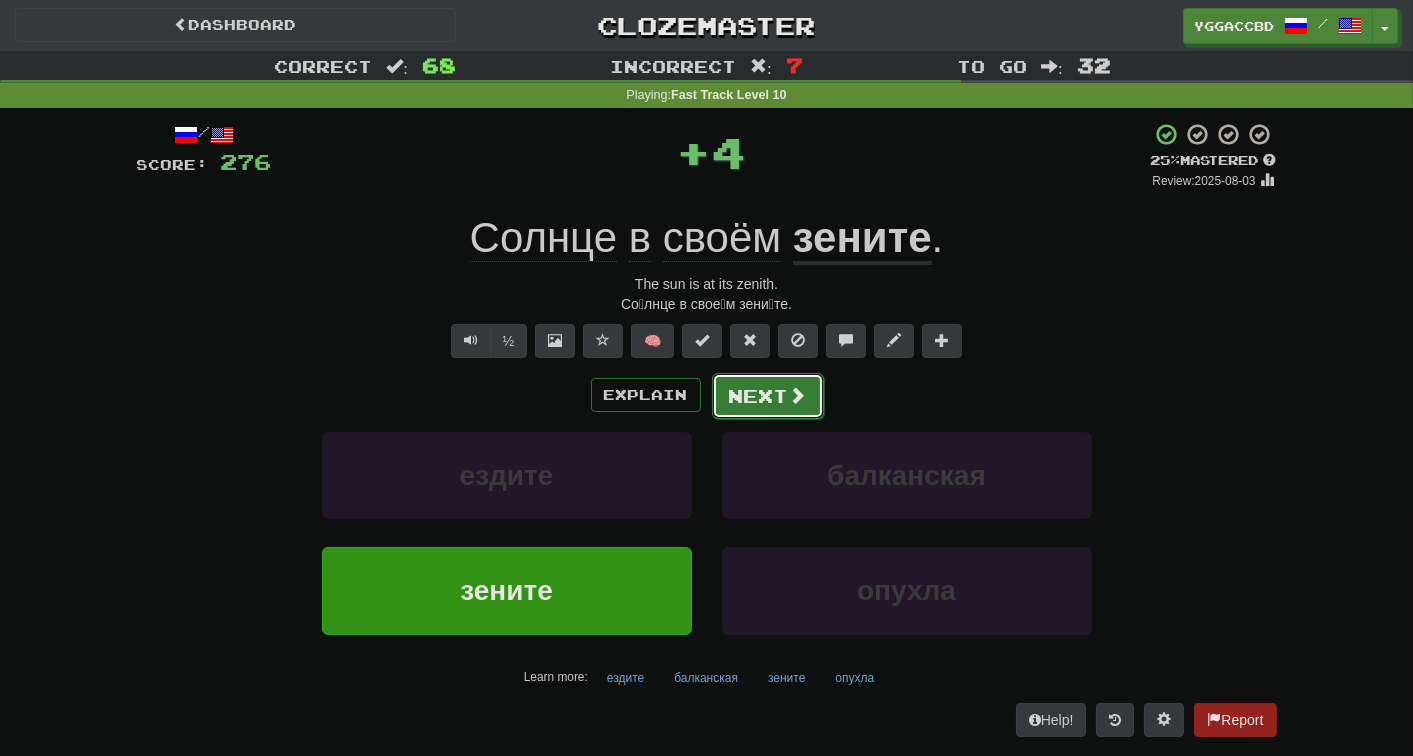click on "Next" at bounding box center [768, 396] 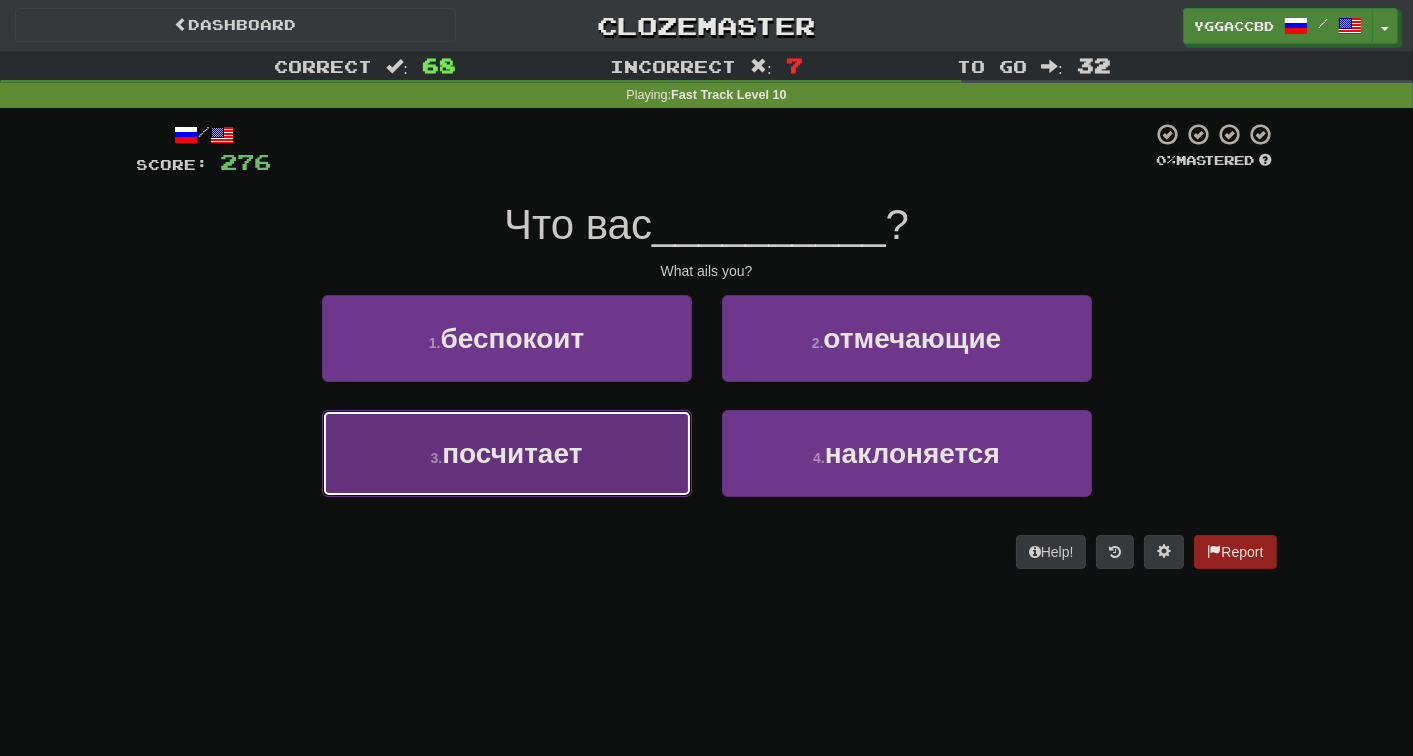 click on "3 .  посчитает" at bounding box center (507, 453) 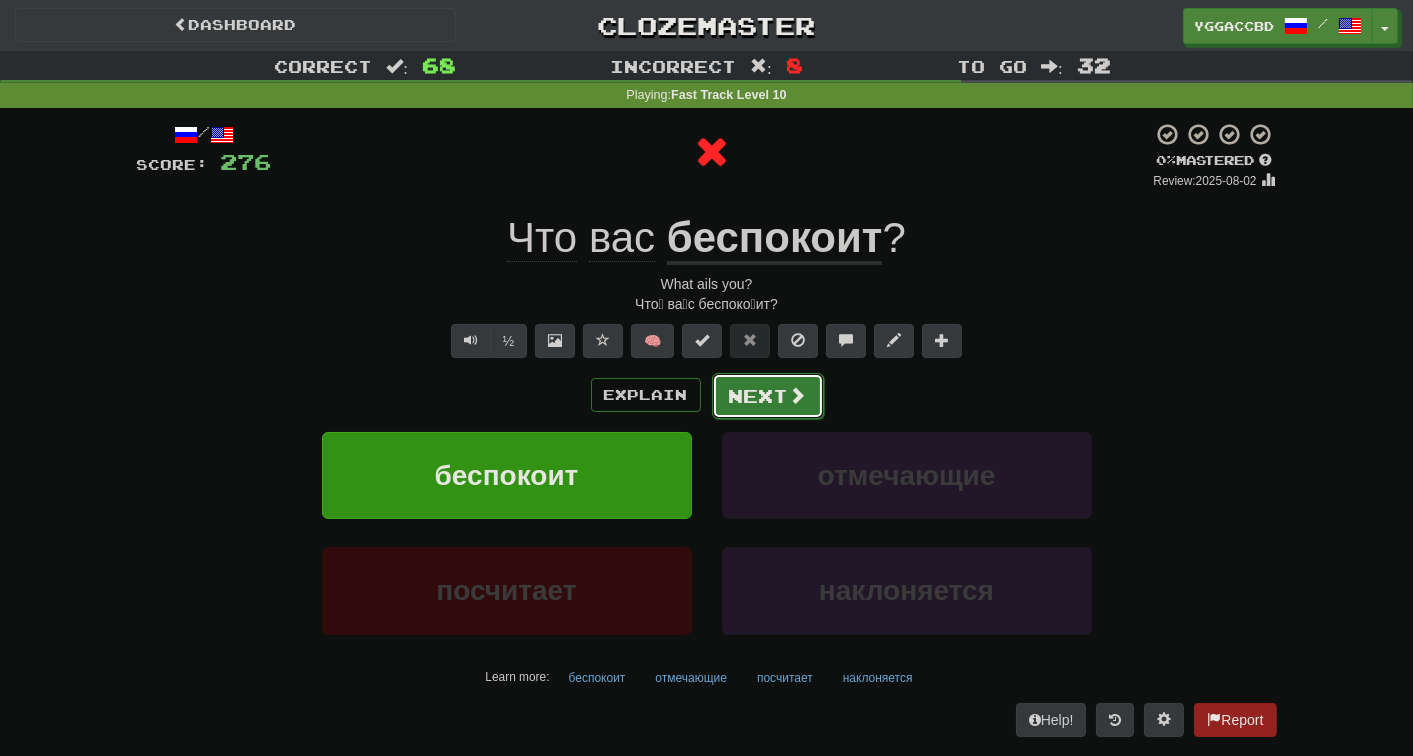 click on "Next" at bounding box center [768, 396] 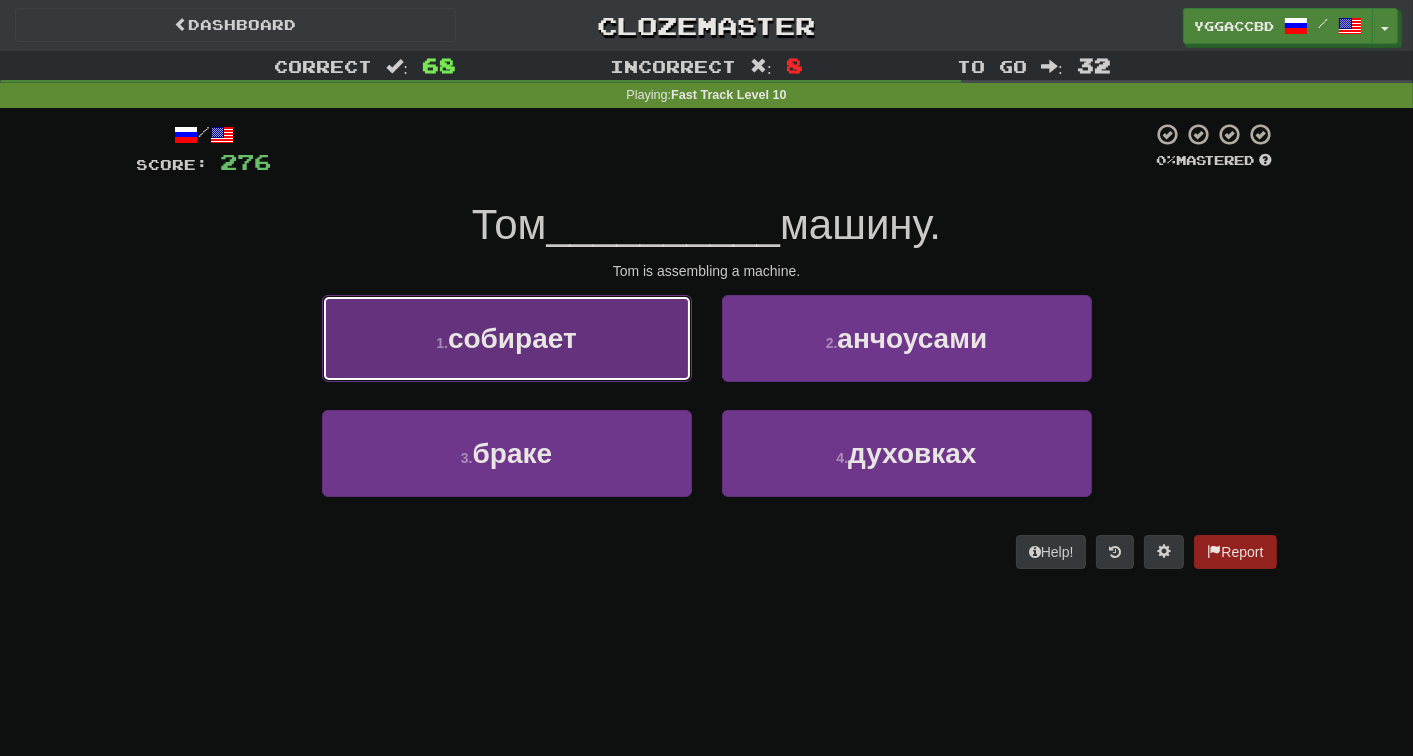 click on "собирает" at bounding box center (512, 338) 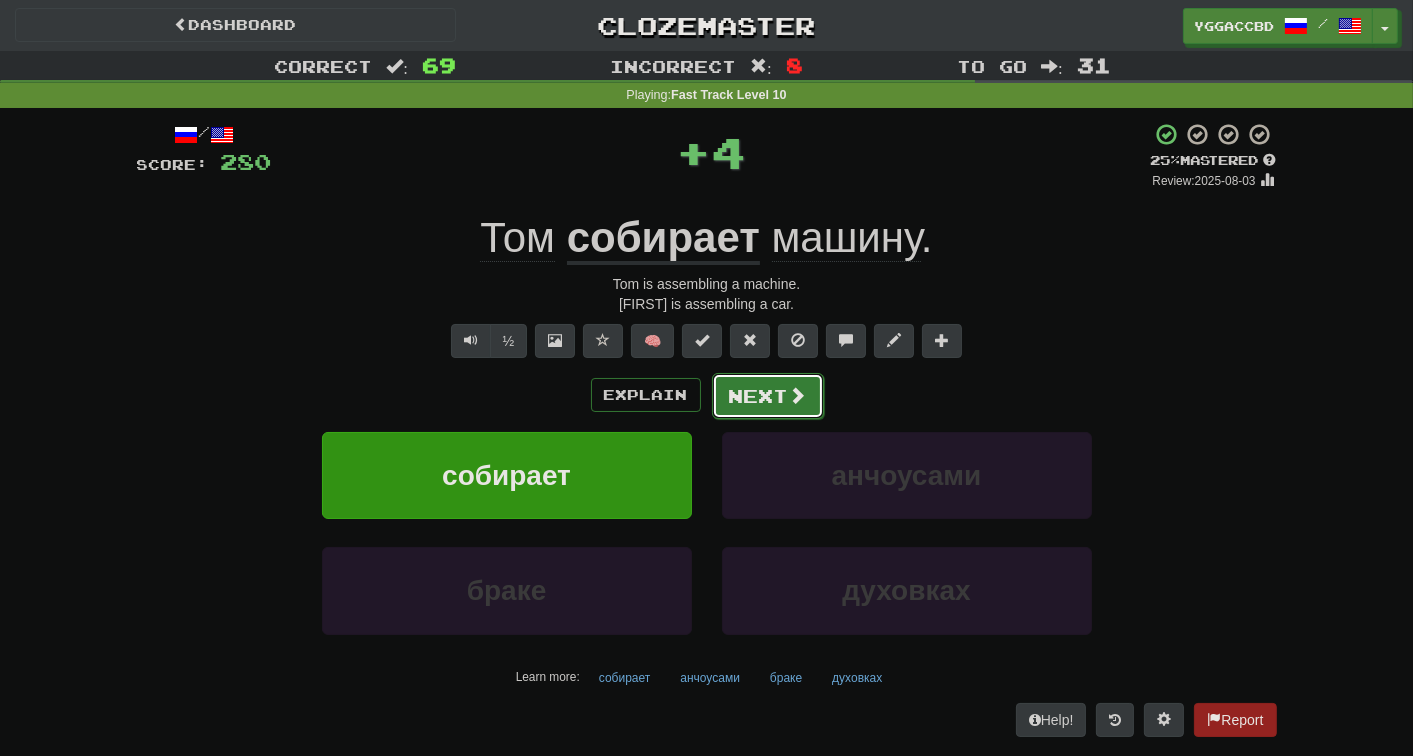 click on "Next" at bounding box center [768, 396] 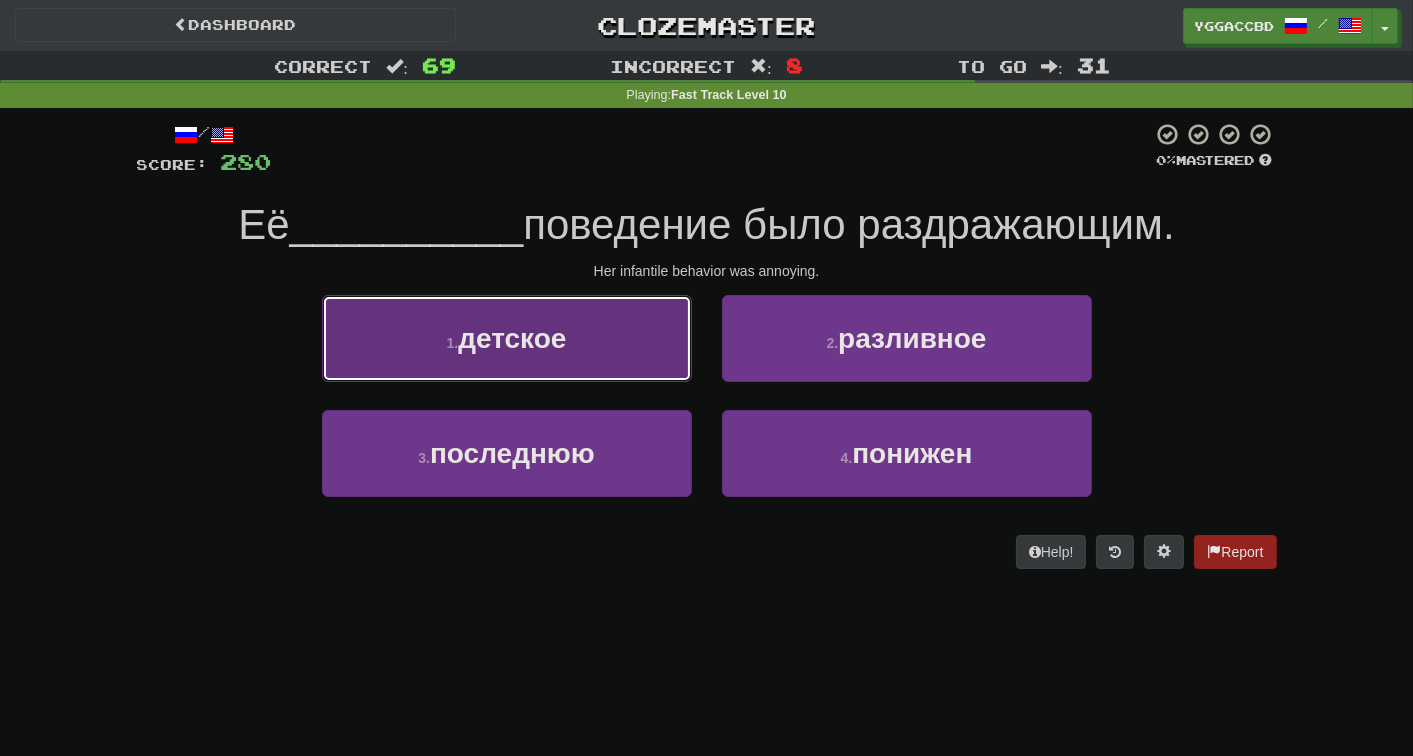 click on "1 .  детское" at bounding box center (507, 338) 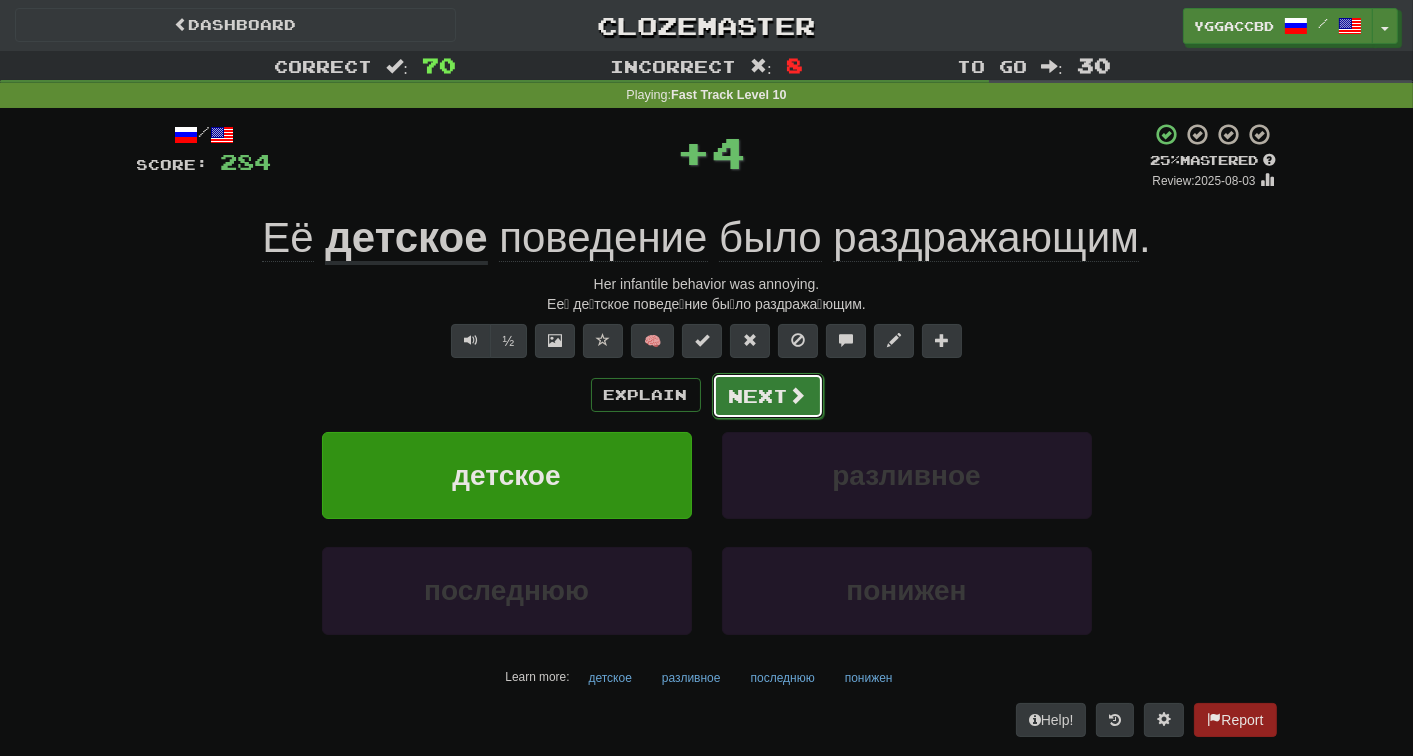 click on "Next" at bounding box center [768, 396] 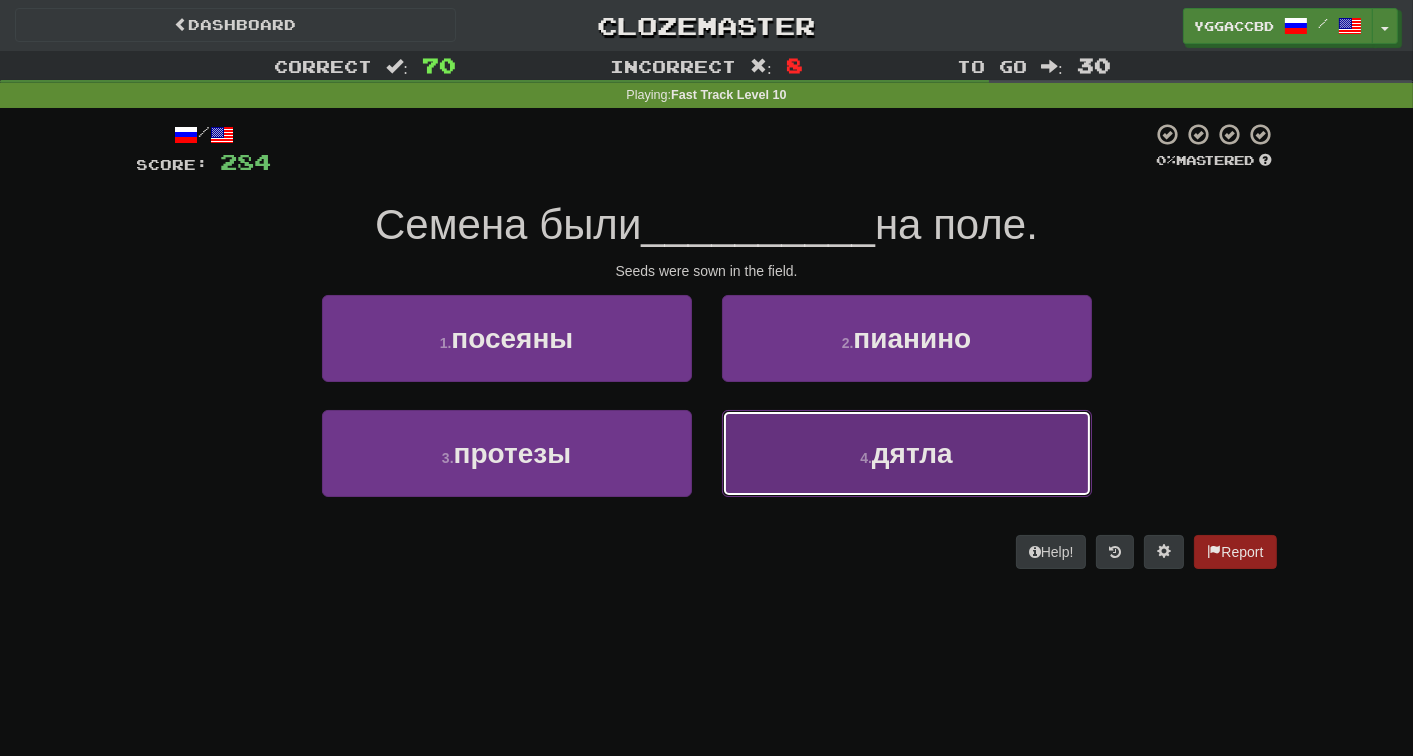 click on "4 .  дятла" at bounding box center (907, 453) 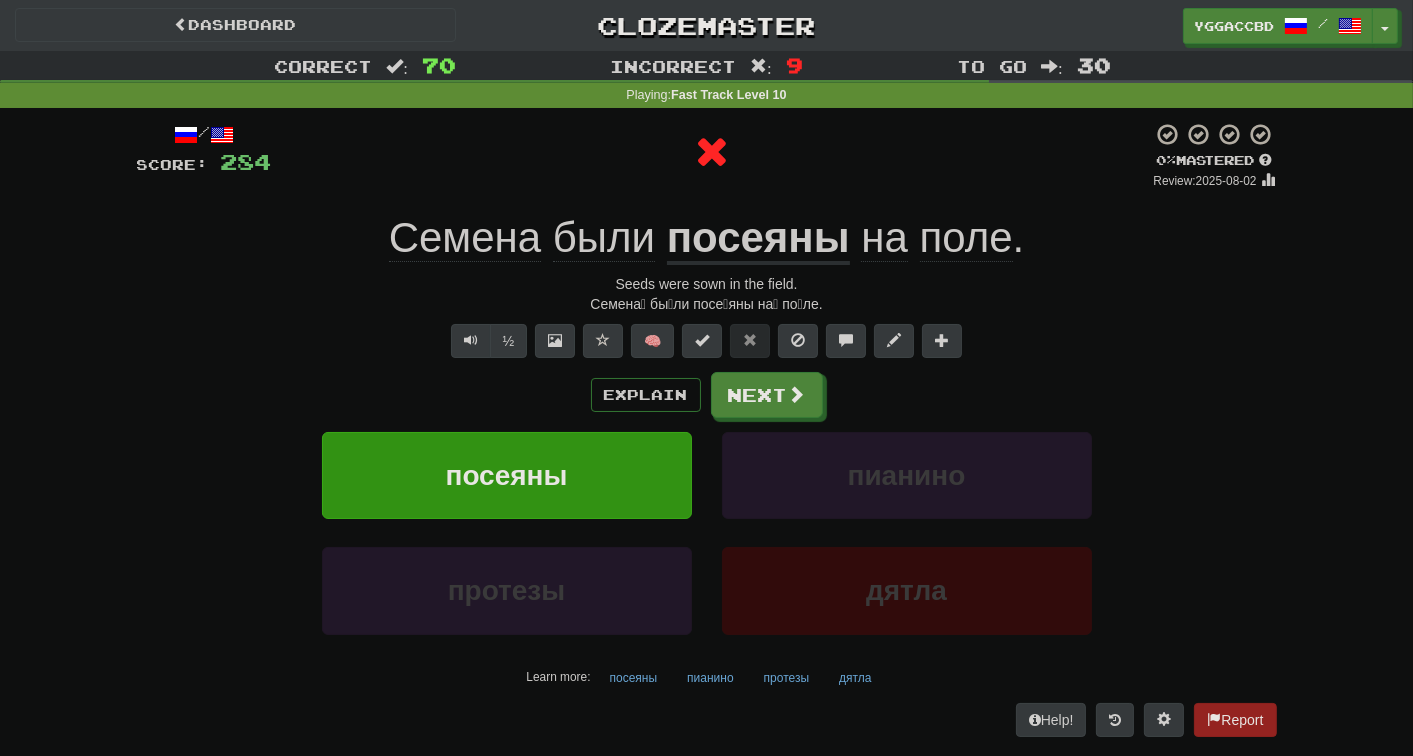 click on "посеяны" at bounding box center [758, 239] 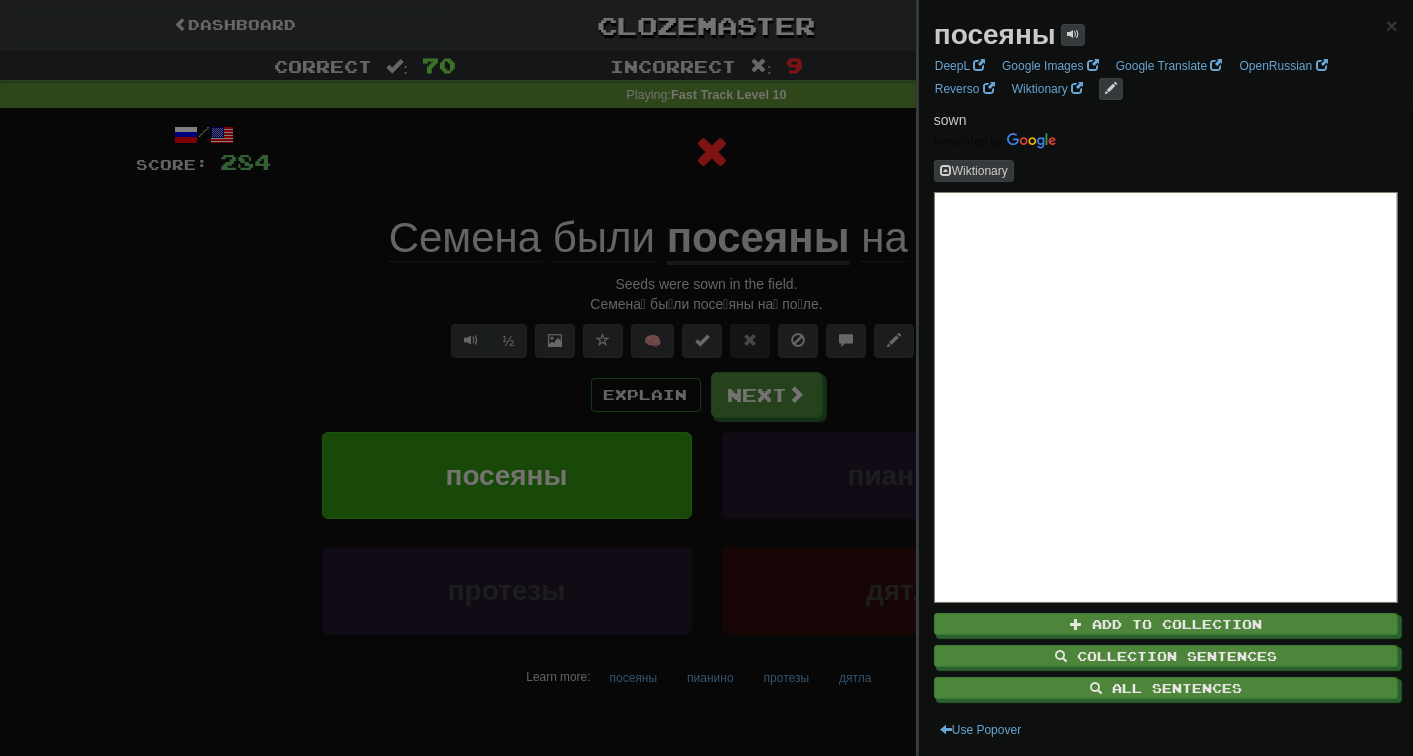 drag, startPoint x: 650, startPoint y: 730, endPoint x: 781, endPoint y: 701, distance: 134.17154 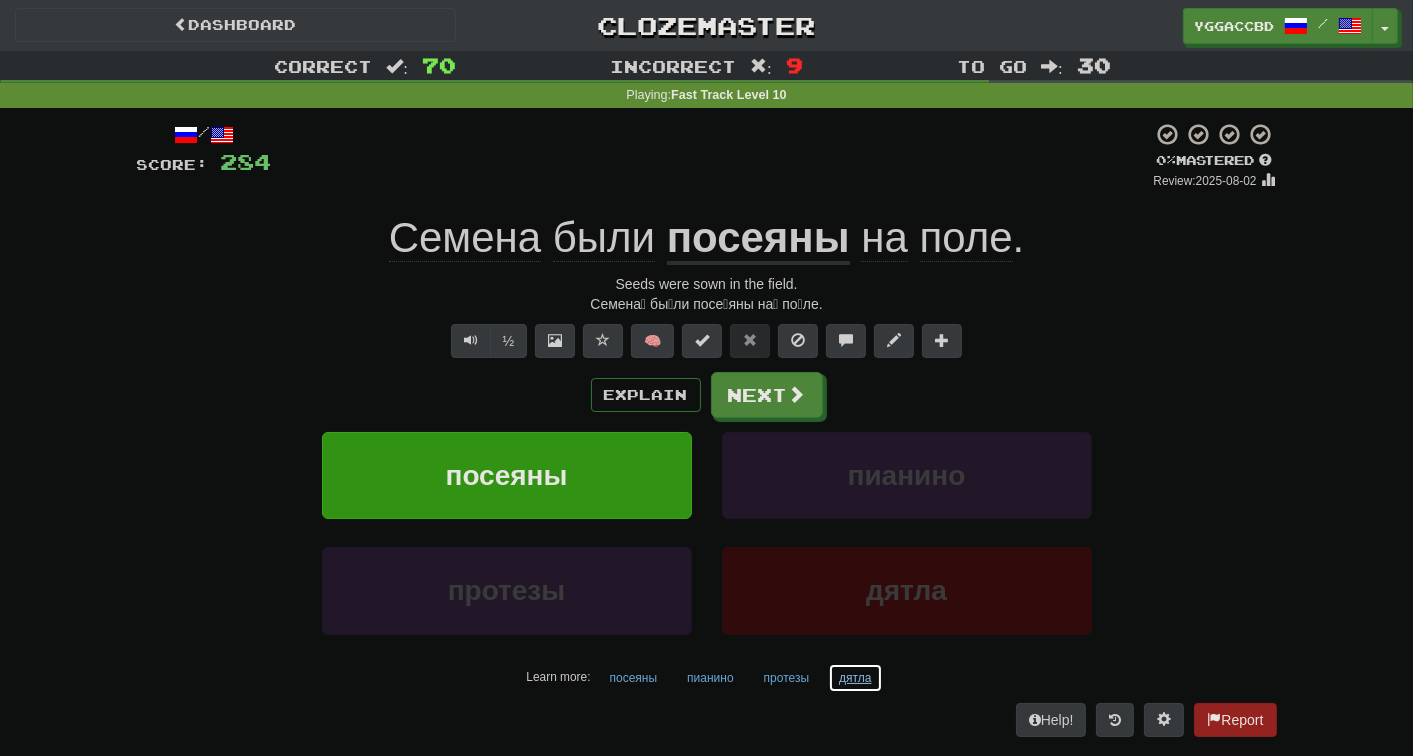 click on "дятла" at bounding box center (855, 678) 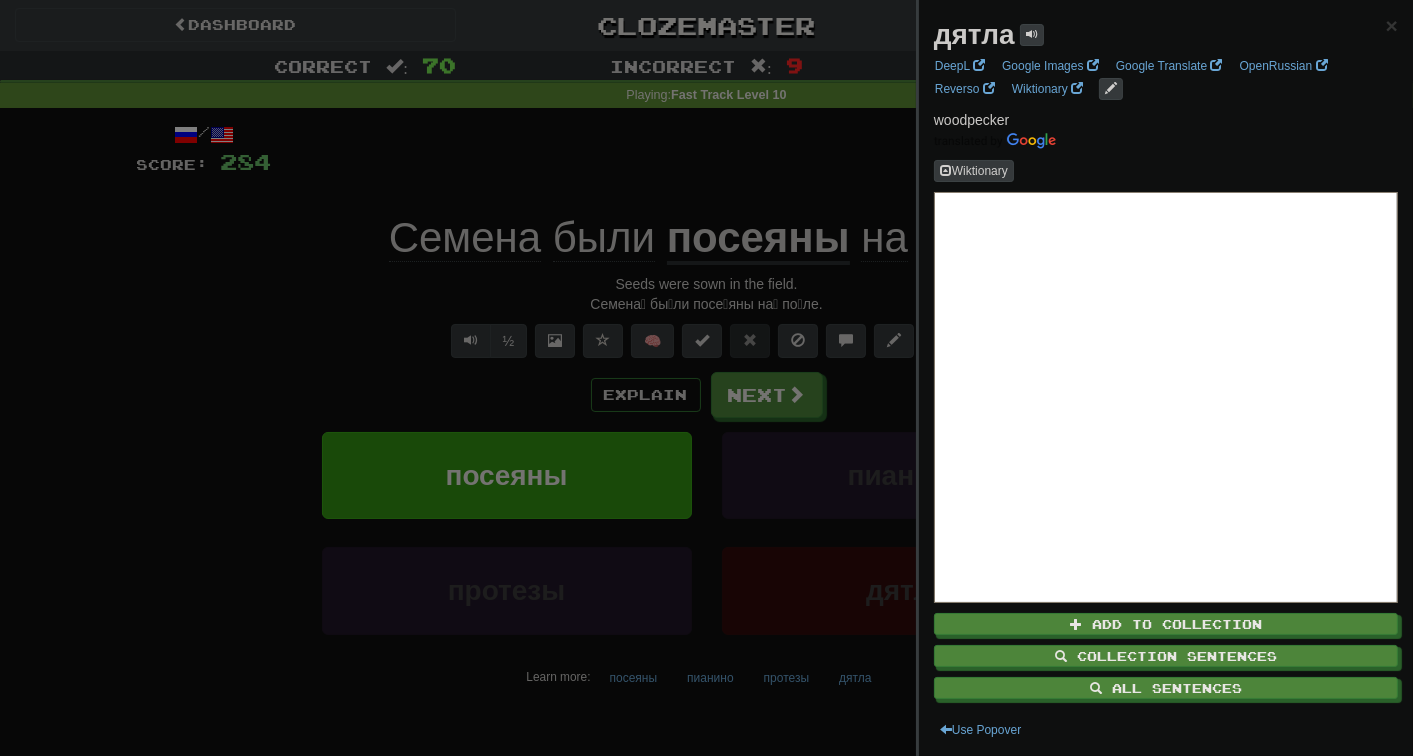 click at bounding box center (706, 378) 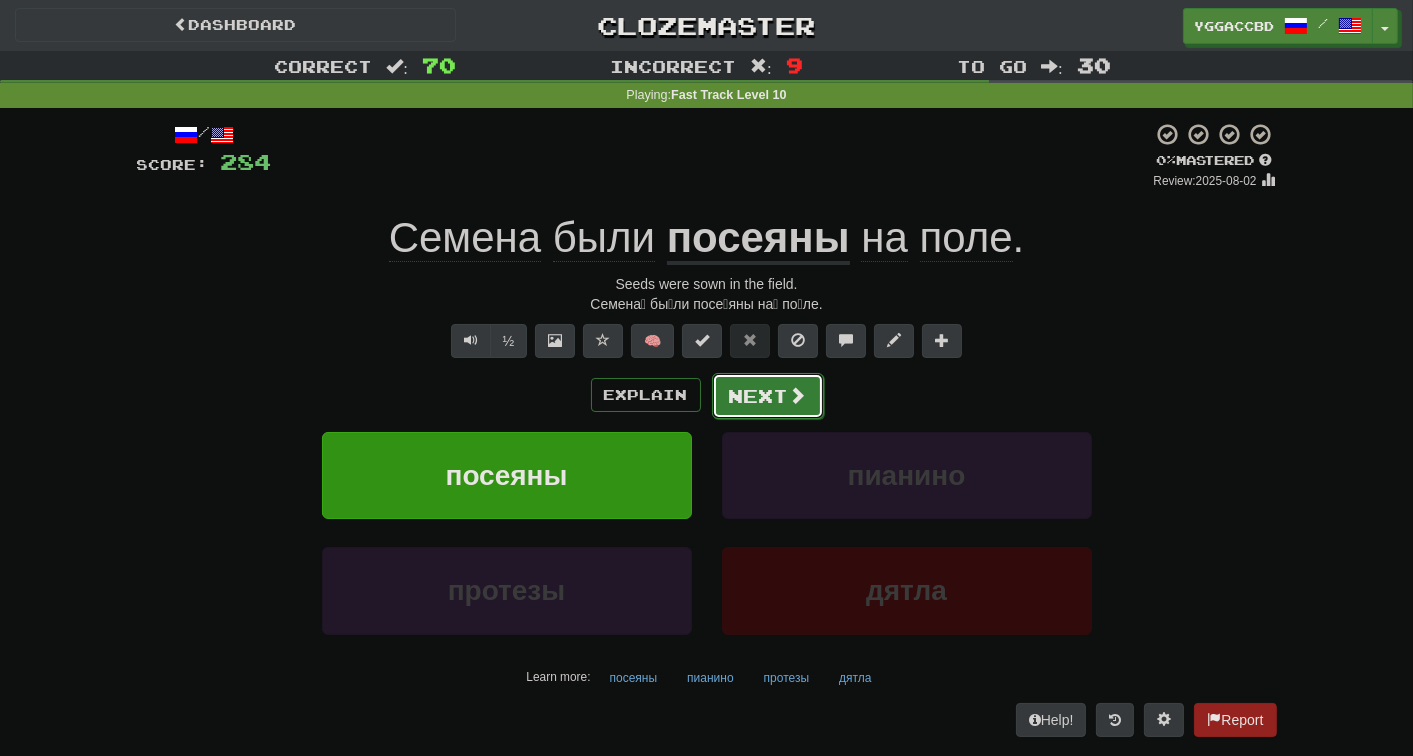 click on "Next" at bounding box center [768, 396] 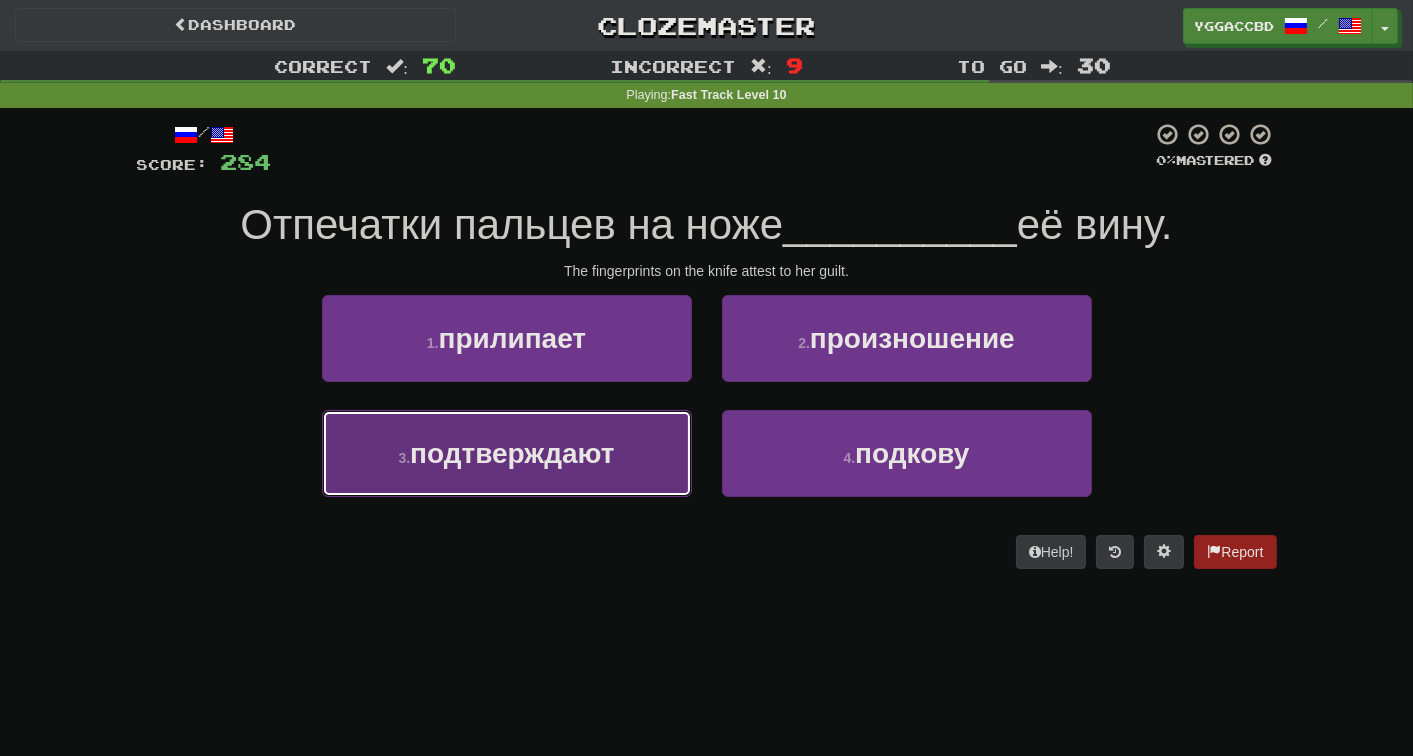 click on "подтверждают" at bounding box center (512, 453) 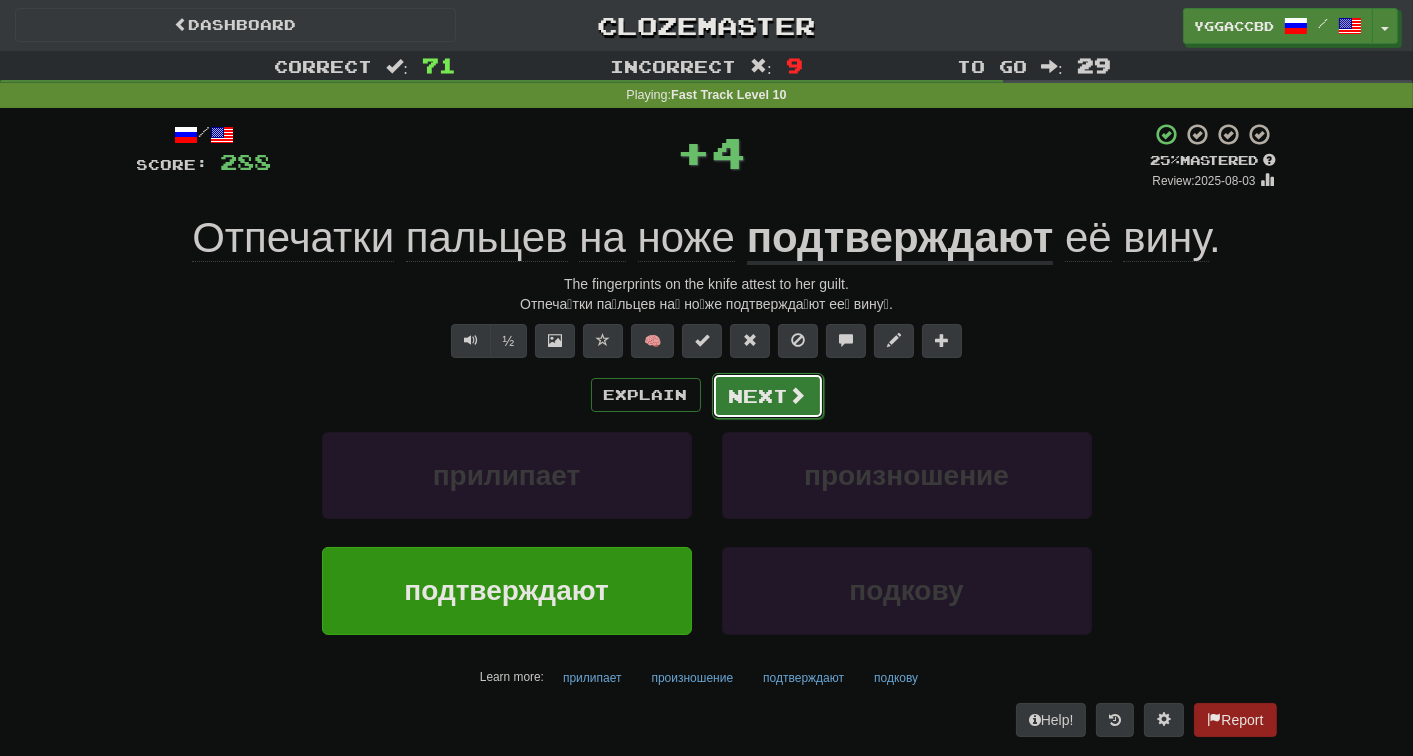 click on "Next" at bounding box center (768, 396) 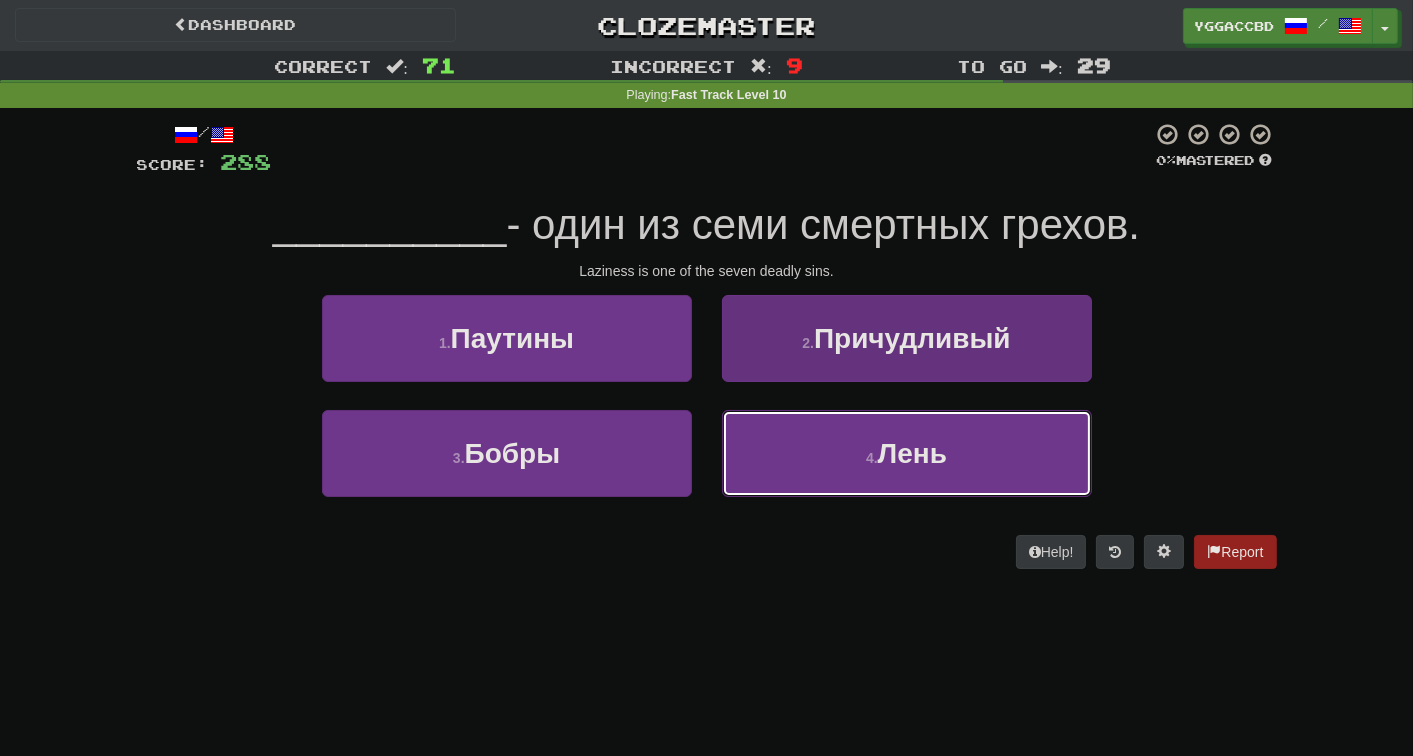 click on "4 .  Лень" at bounding box center [907, 453] 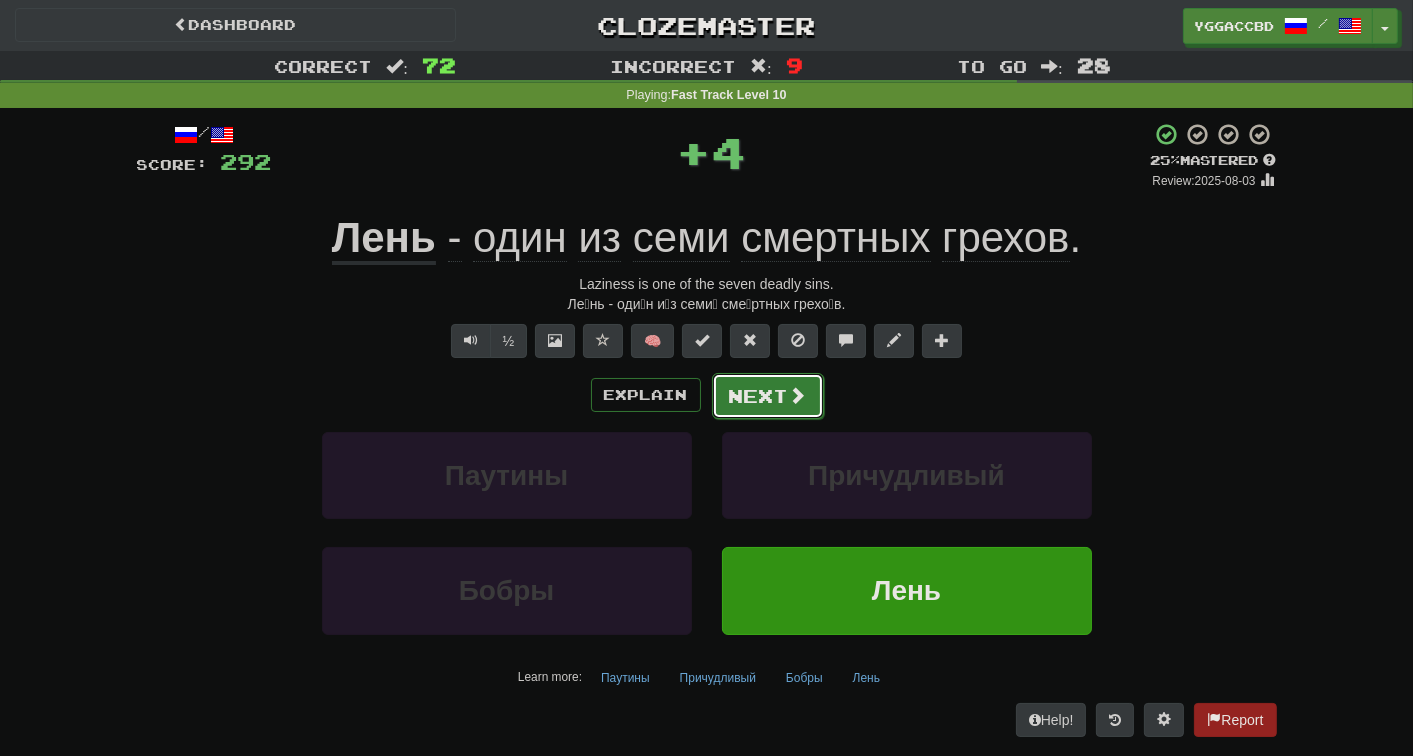 click on "Next" at bounding box center (768, 396) 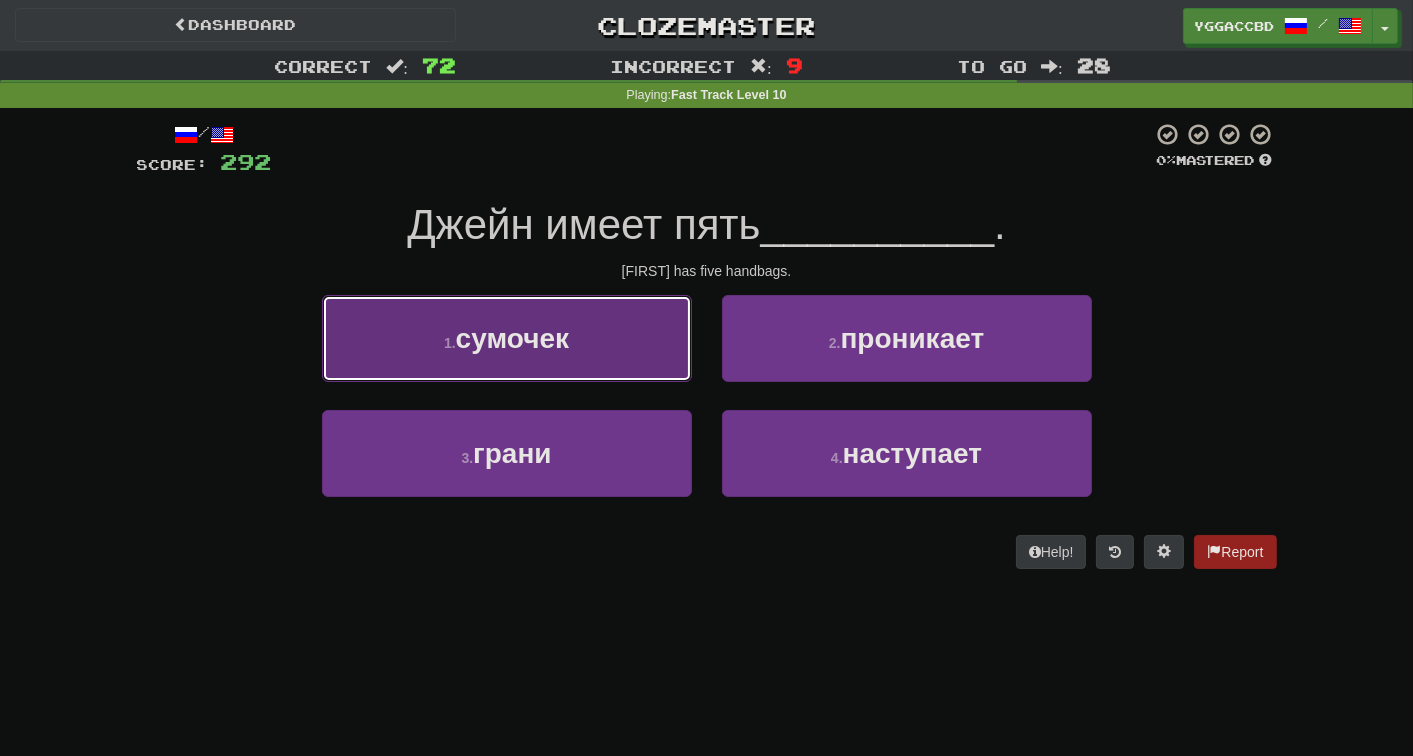 click on "1 .  сумочек" at bounding box center (507, 338) 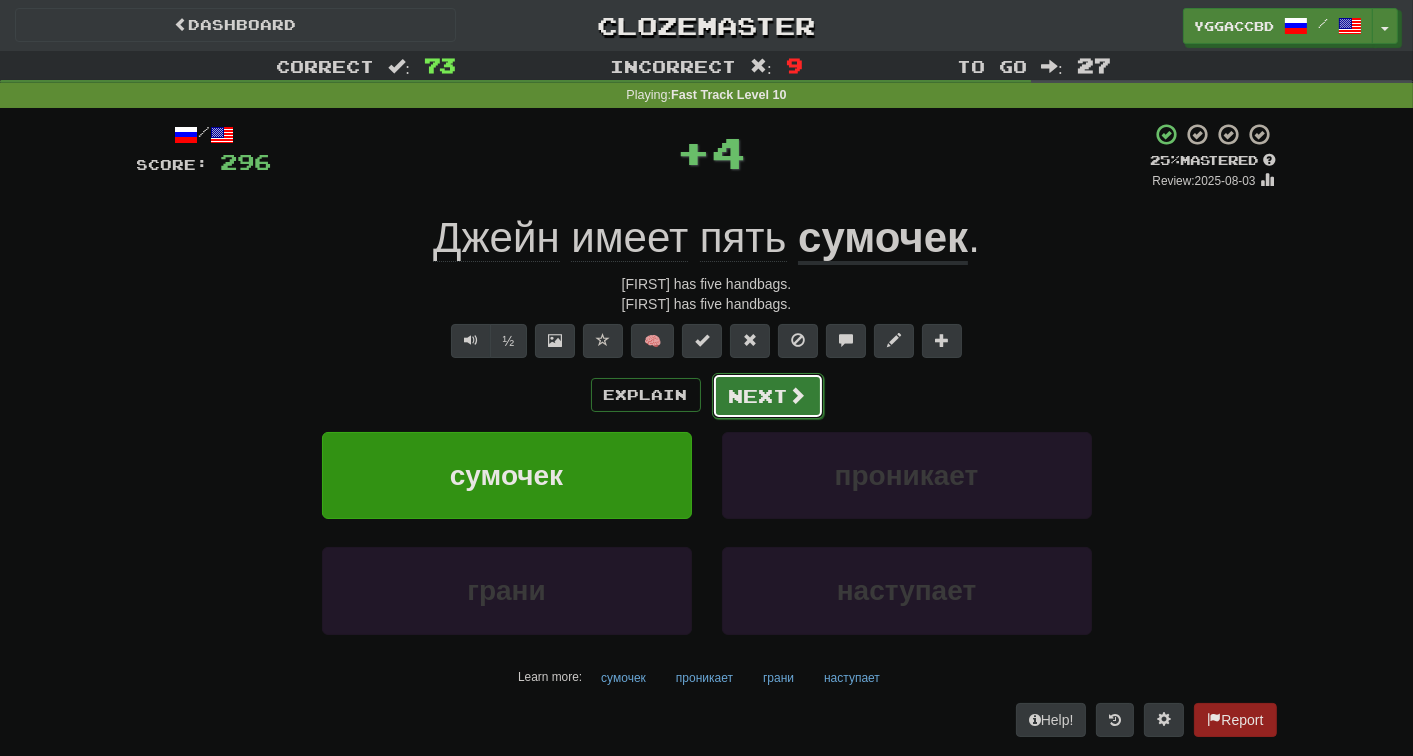 click on "Next" at bounding box center (768, 396) 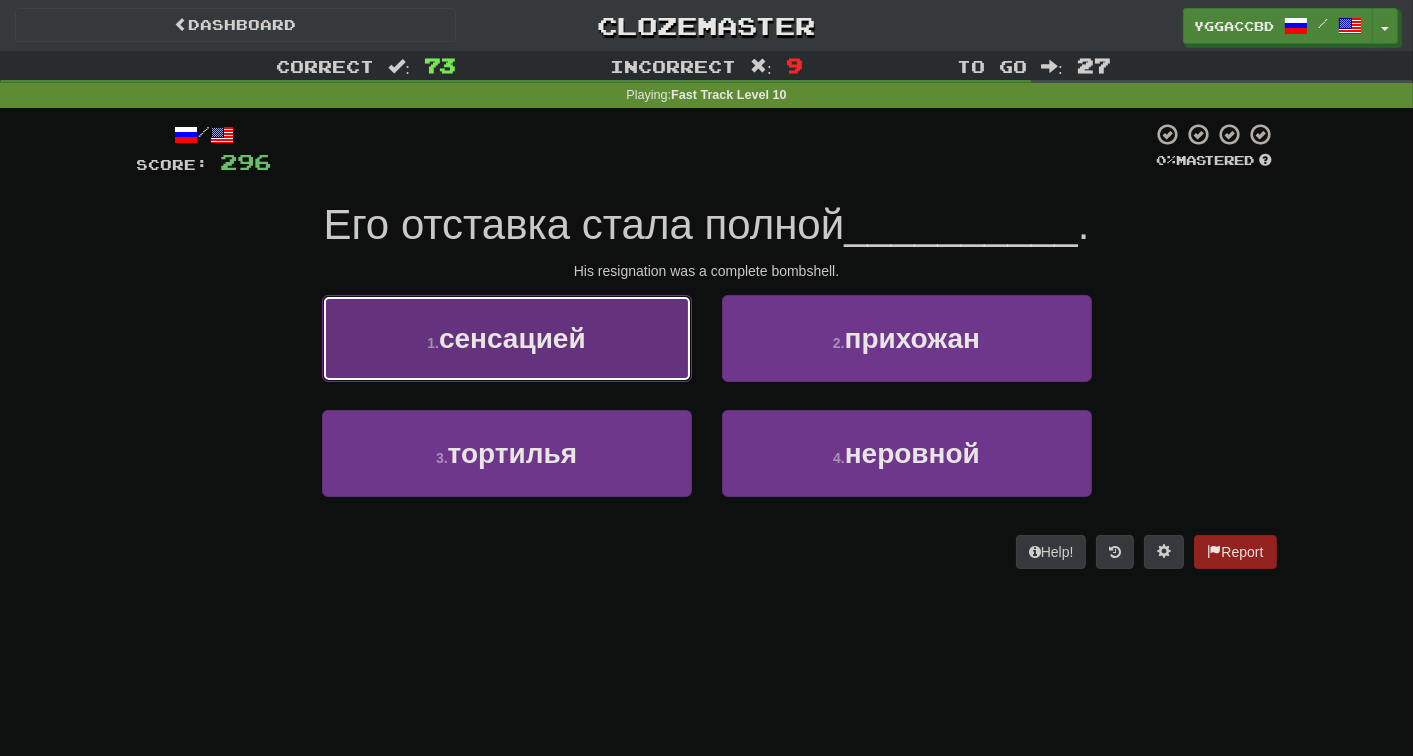 click on "1 .  сенсацией" at bounding box center (507, 338) 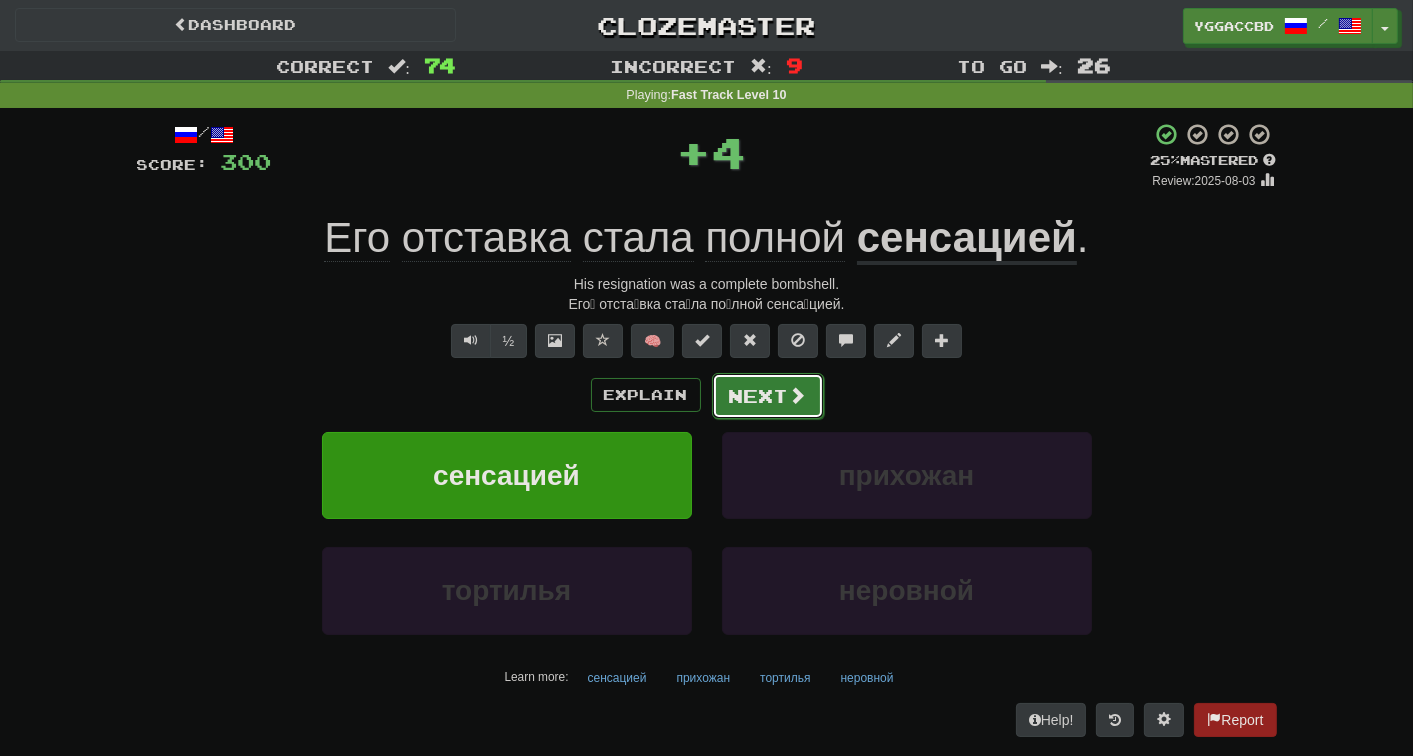 click on "Next" at bounding box center (768, 396) 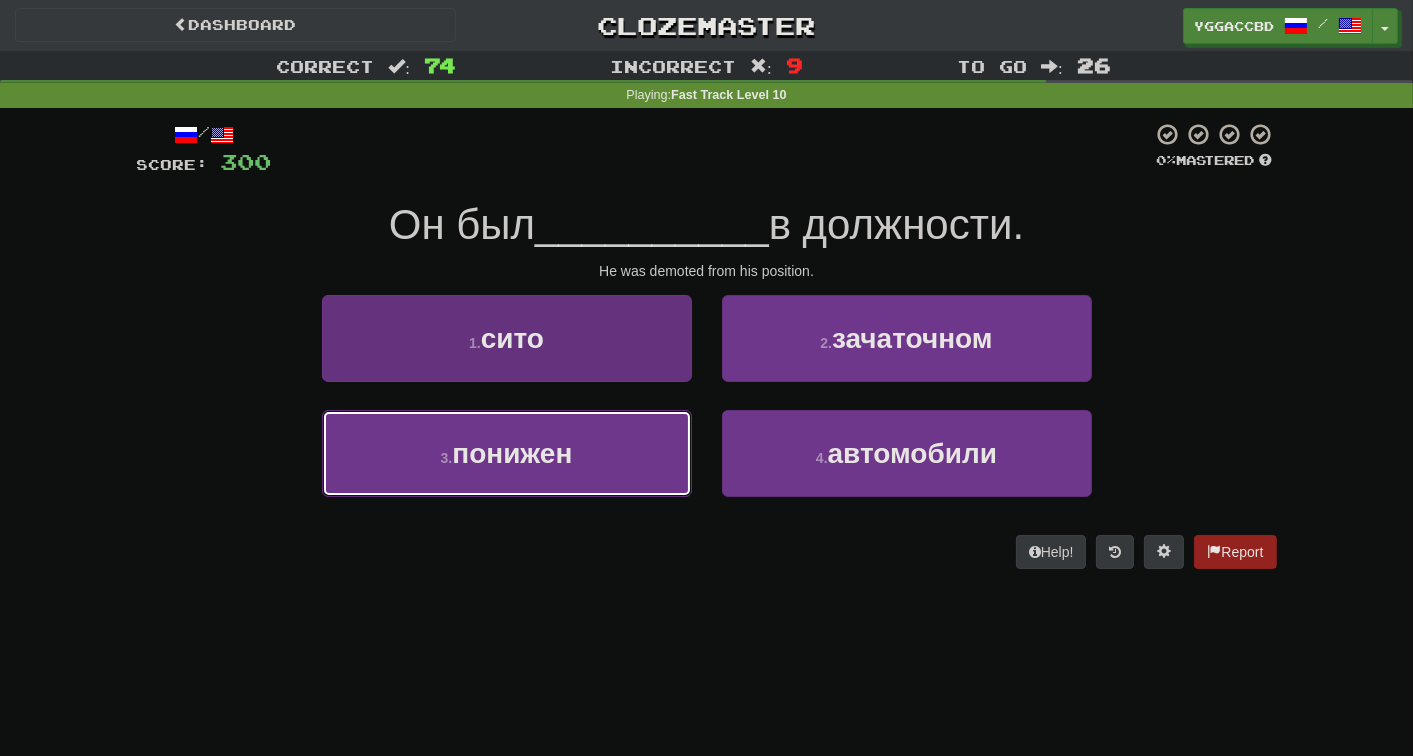drag, startPoint x: 578, startPoint y: 441, endPoint x: 598, endPoint y: 433, distance: 21.540659 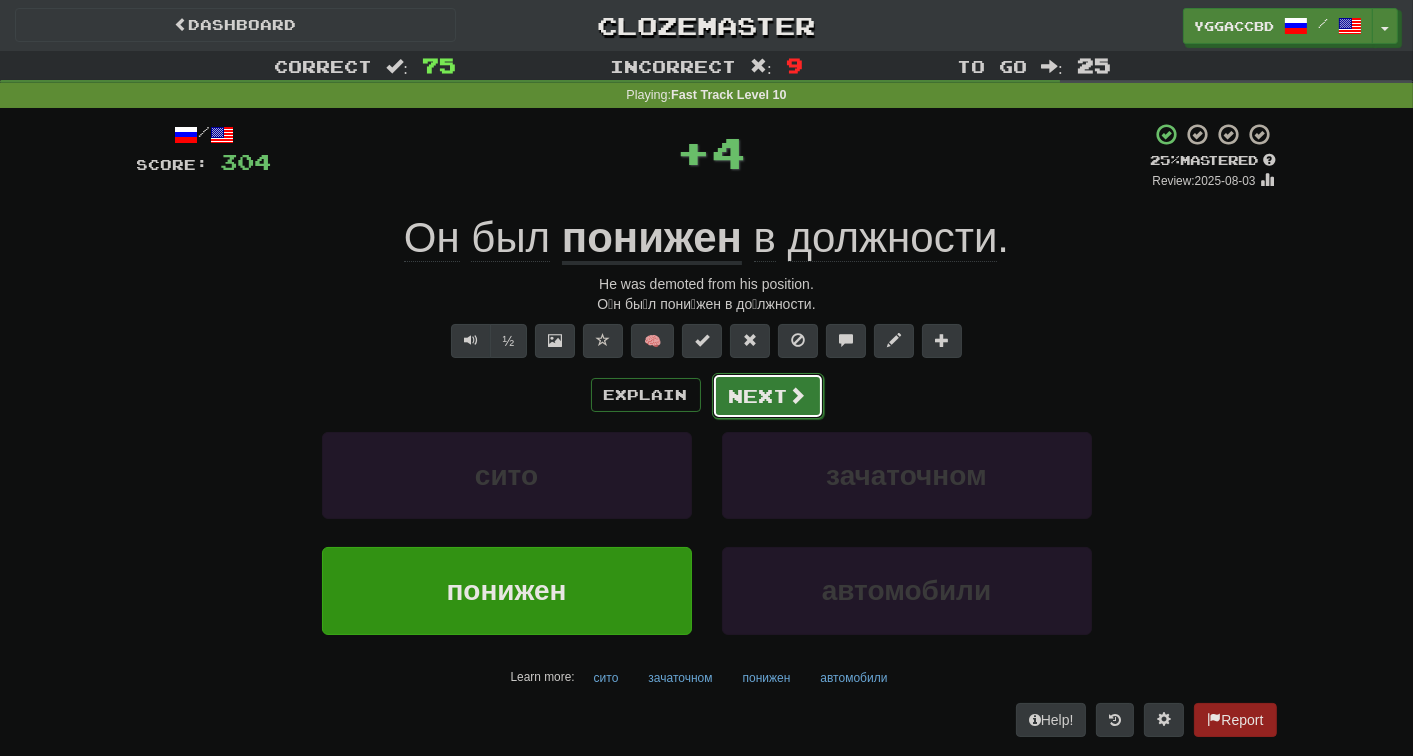 click on "Next" at bounding box center [768, 396] 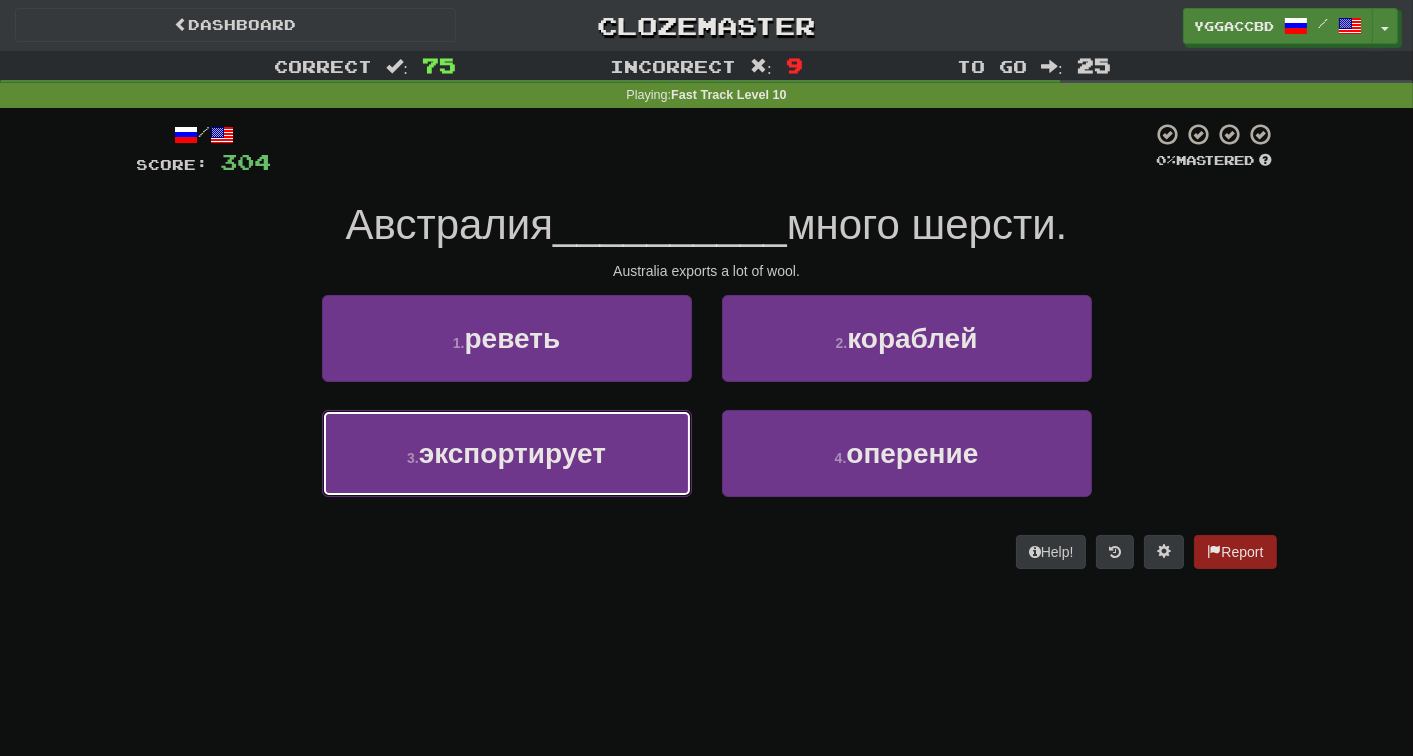drag, startPoint x: 593, startPoint y: 432, endPoint x: 608, endPoint y: 418, distance: 20.518284 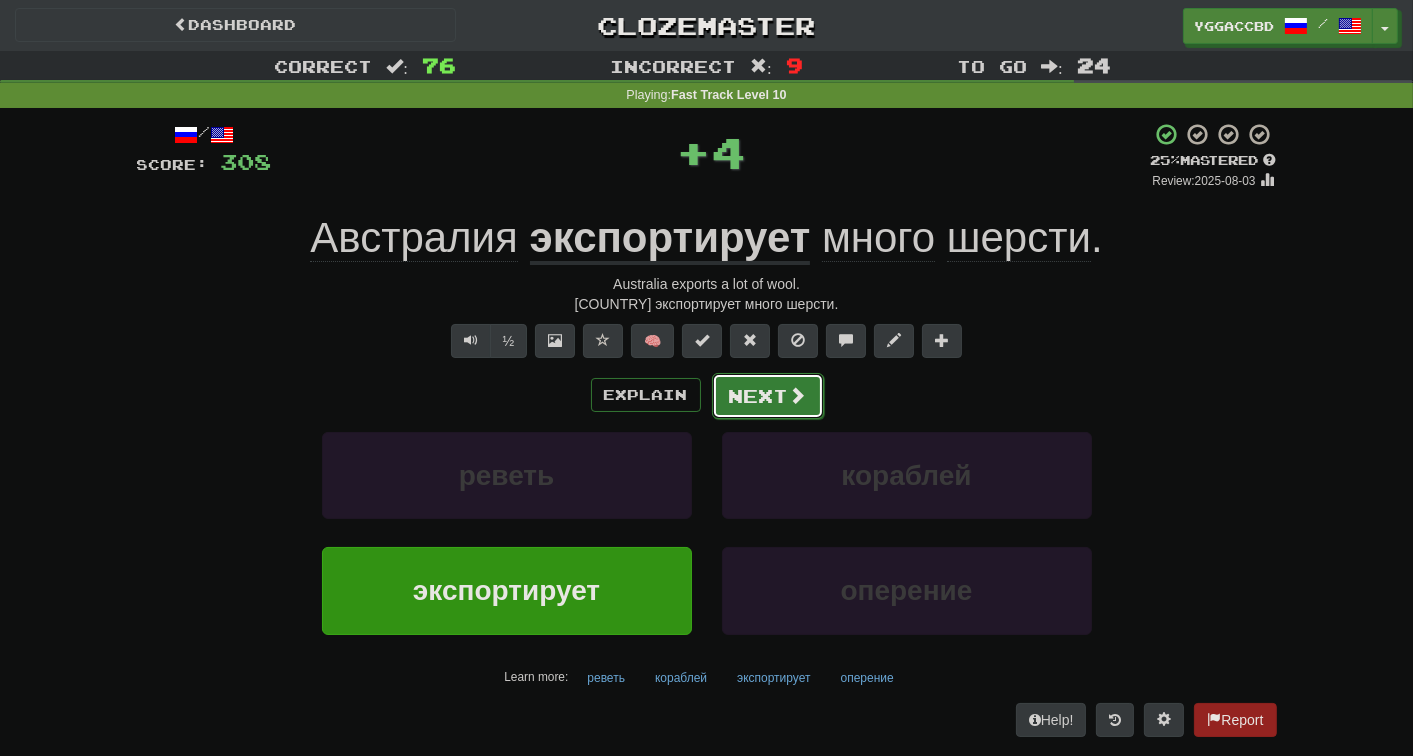 click on "Next" at bounding box center [768, 396] 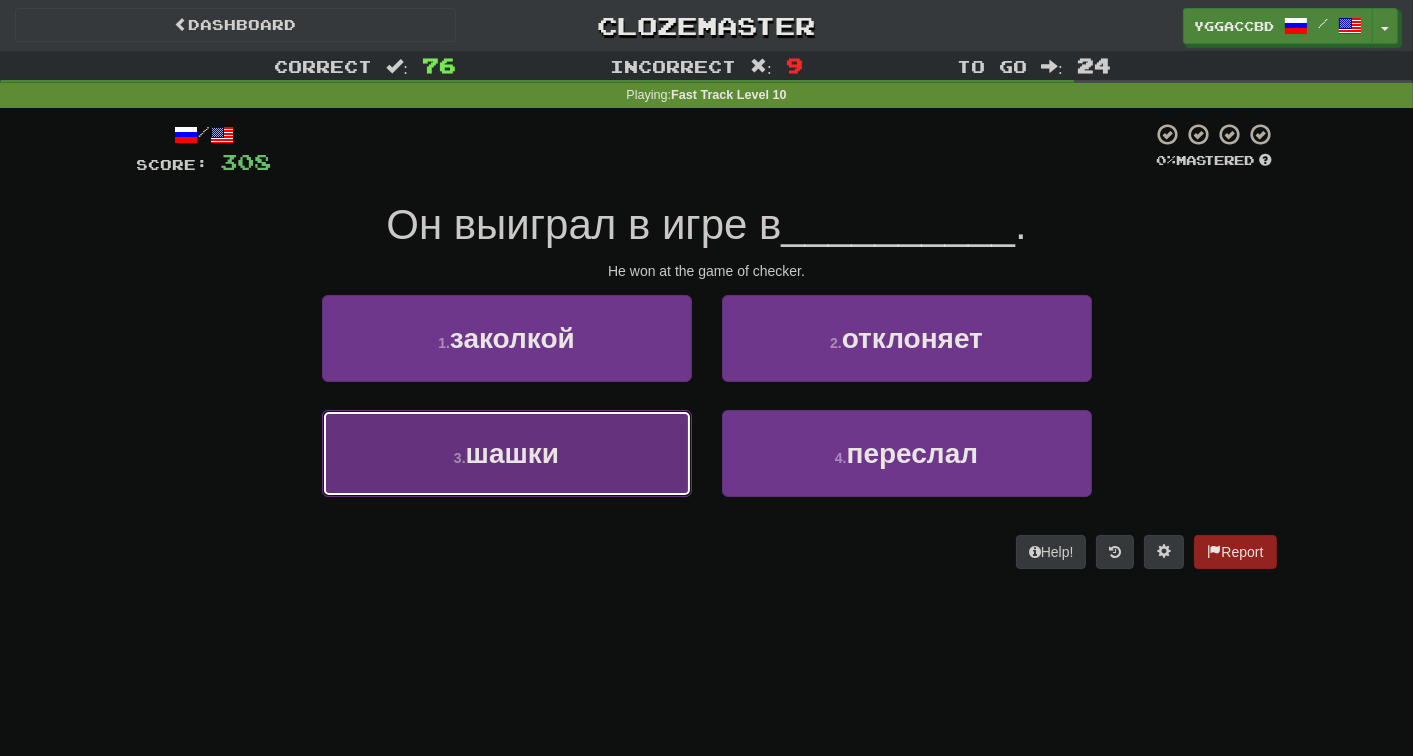 click on "3 .  шашки" at bounding box center (507, 453) 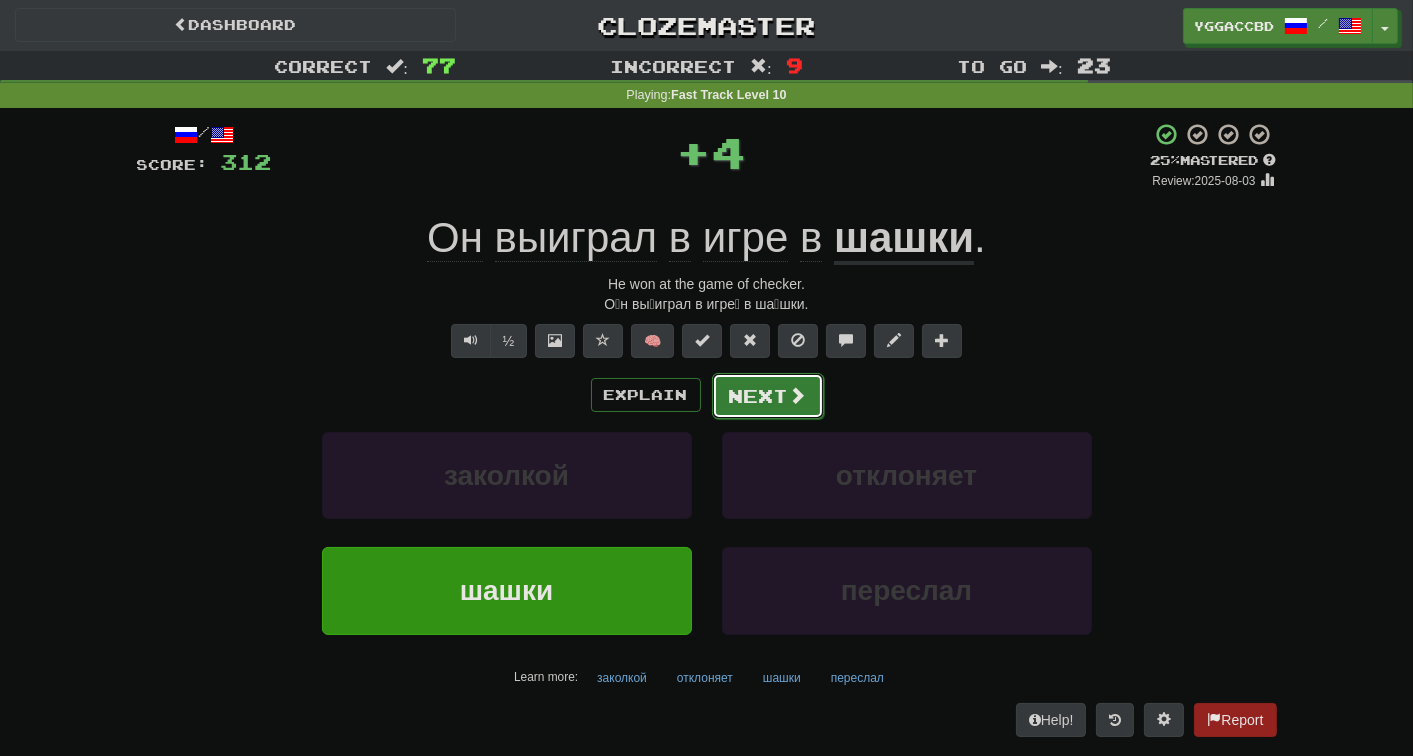 click on "Next" at bounding box center (768, 396) 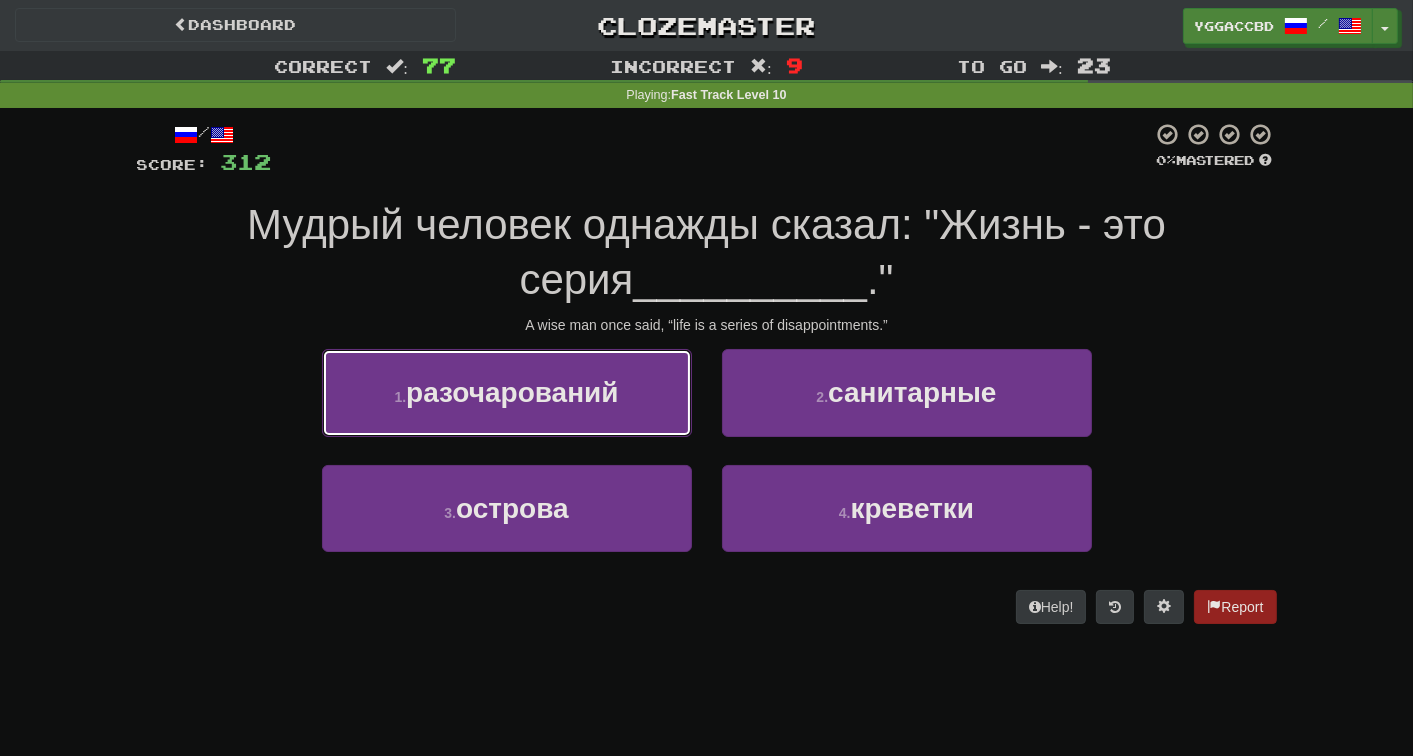 click on "разочарований" at bounding box center (512, 392) 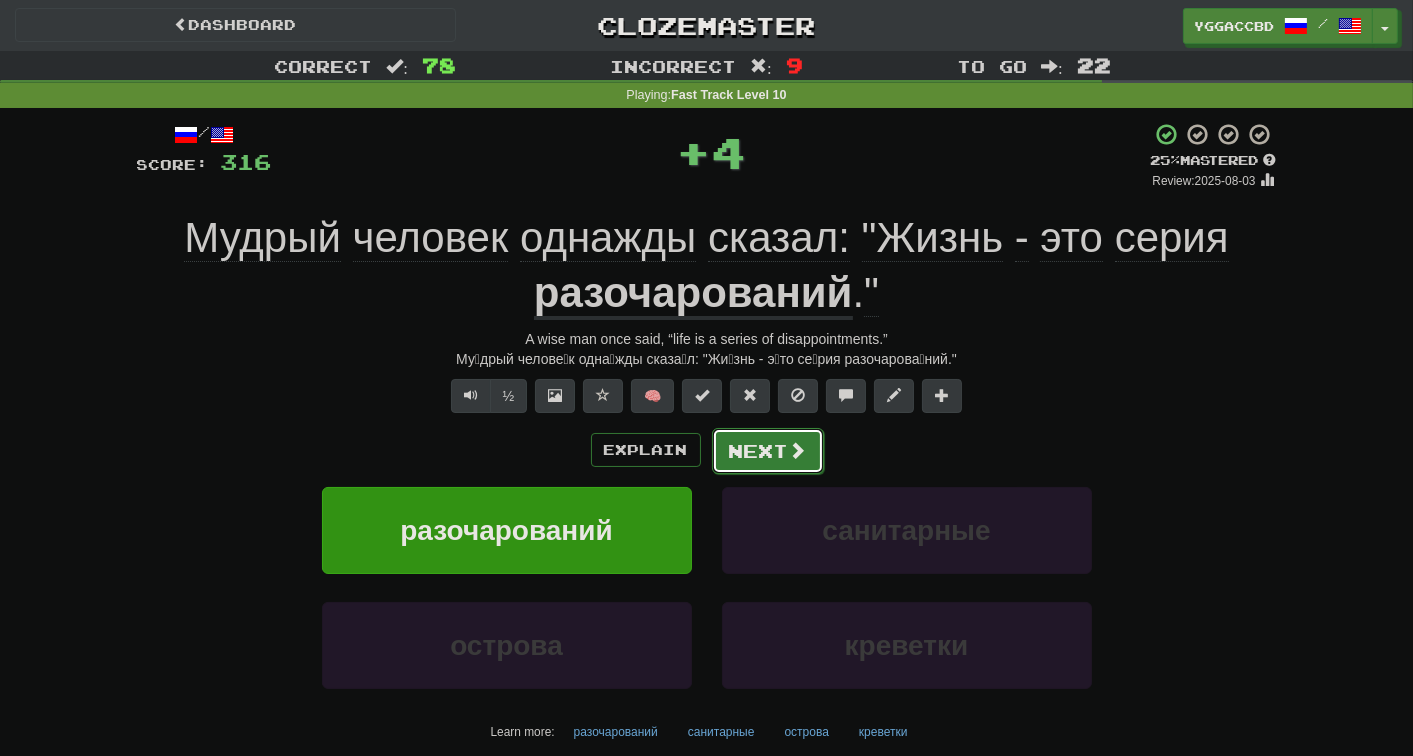 click on "Next" at bounding box center [768, 451] 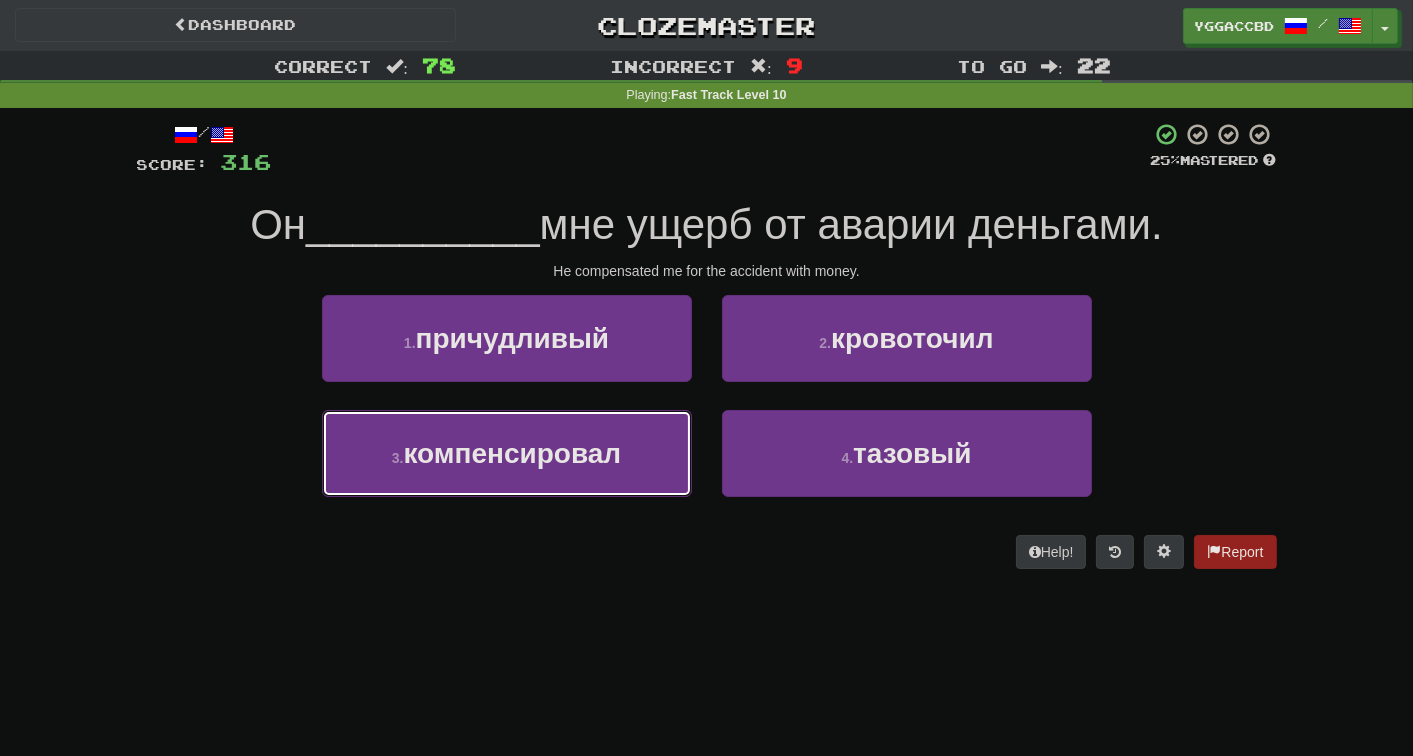 drag, startPoint x: 592, startPoint y: 437, endPoint x: 620, endPoint y: 417, distance: 34.4093 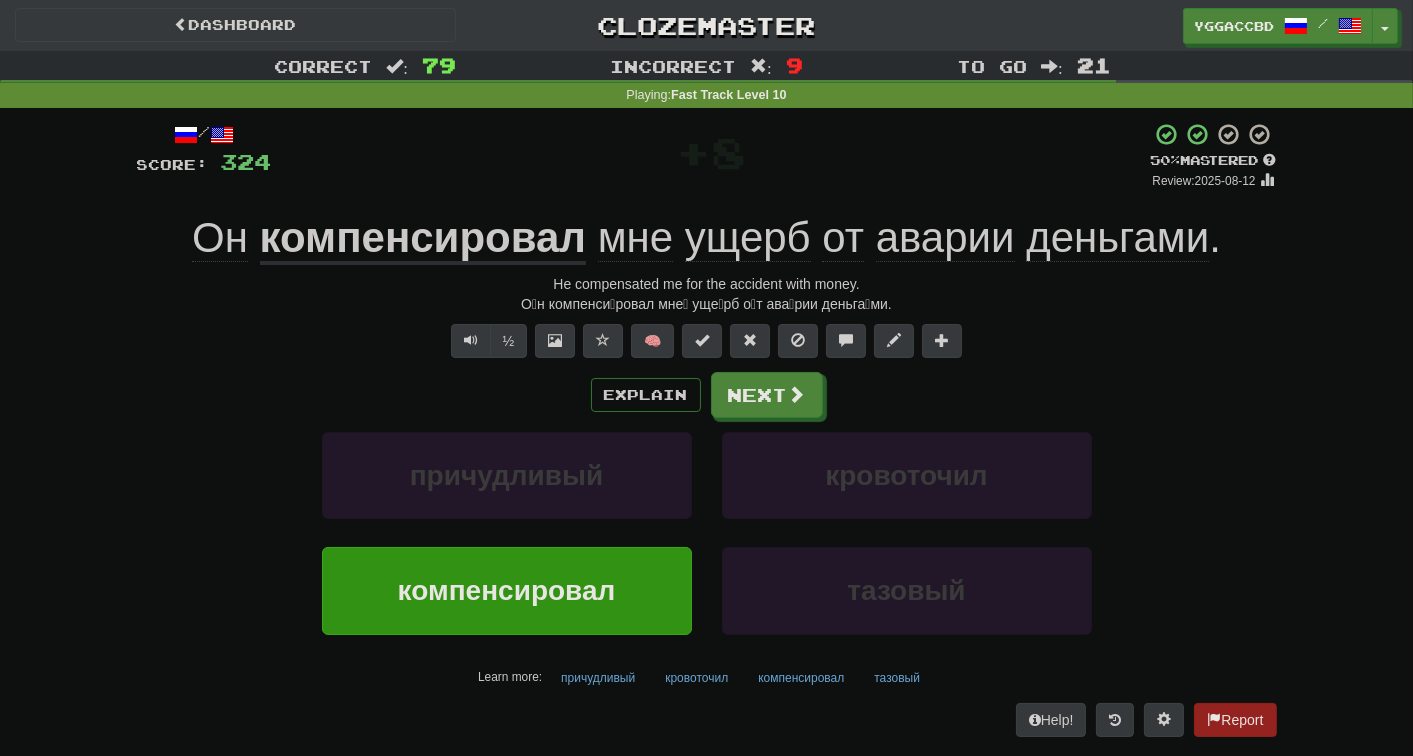 click on "ущерб" at bounding box center (748, 238) 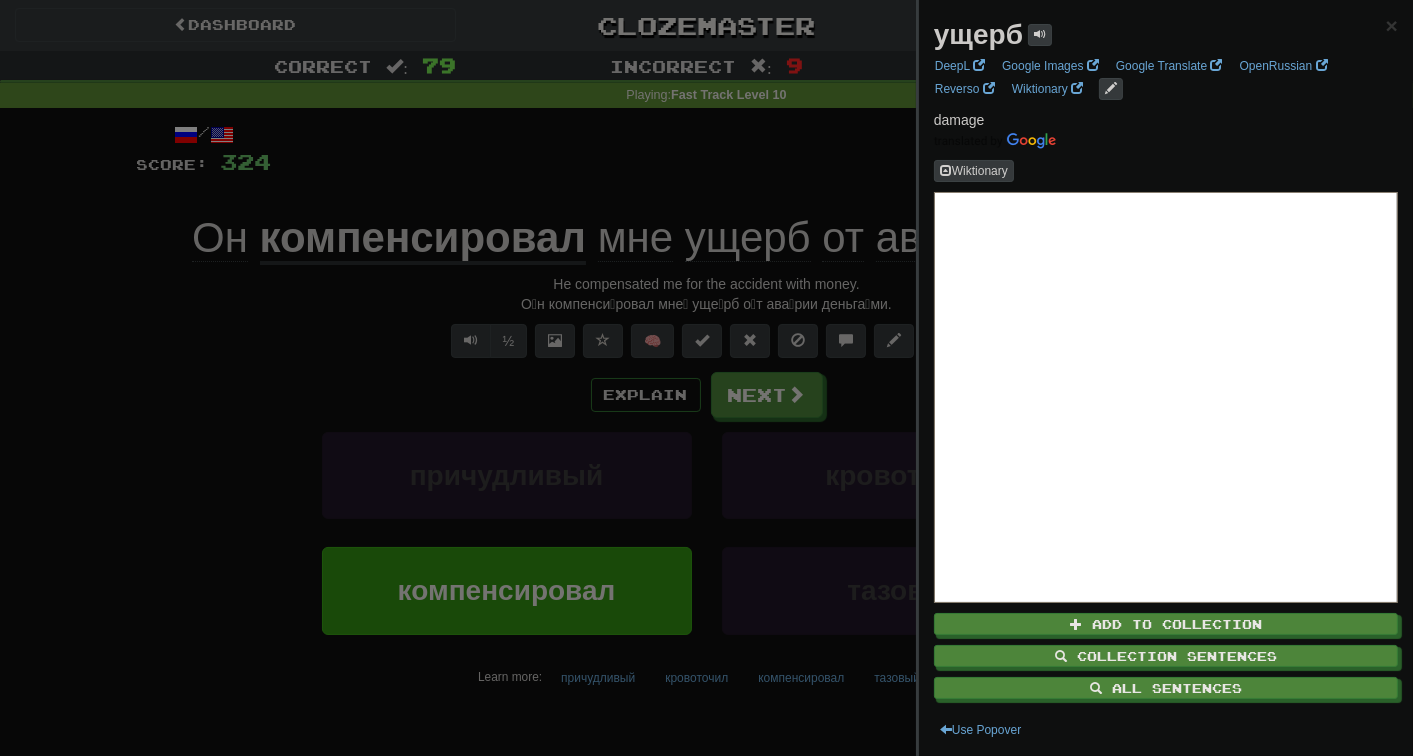 click at bounding box center (706, 378) 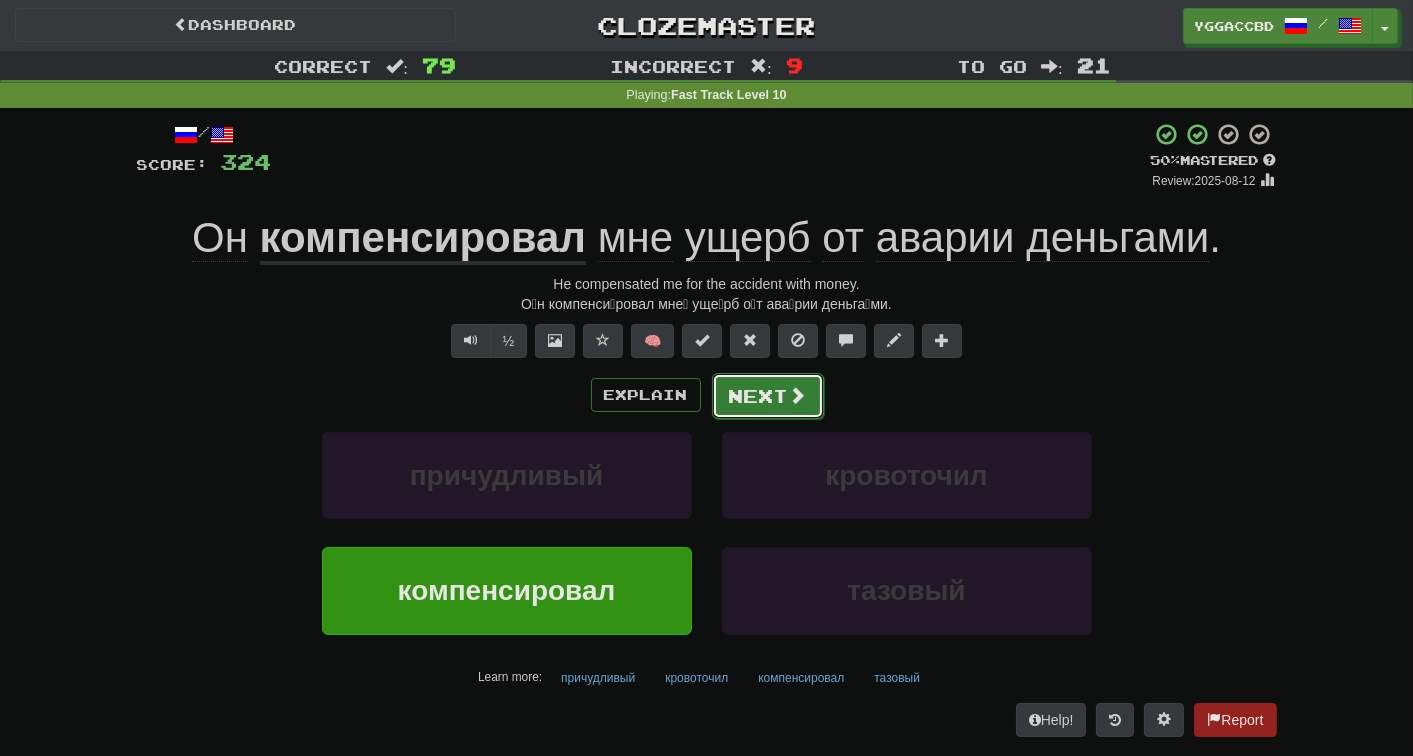 click on "Next" at bounding box center [768, 396] 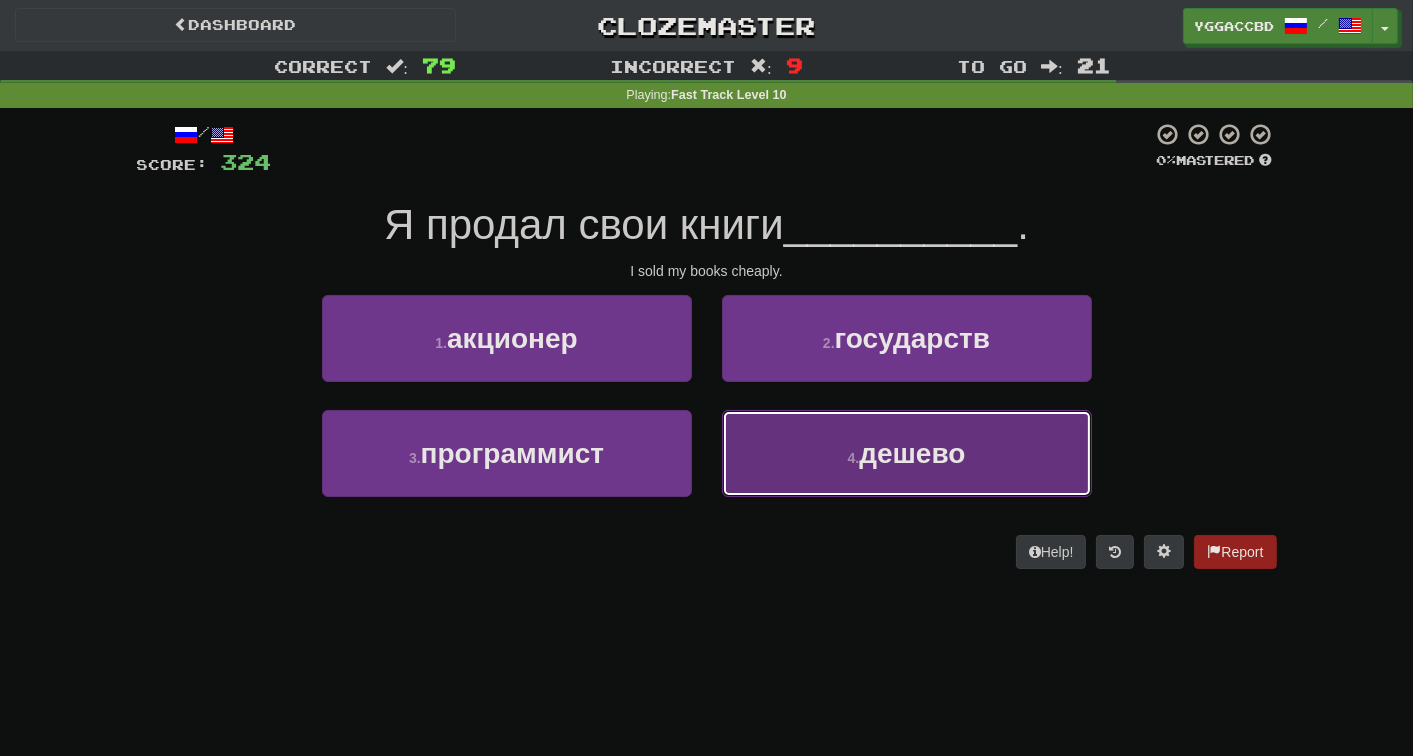 click on "4 .  дешево" at bounding box center (907, 453) 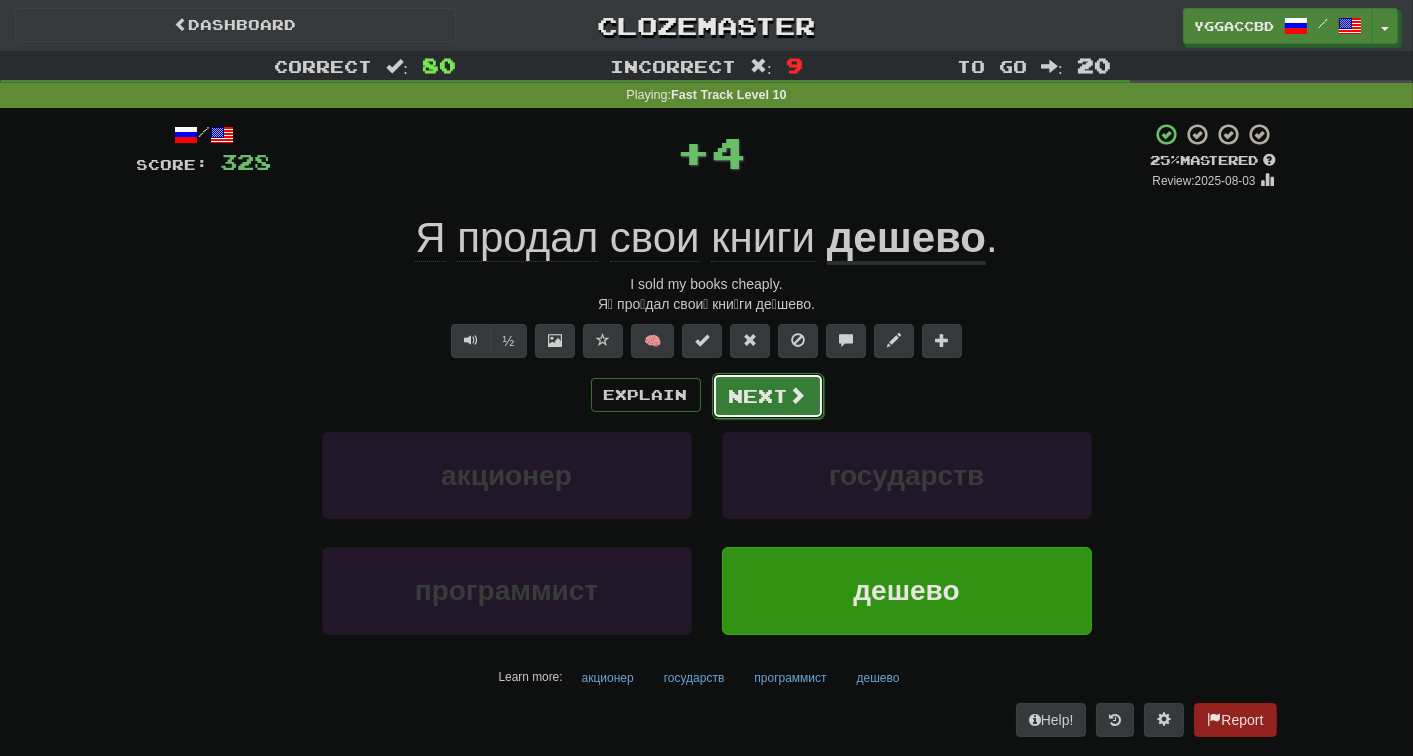 click on "Next" at bounding box center (768, 396) 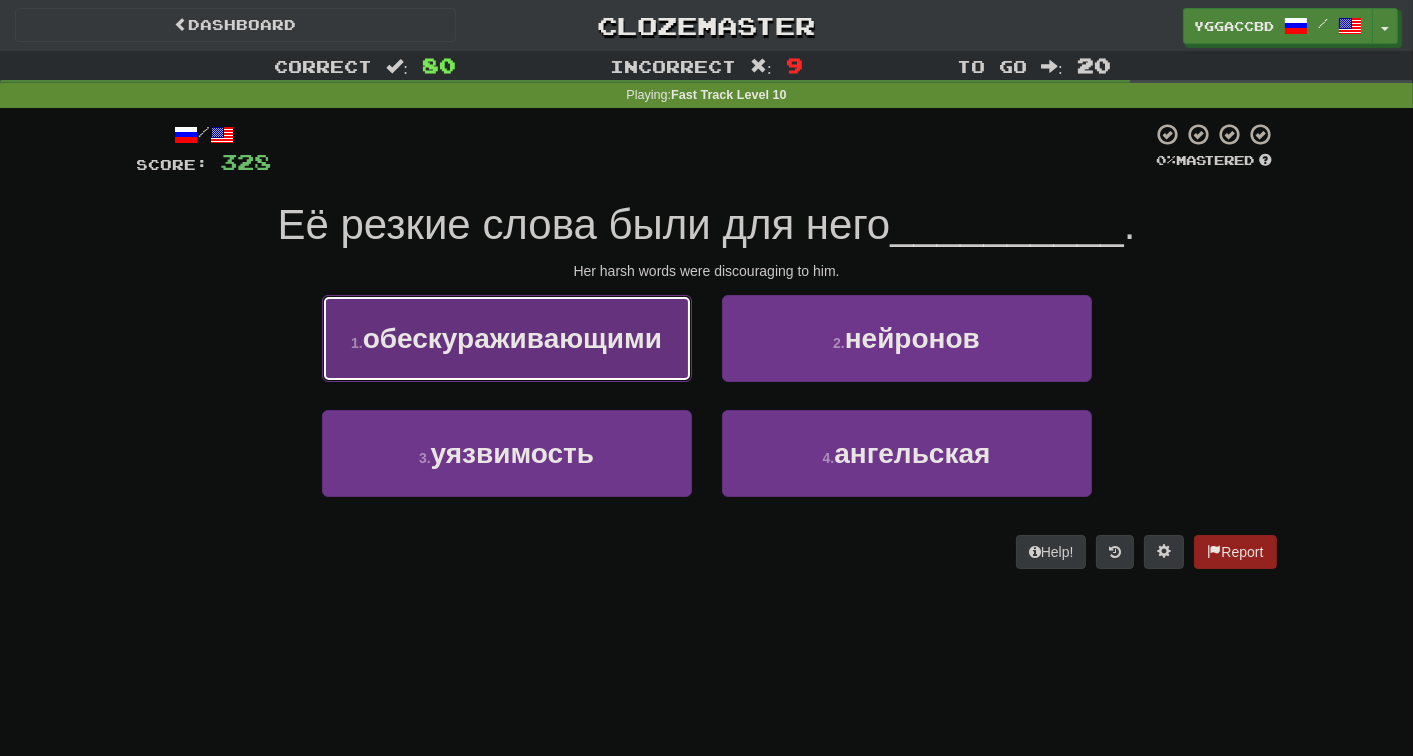 click on "1 .  обескураживающими" at bounding box center (507, 338) 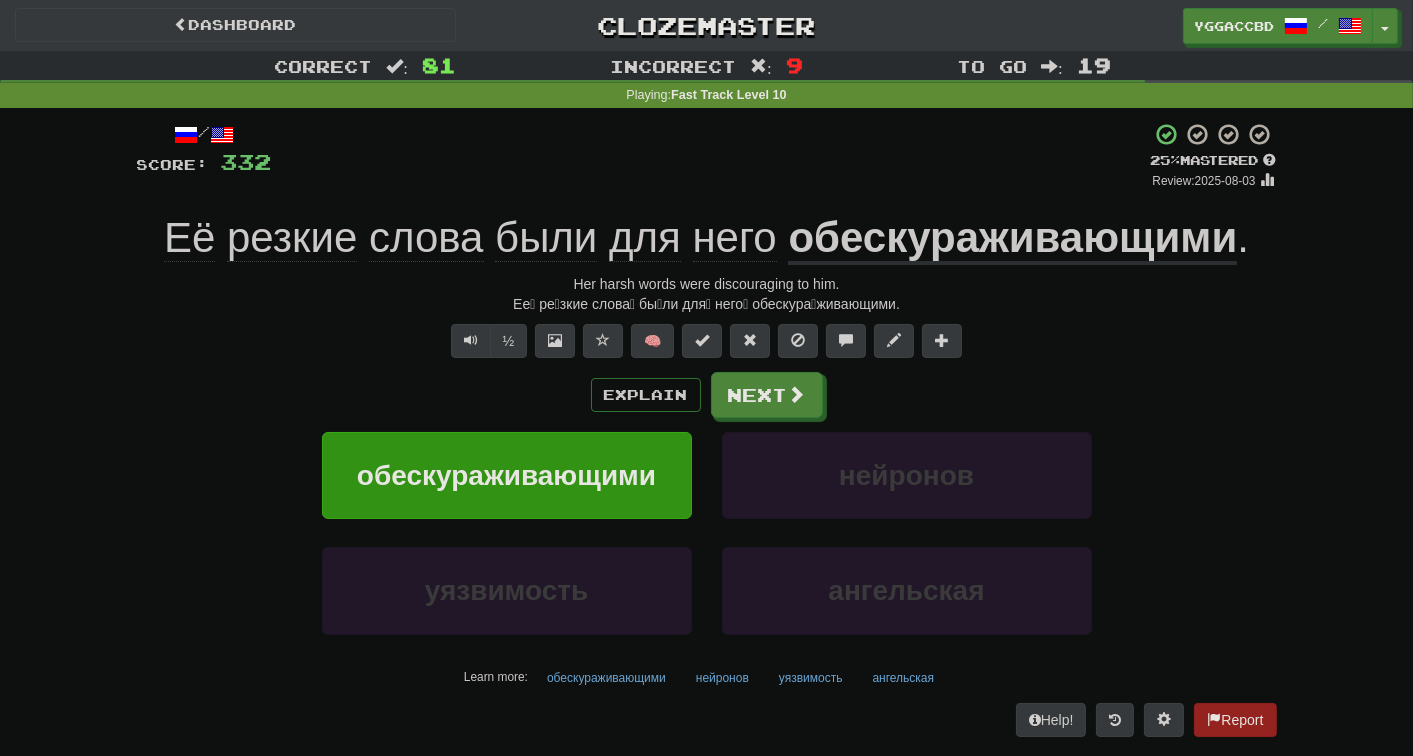 click on "Ее́ ре́зкие слова́ бы́ли для́ него́ обескура́живающими." at bounding box center (707, 304) 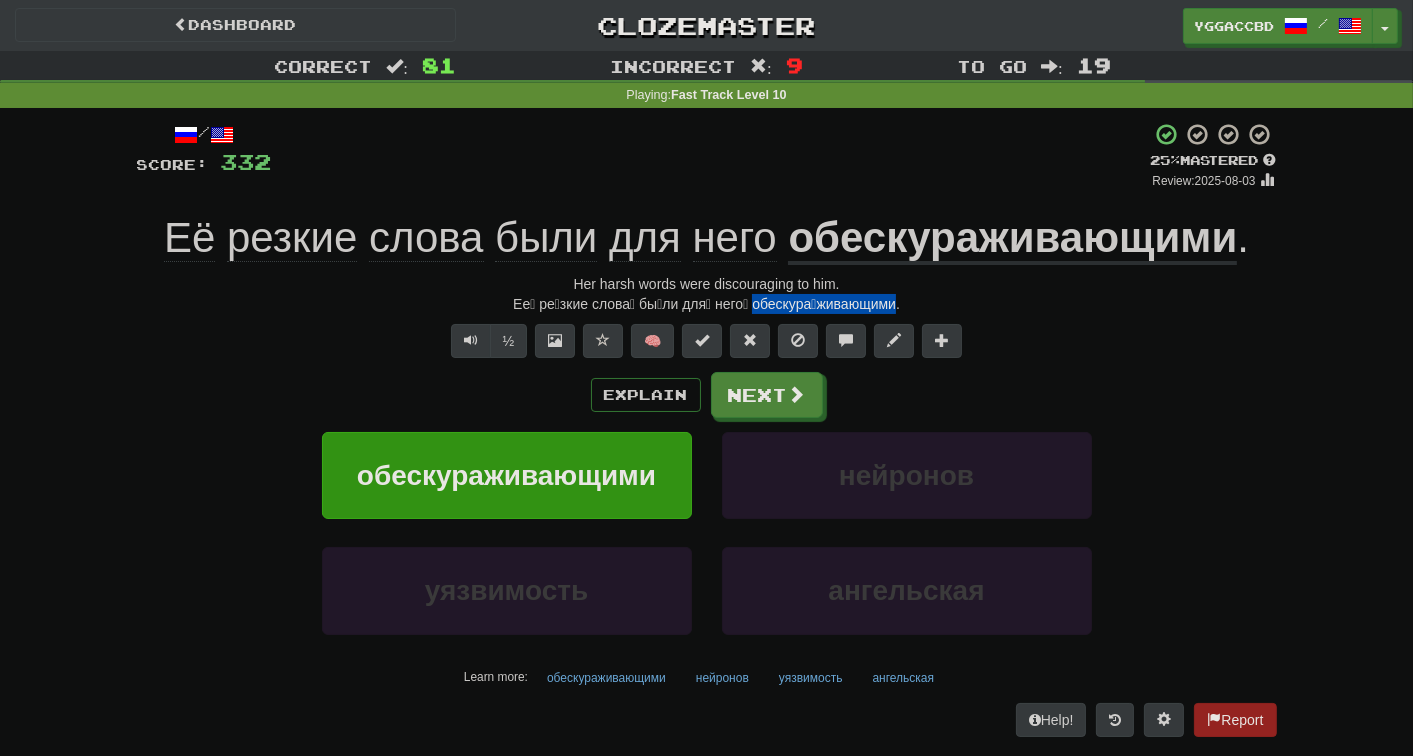 click on "Ее́ ре́зкие слова́ бы́ли для́ него́ обескура́живающими." at bounding box center (707, 304) 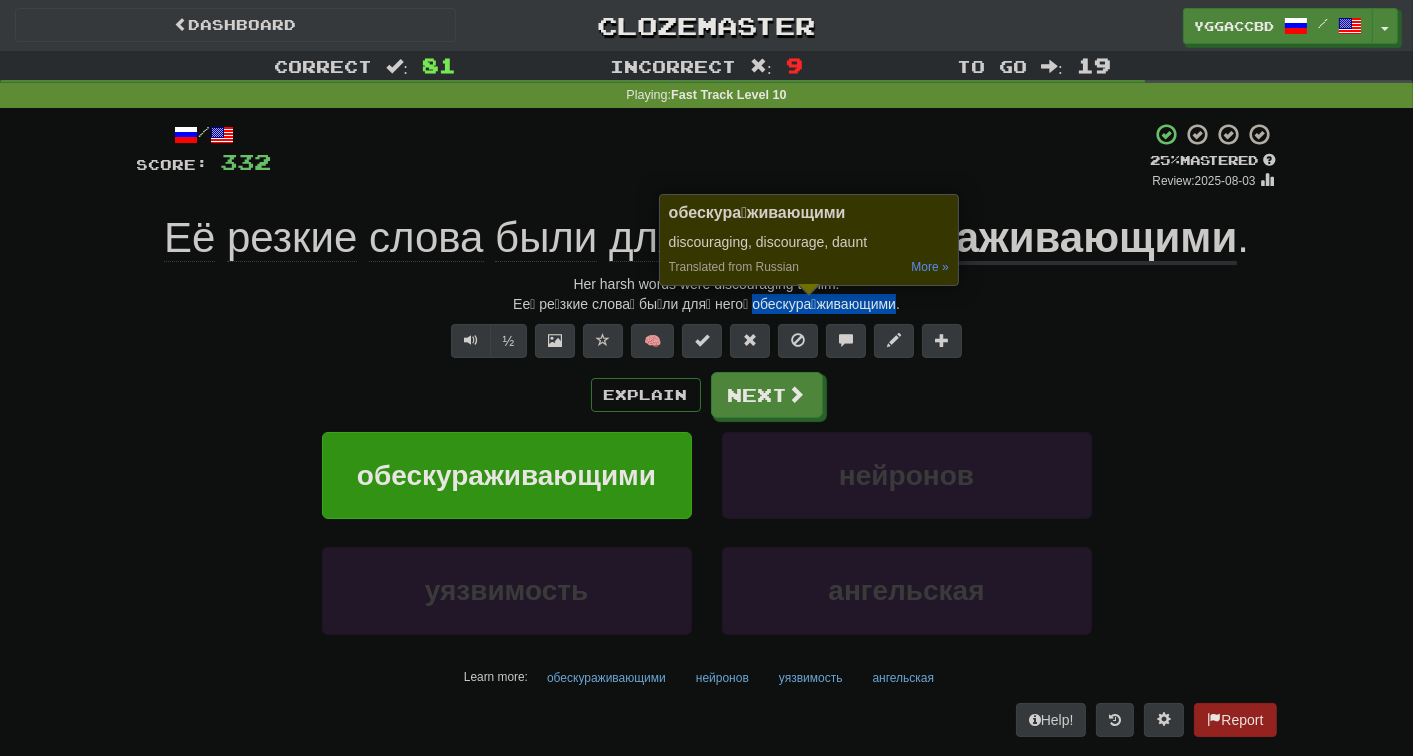 copy on "обескура́живающими" 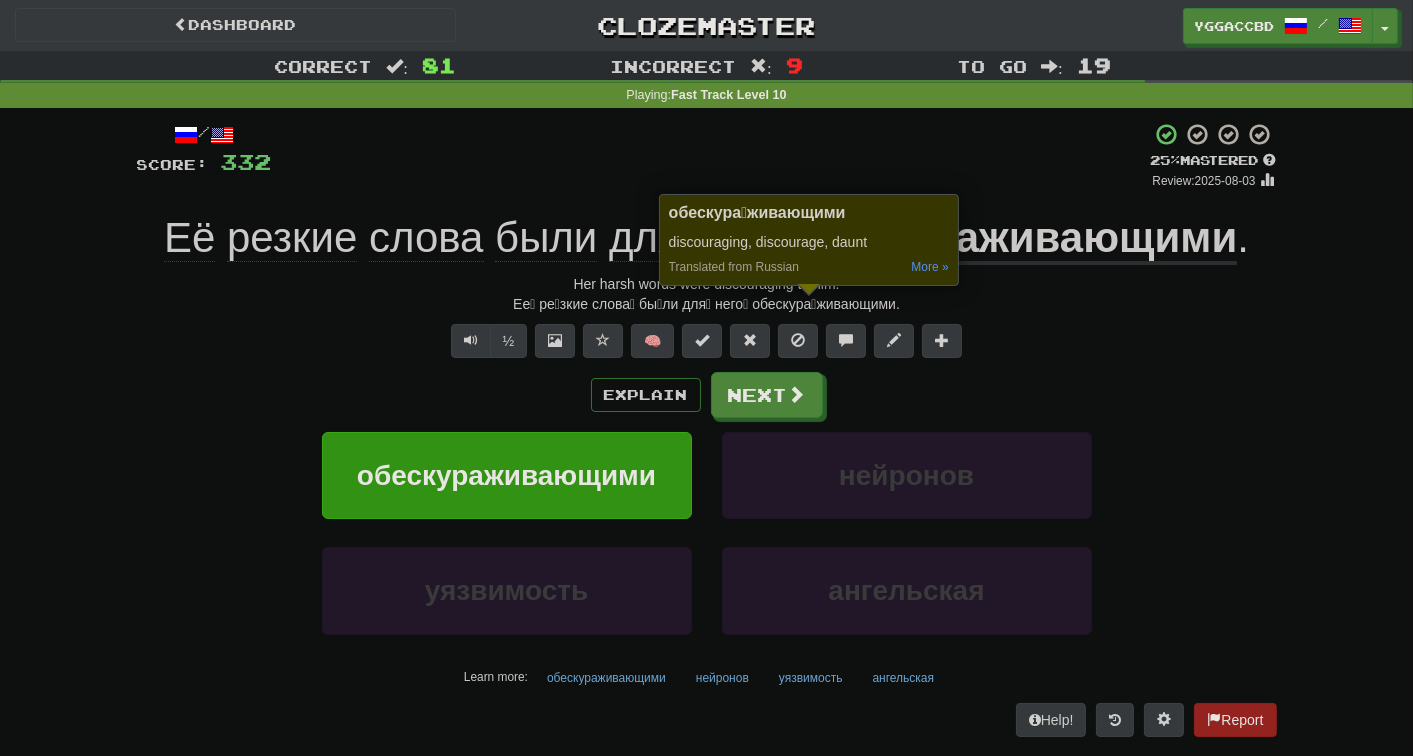 drag, startPoint x: 161, startPoint y: 569, endPoint x: 224, endPoint y: 430, distance: 152.61061 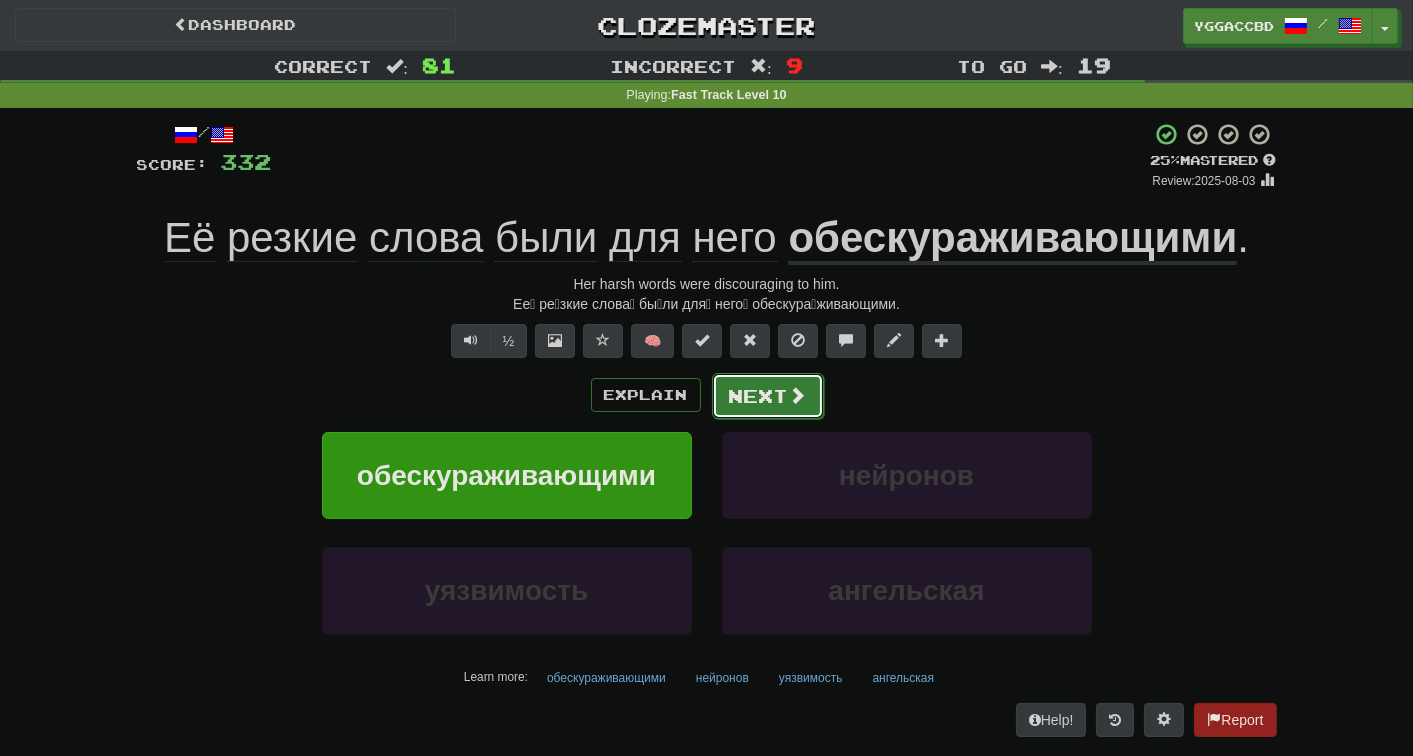 click on "Next" at bounding box center (768, 396) 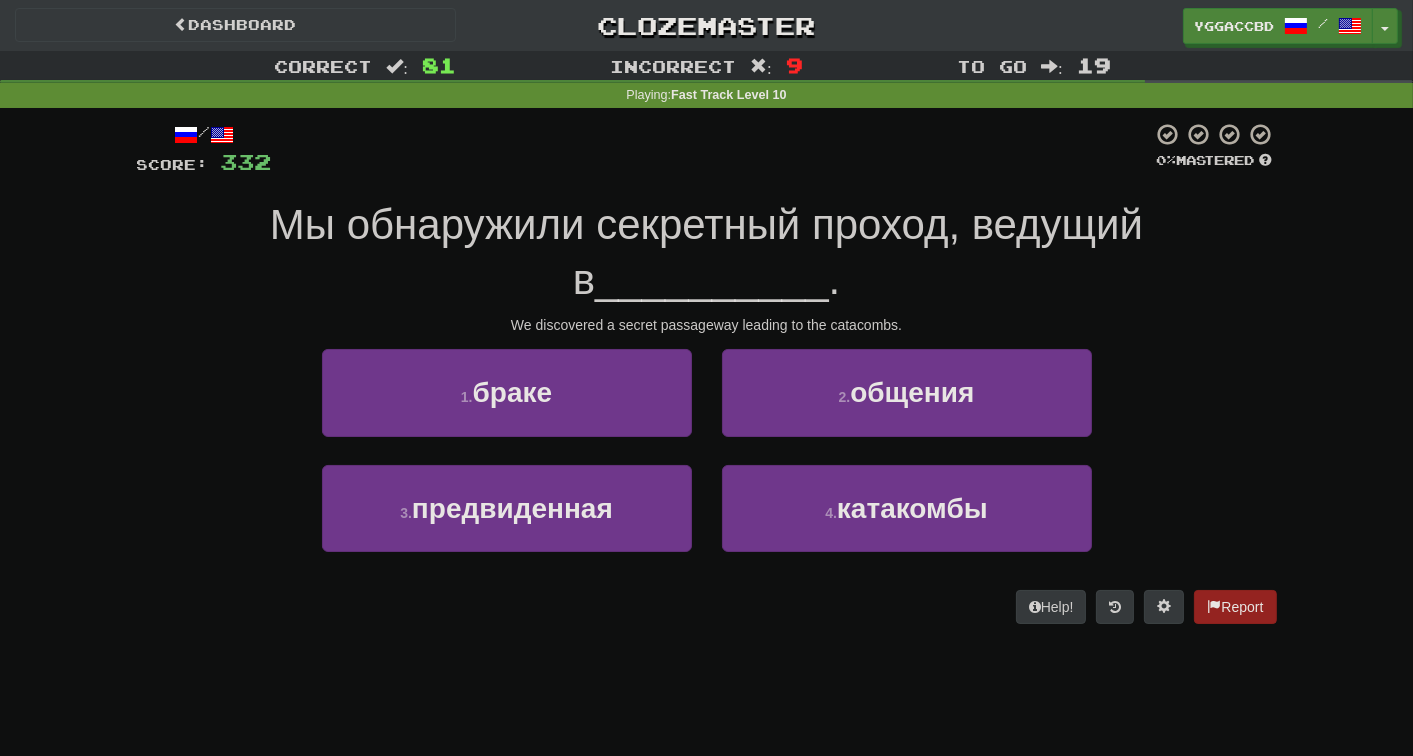 click on "3 .  предвиденная 4 .  катакомбы" at bounding box center (707, 522) 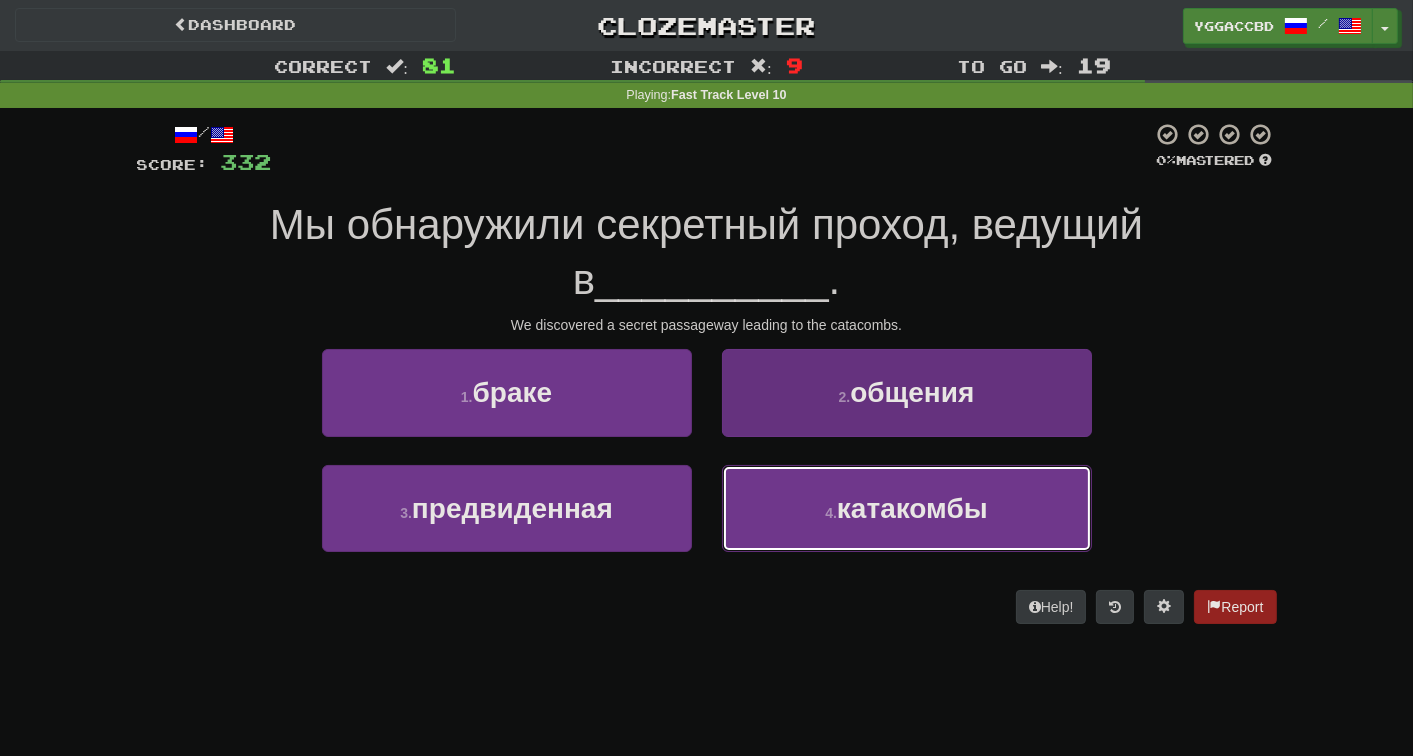 click on "4 .  катакомбы" at bounding box center (907, 508) 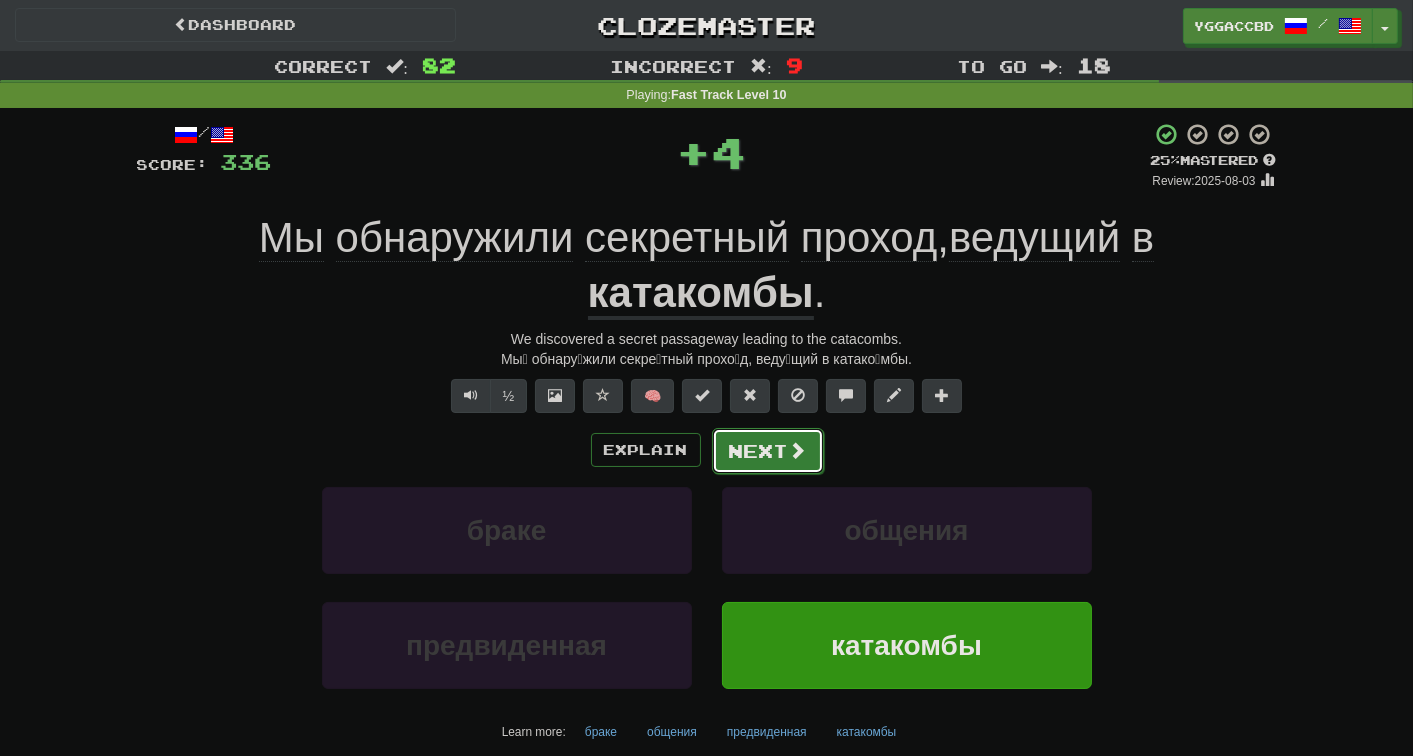 click at bounding box center (798, 450) 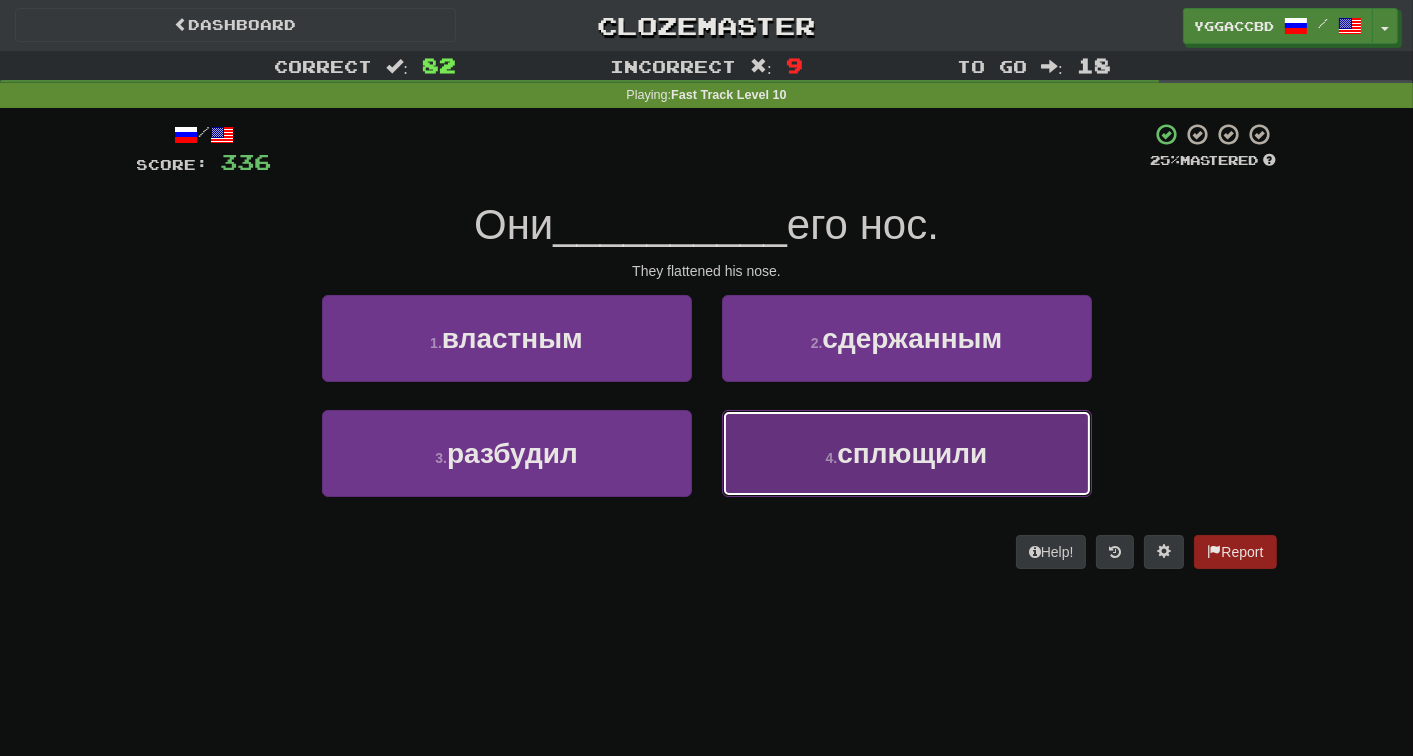 click on "4 .  сплющили" at bounding box center (907, 453) 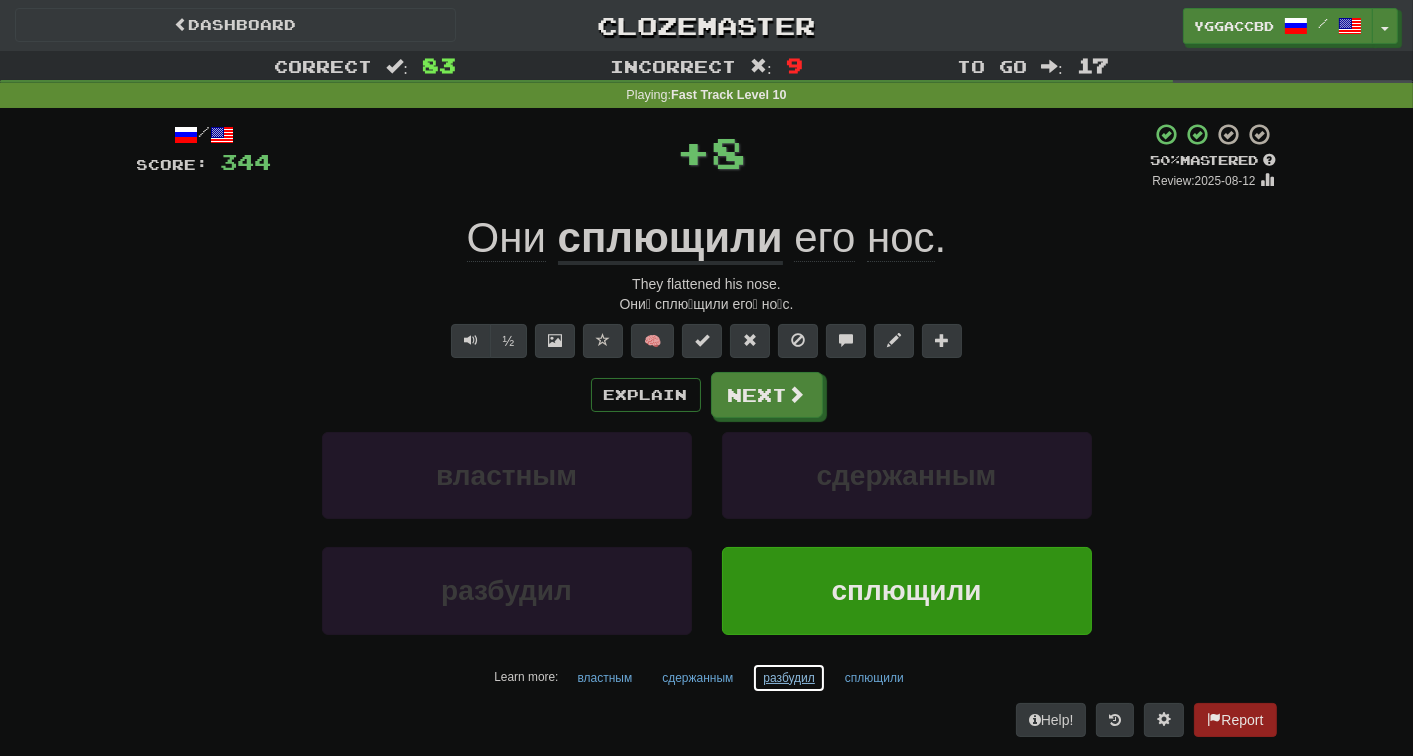 click on "разбудил" at bounding box center [789, 678] 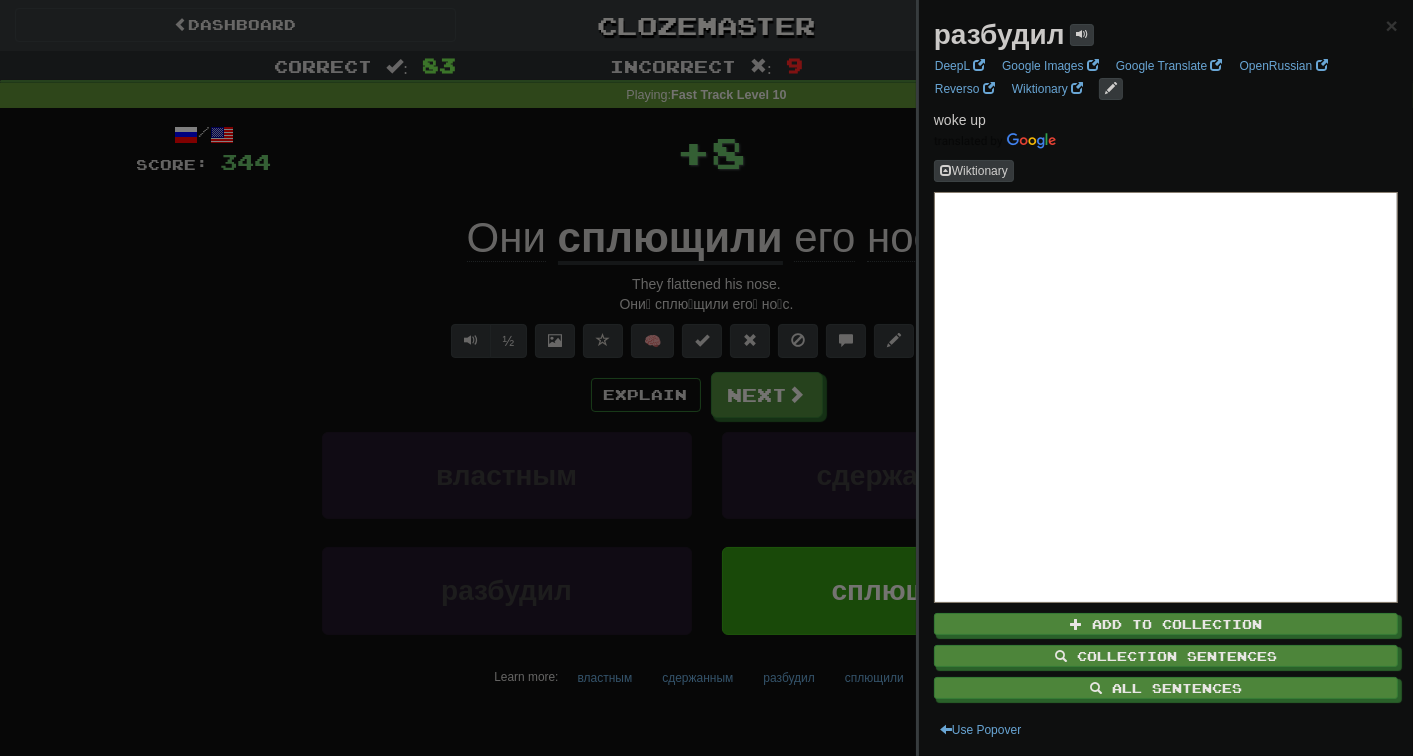 click at bounding box center (706, 378) 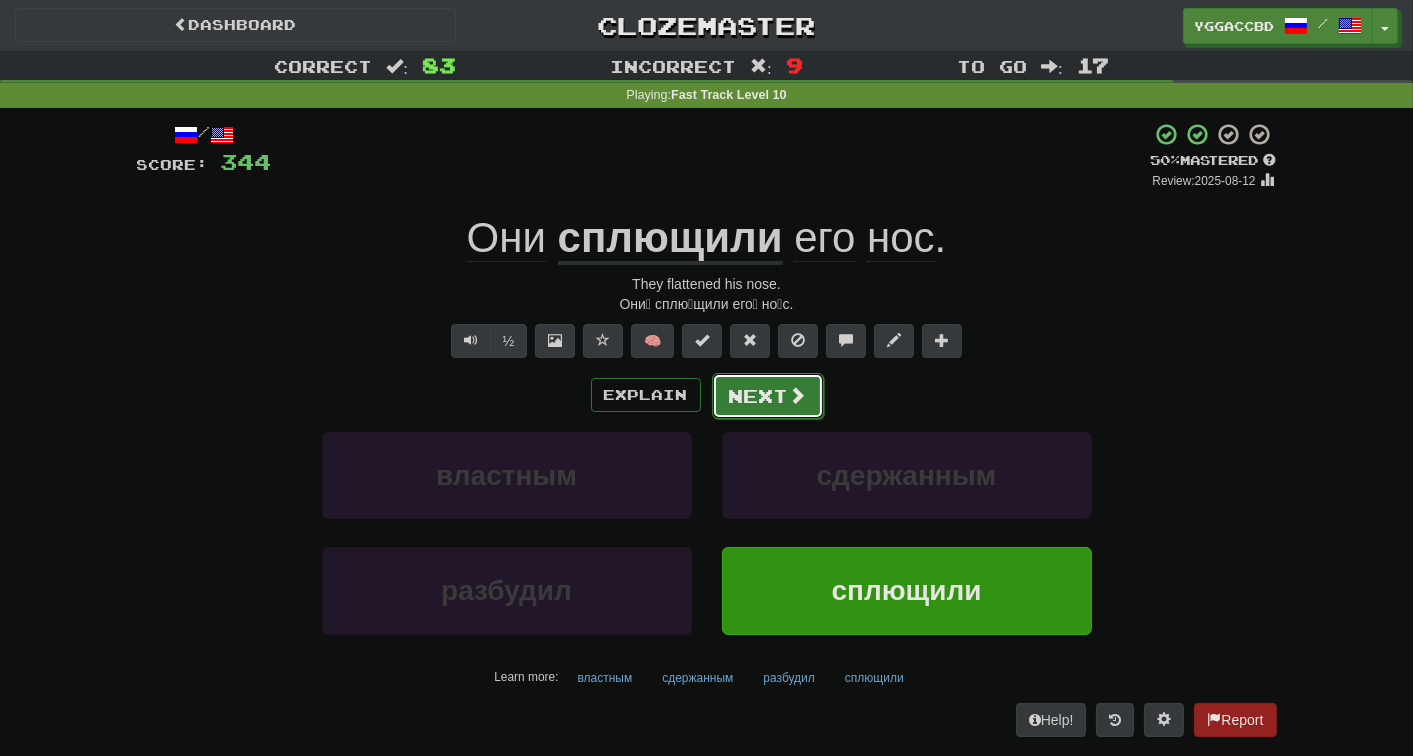 click on "Next" at bounding box center (768, 396) 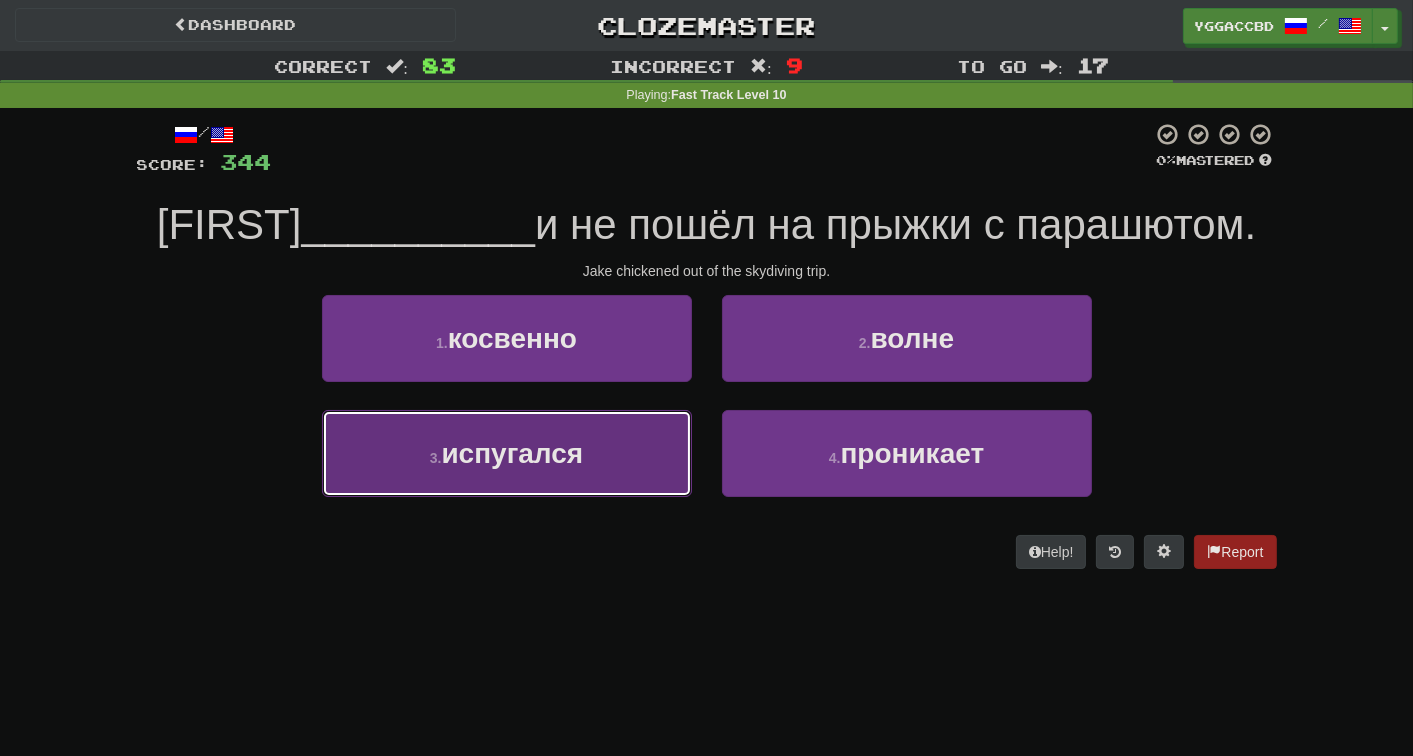 click on "3 .  испугался" at bounding box center (507, 453) 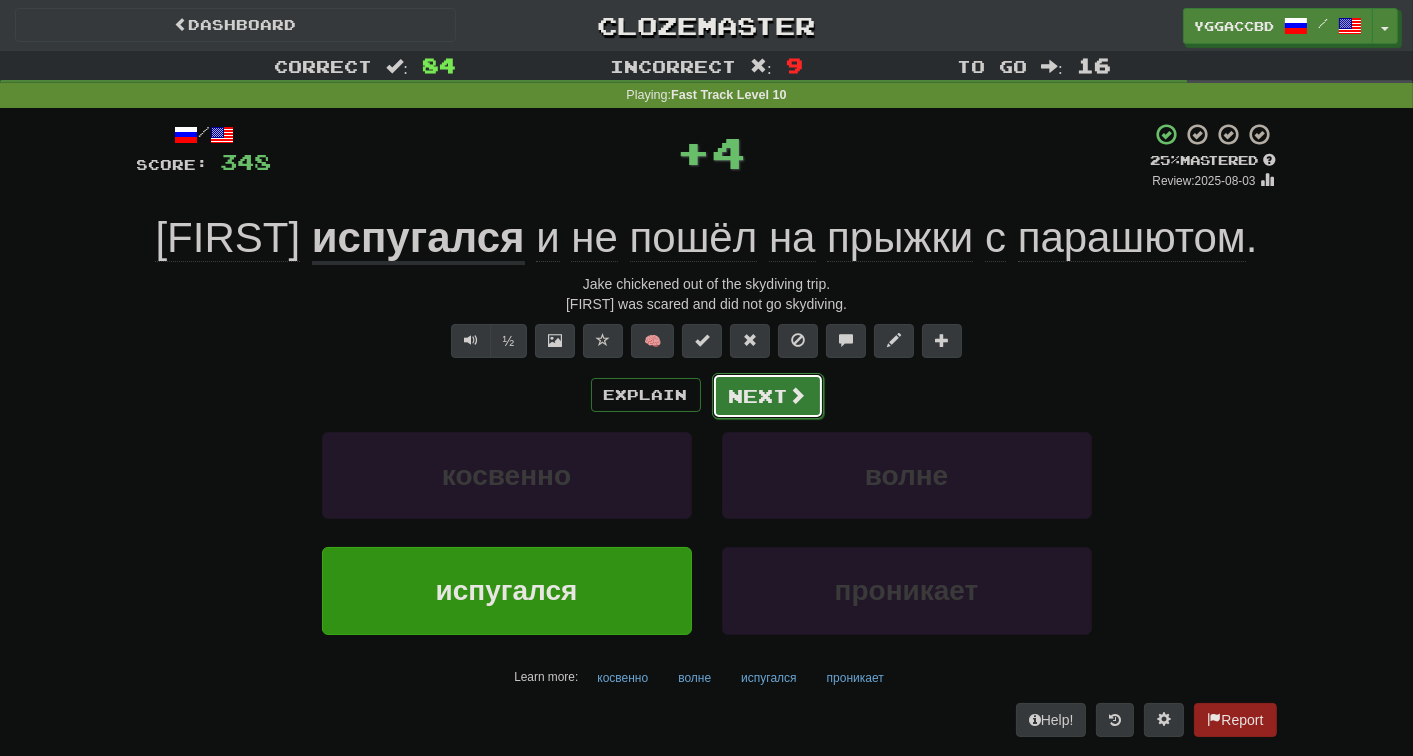 click on "Next" at bounding box center [768, 396] 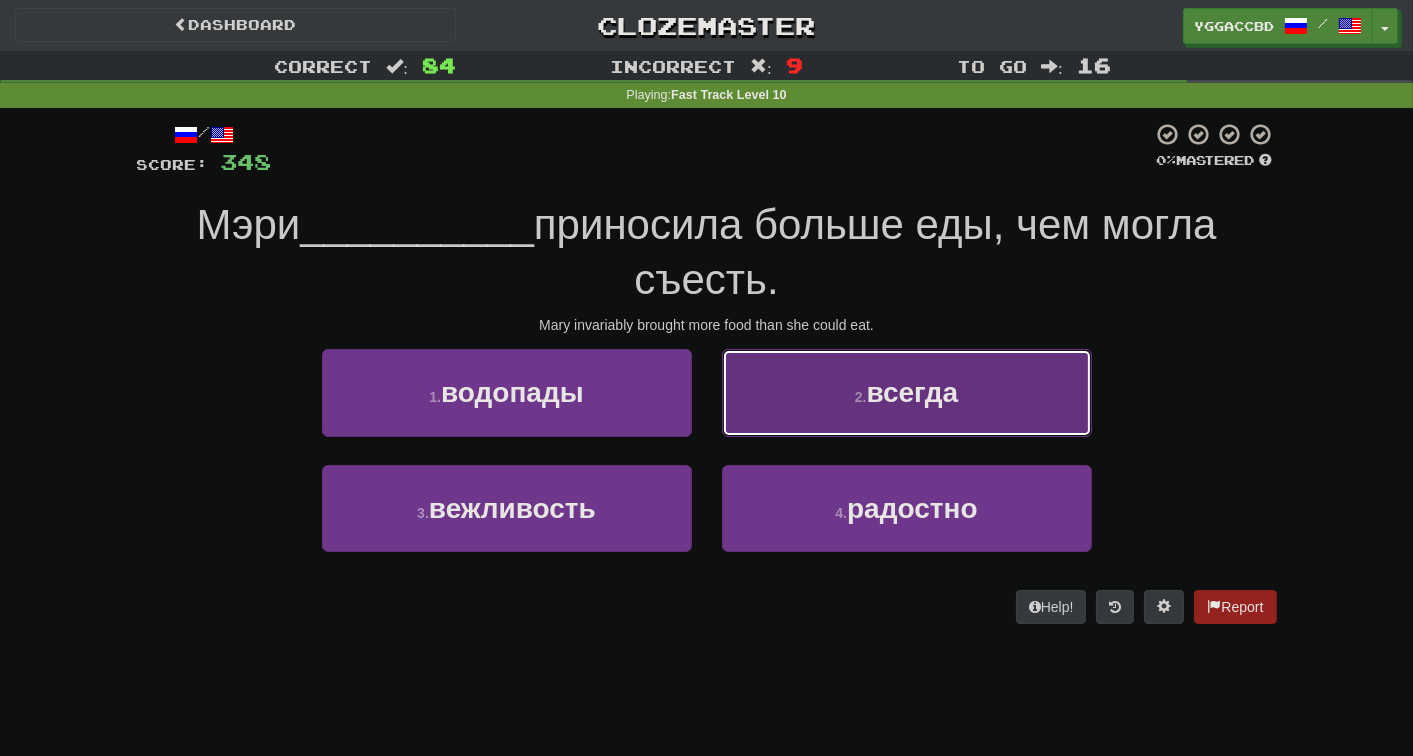 click on "2 .  всегда" at bounding box center [907, 392] 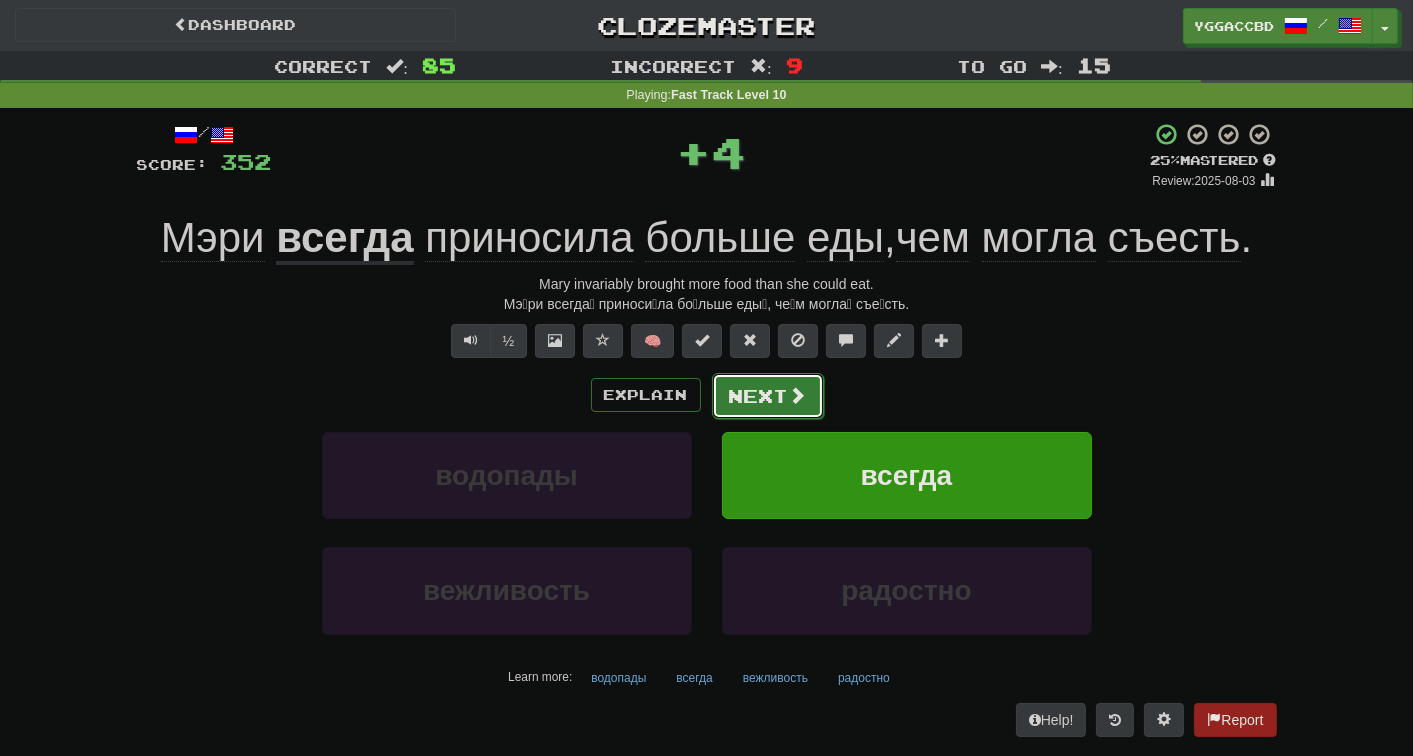 click on "Next" at bounding box center [768, 396] 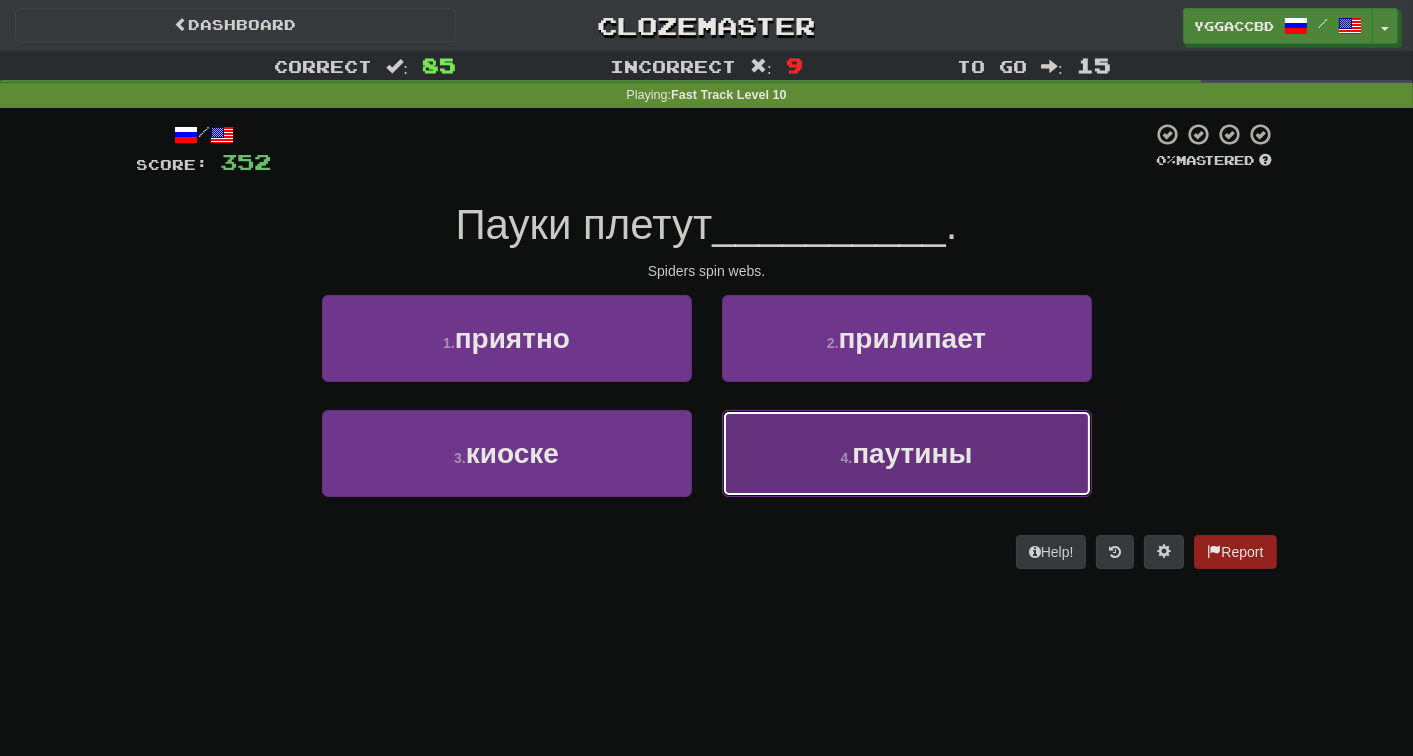 click on "паутины" at bounding box center [912, 453] 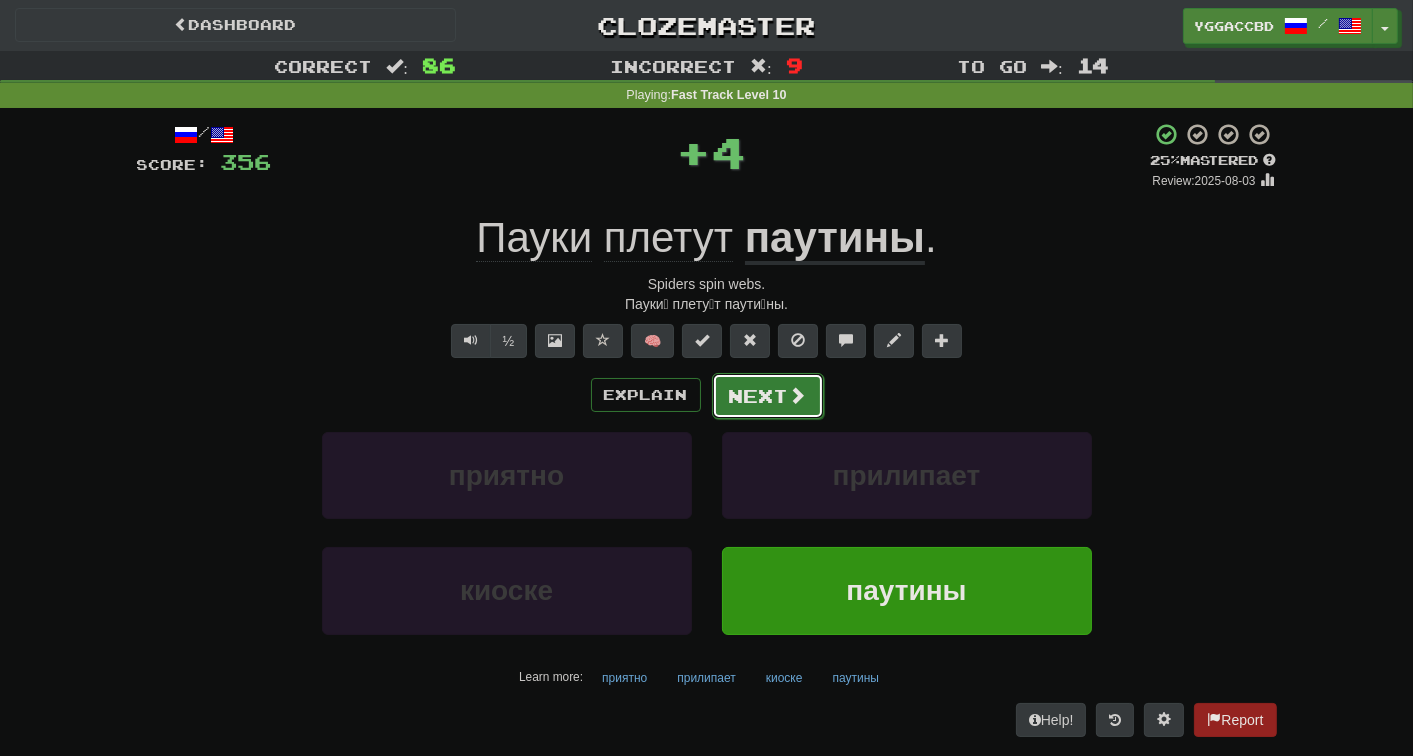 click on "Next" at bounding box center [768, 396] 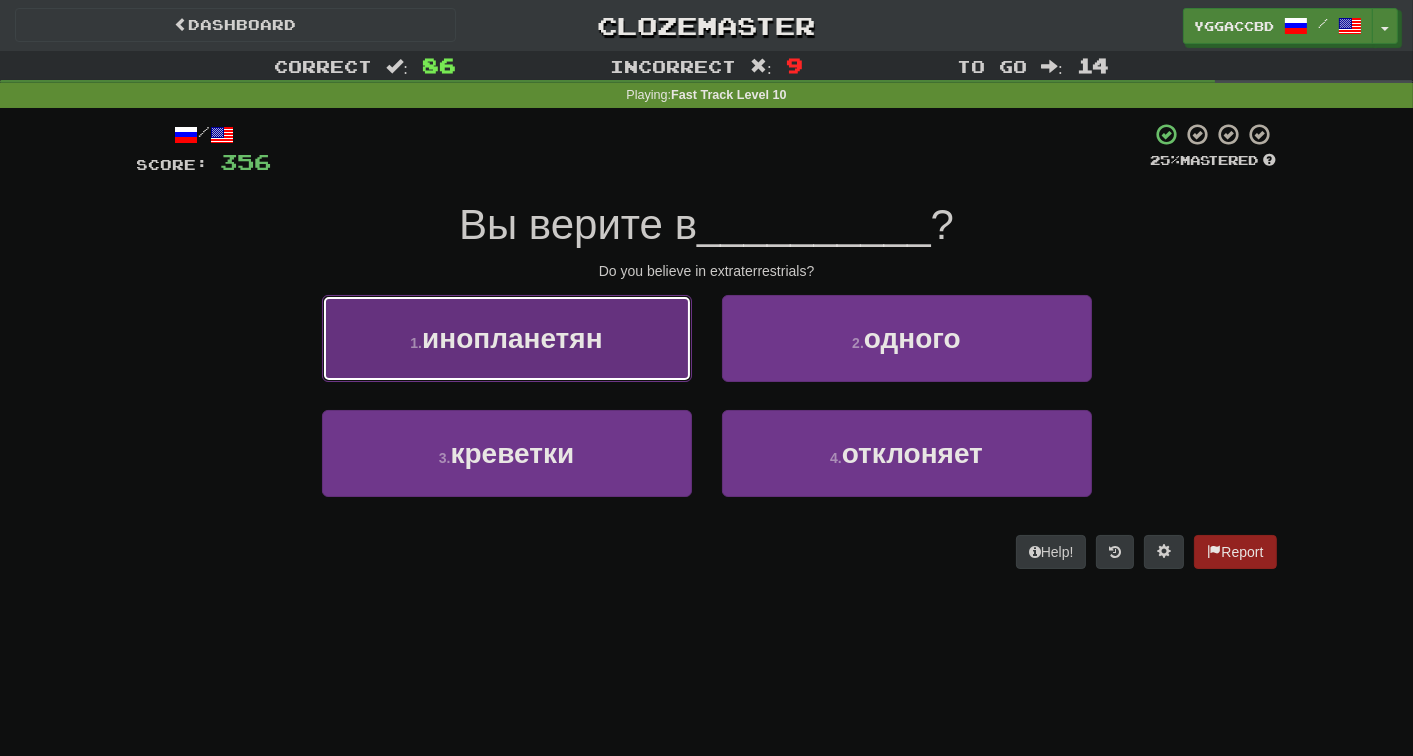 click on "1 .  инопланетян" at bounding box center (507, 338) 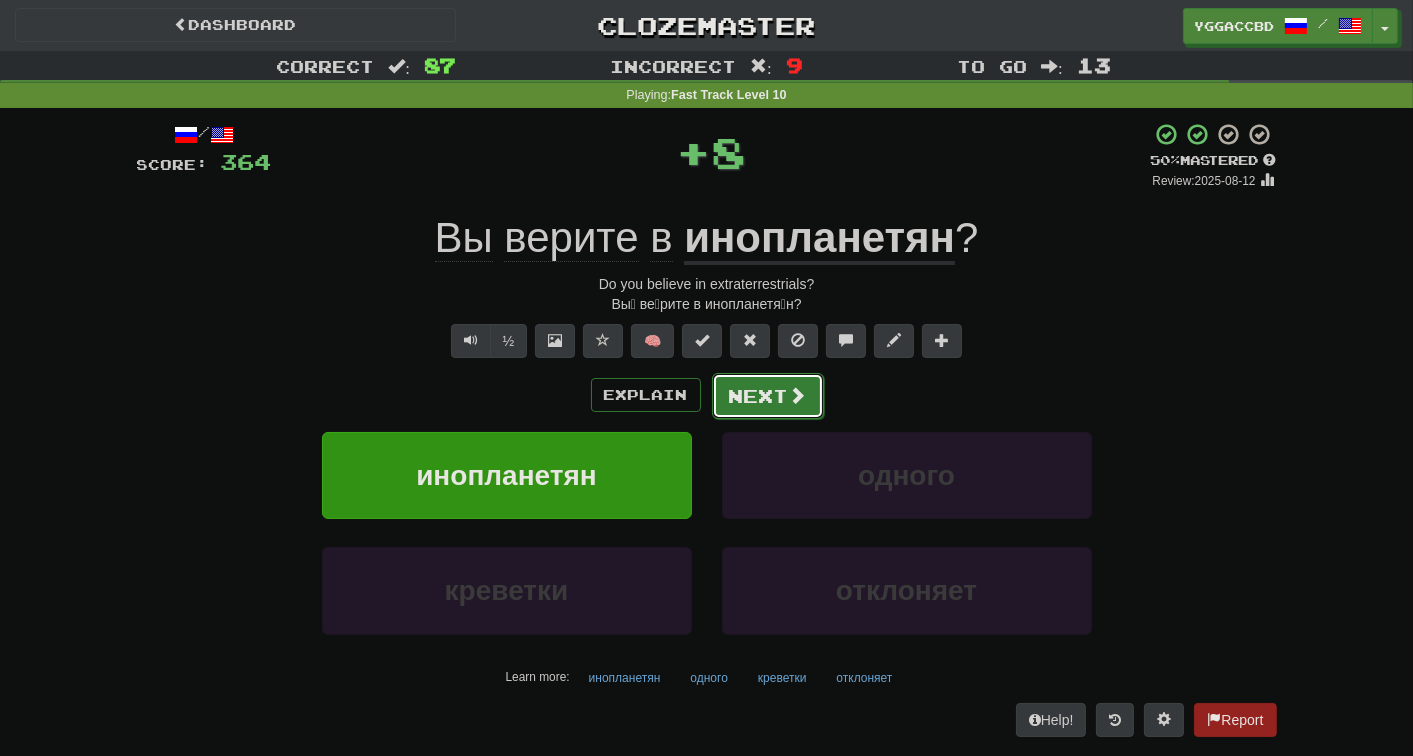 click on "Next" at bounding box center (768, 396) 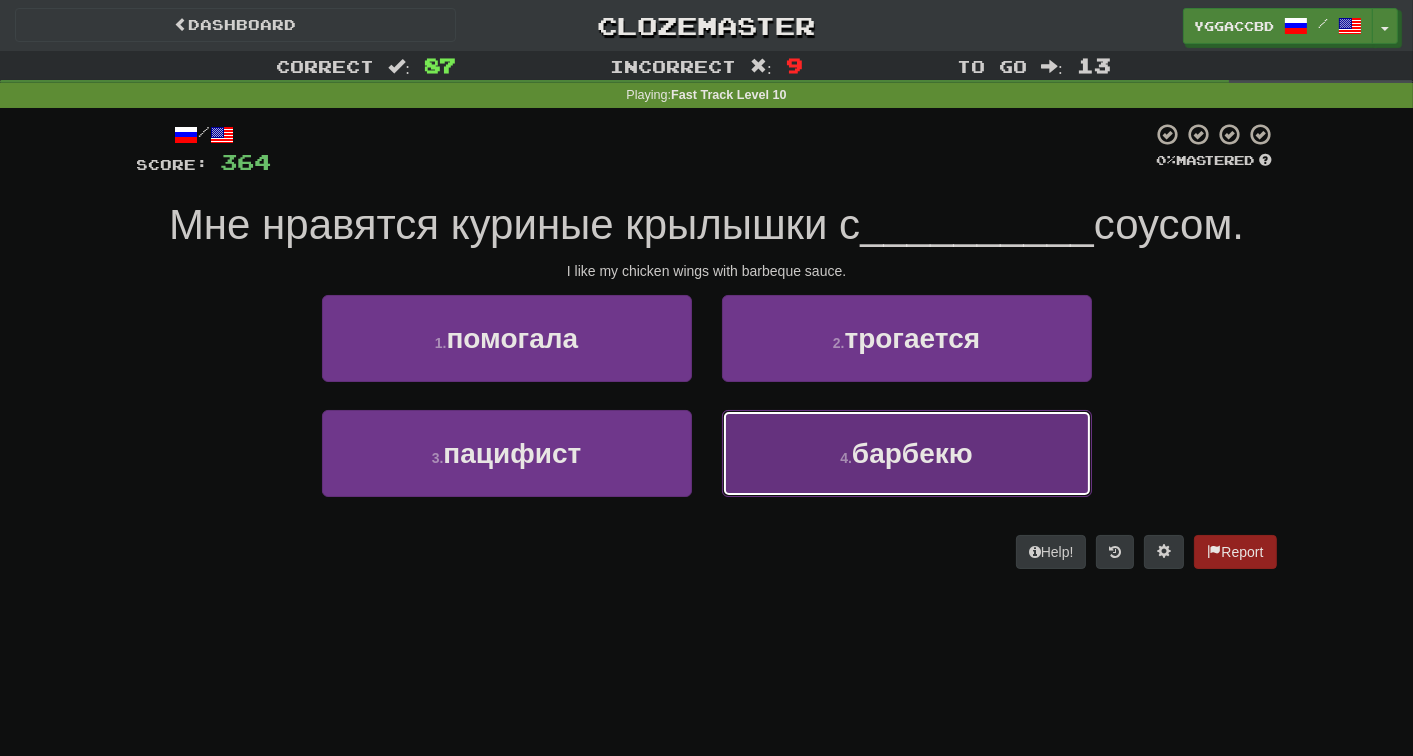 click on "4 .  барбекю" at bounding box center (907, 453) 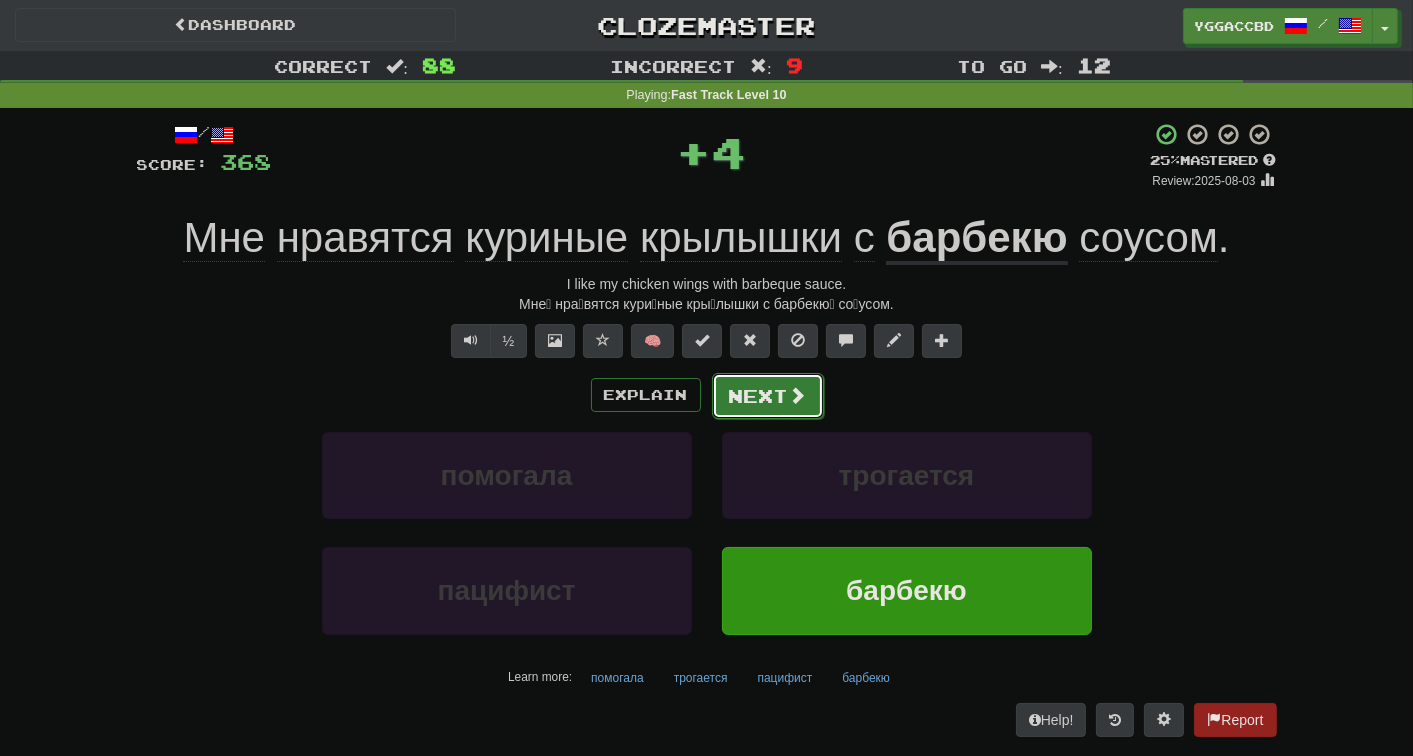 click on "Next" at bounding box center [768, 396] 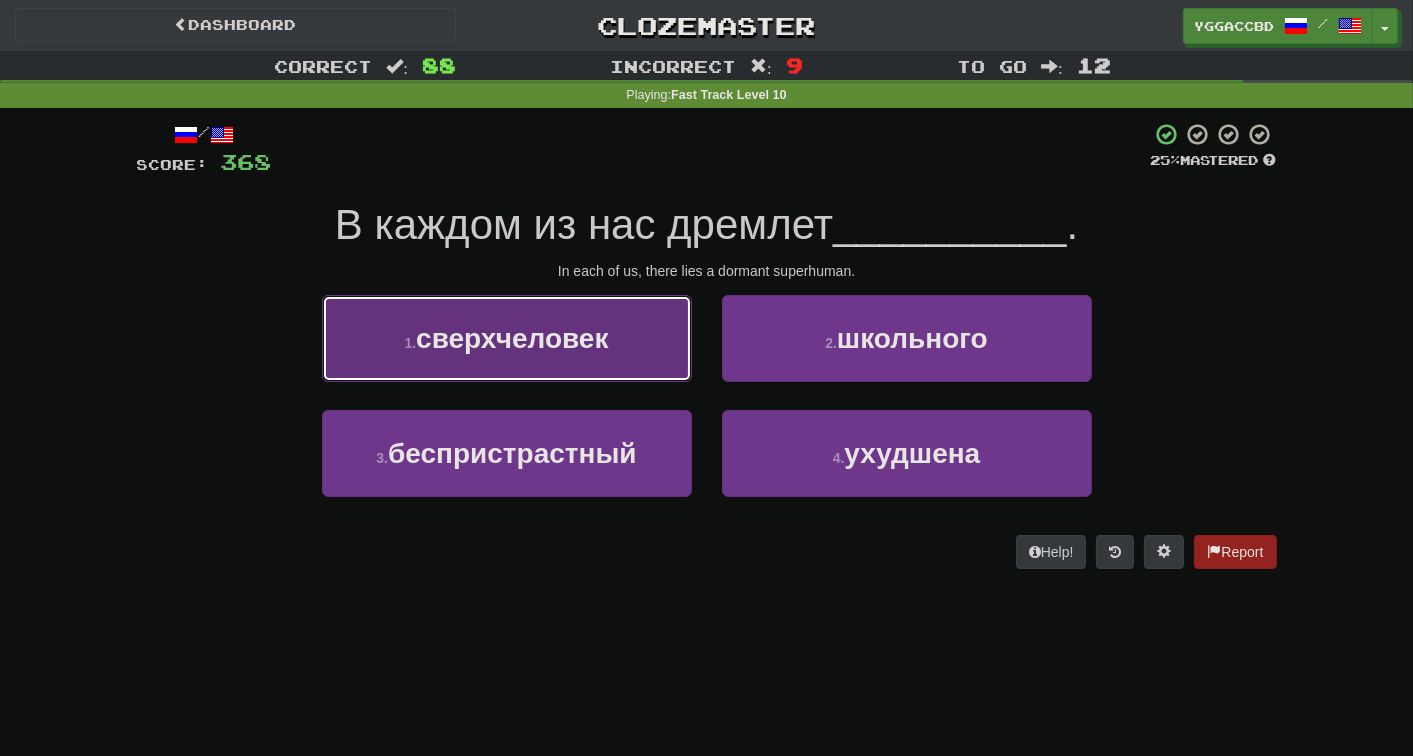 click on "1 .  сверхчеловек" at bounding box center [507, 338] 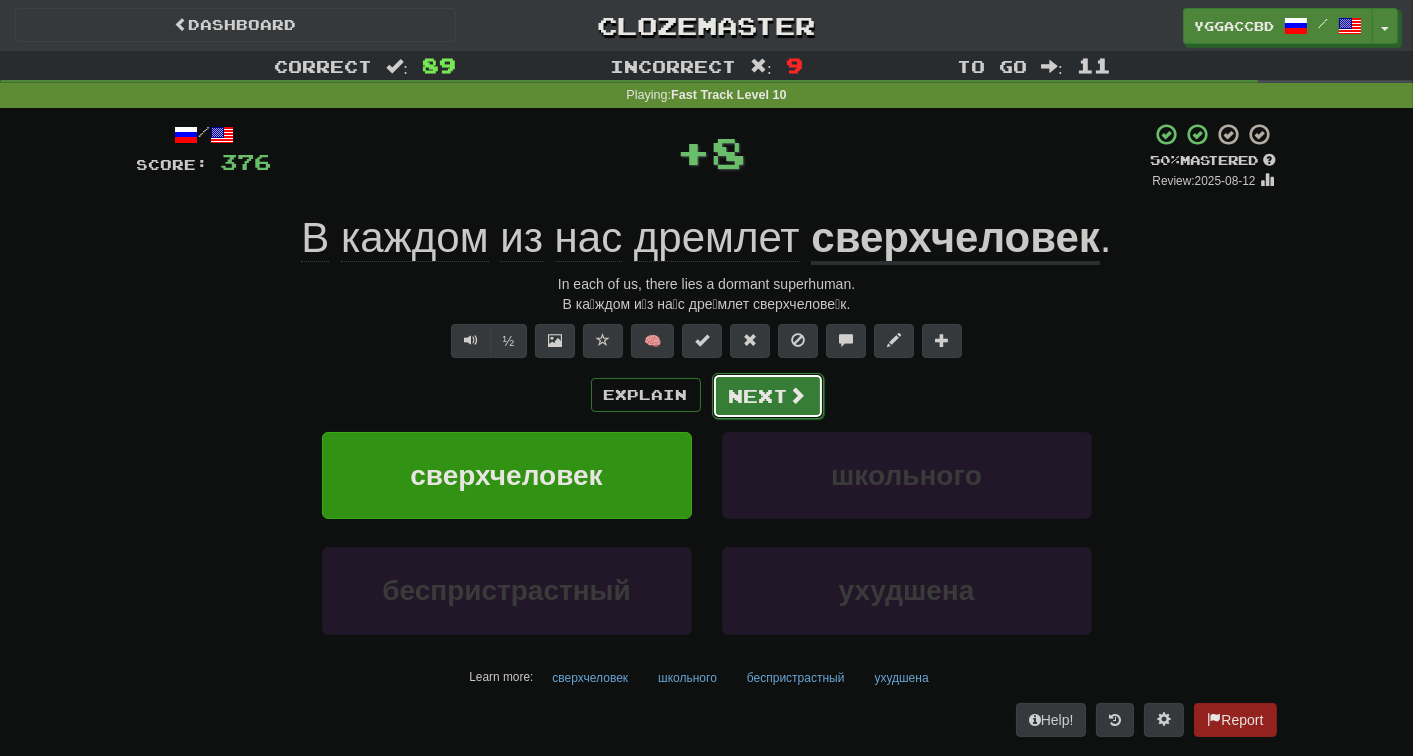 click on "Next" at bounding box center (768, 396) 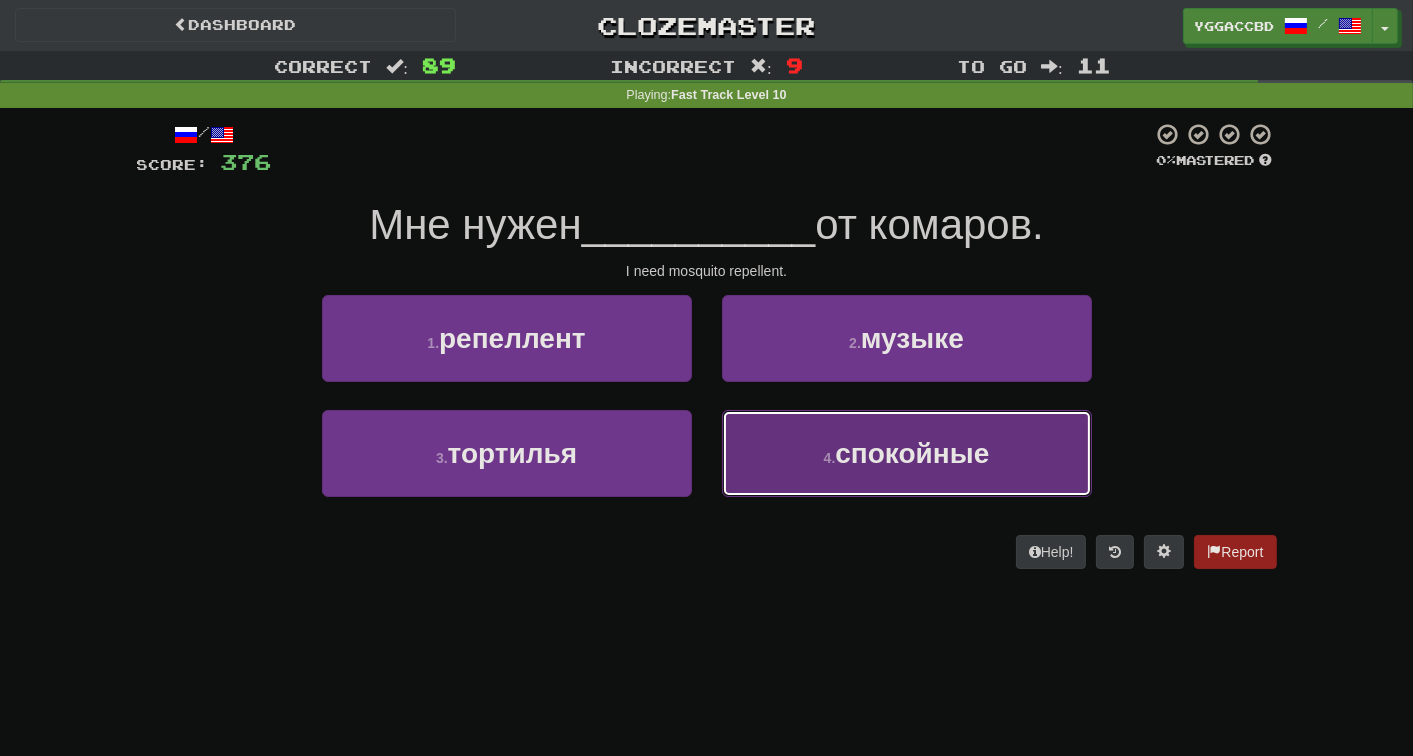 click on "спокойные" at bounding box center (912, 453) 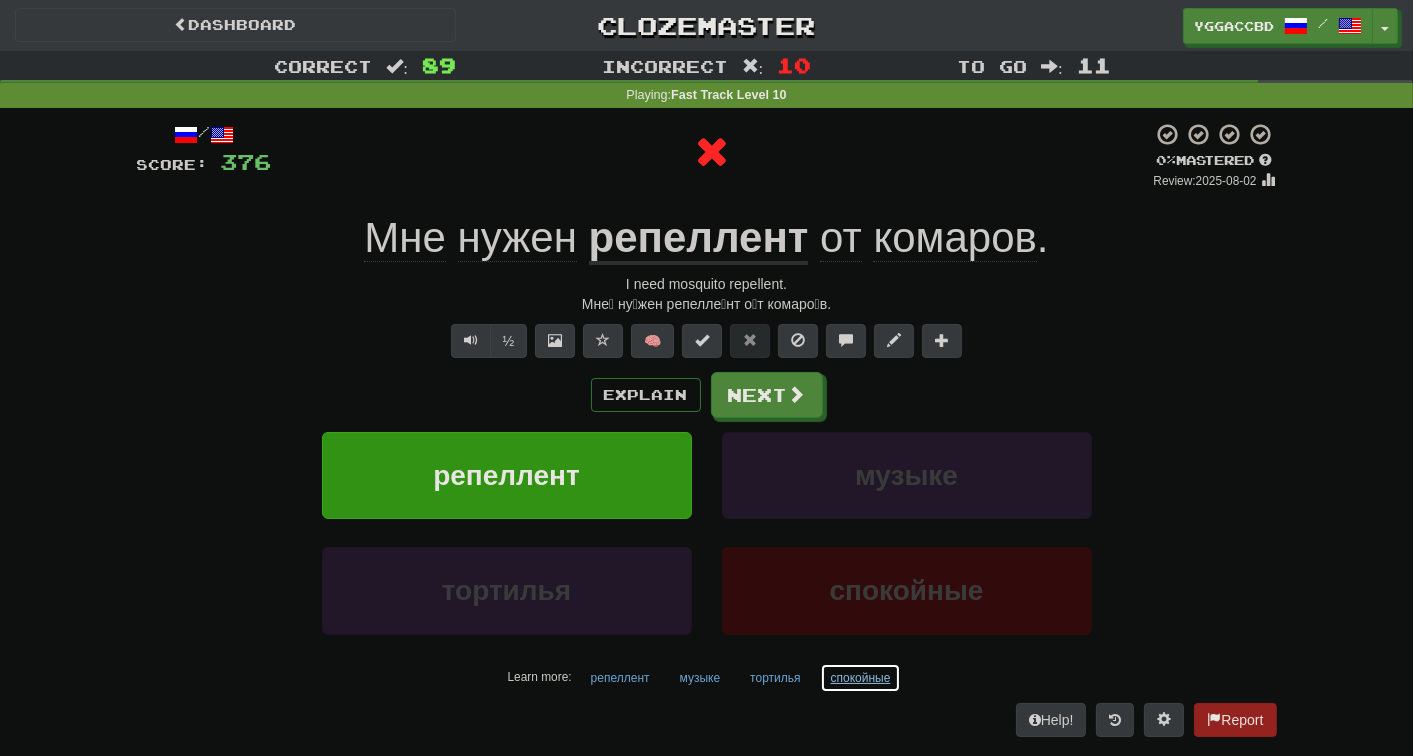 click on "спокойные" at bounding box center [861, 678] 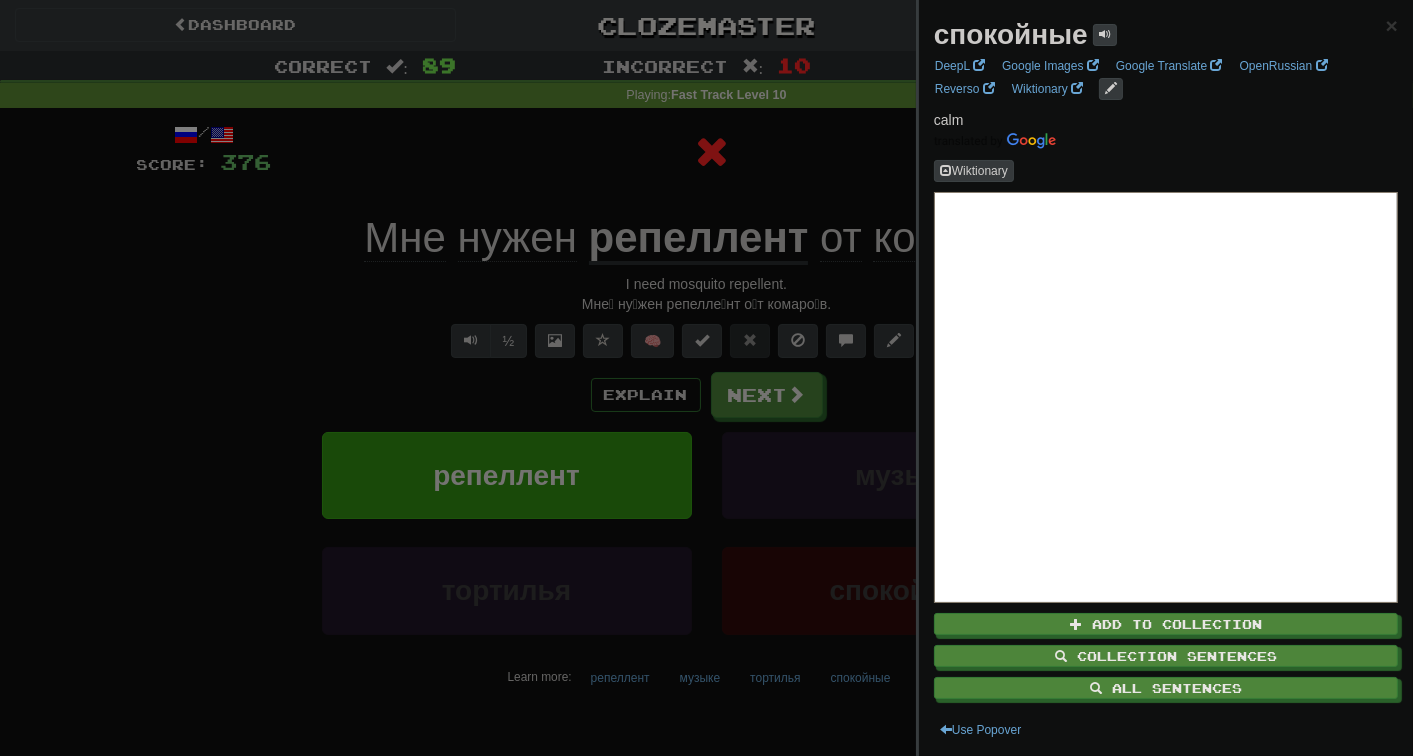 click at bounding box center (706, 378) 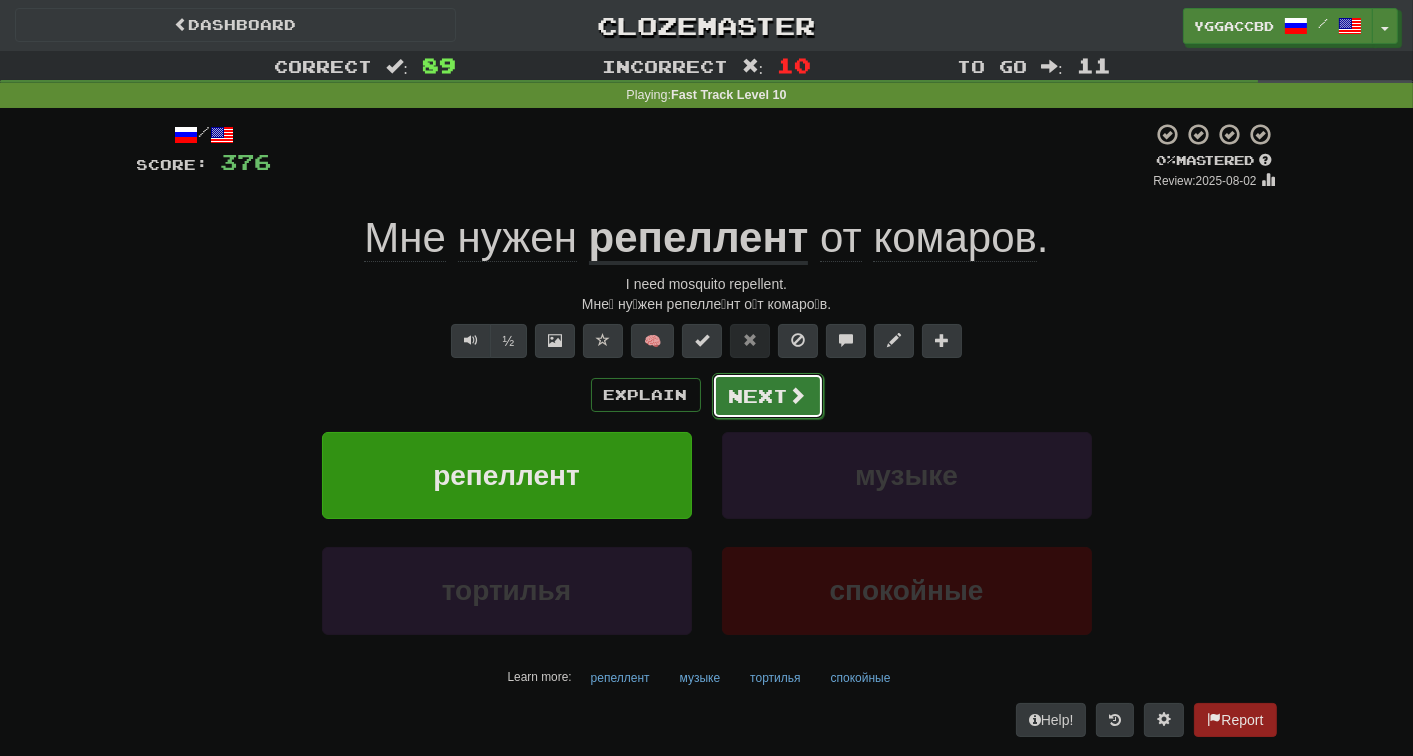 click on "Next" at bounding box center (768, 396) 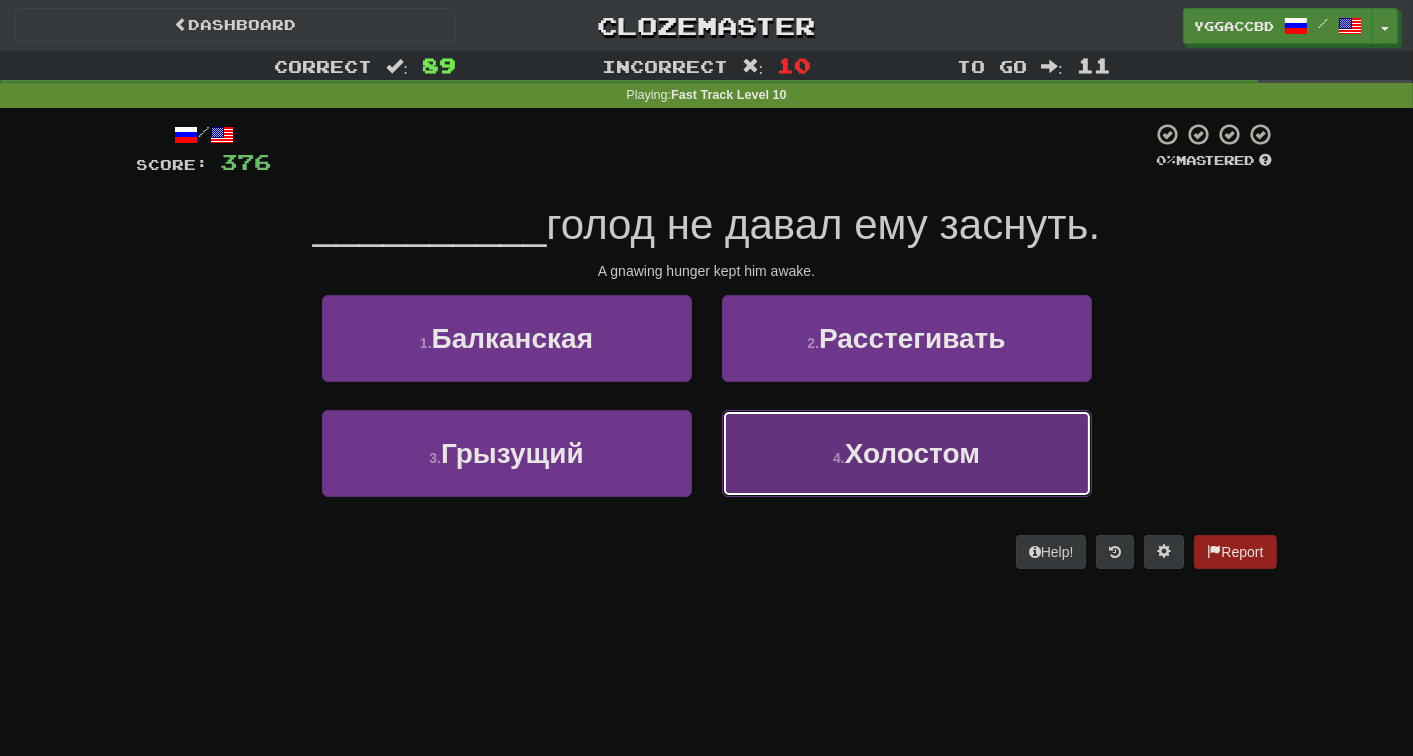 click on "Холостом" at bounding box center [912, 453] 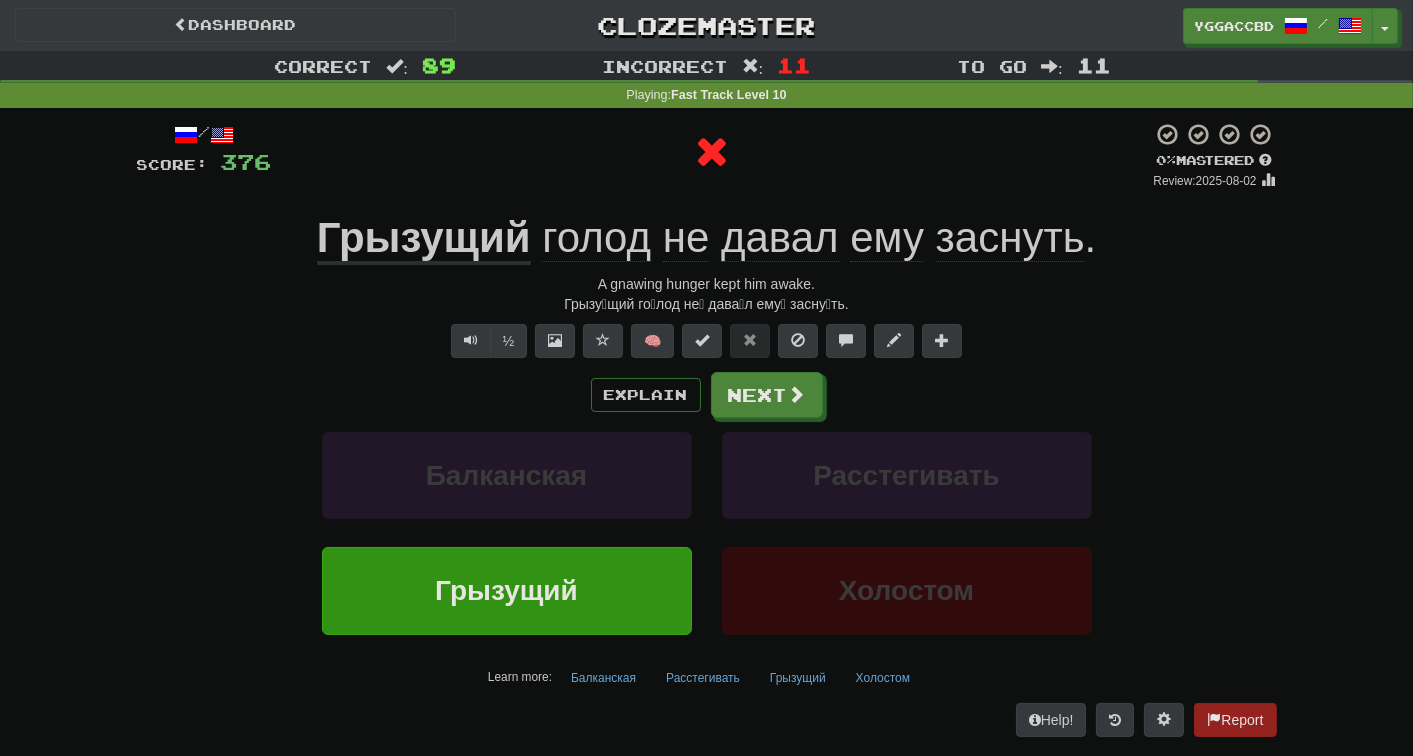 click on "Грызущий" at bounding box center (424, 239) 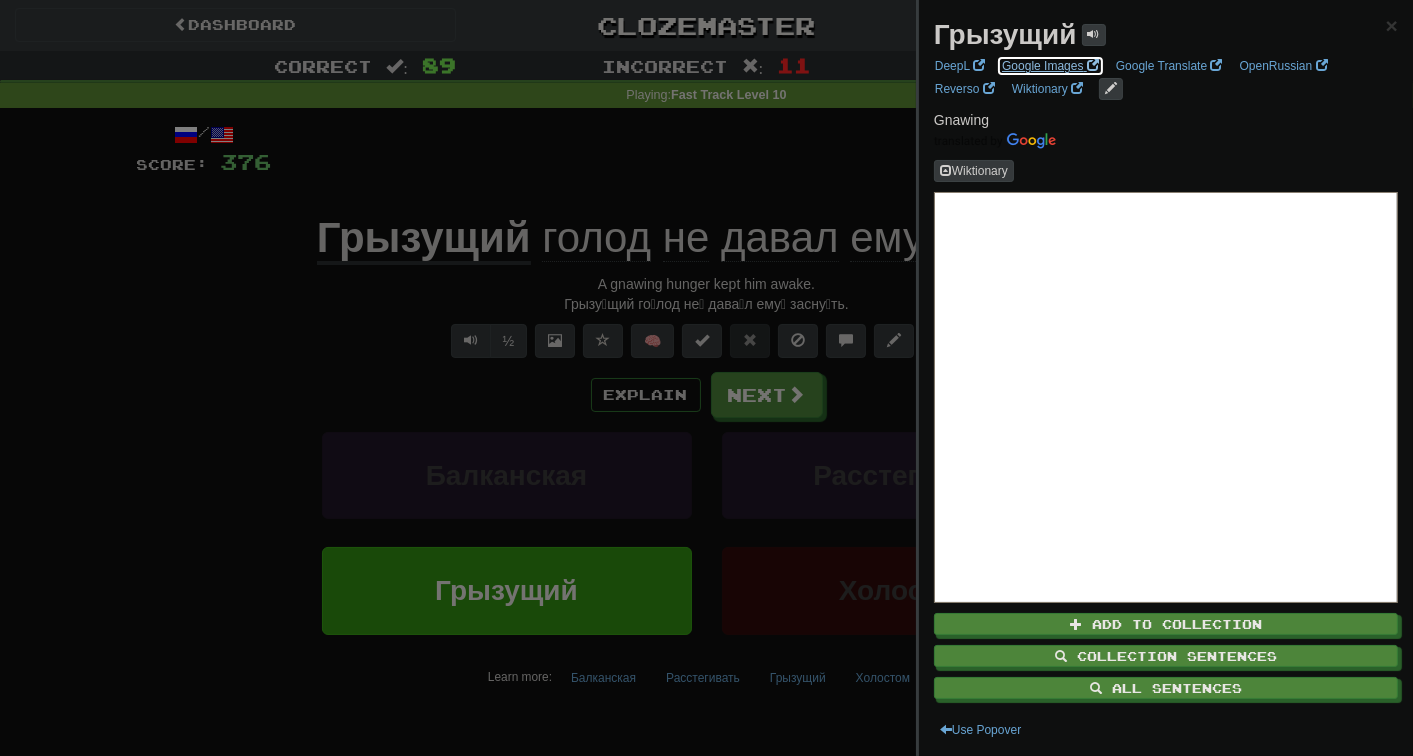 click on "Google Images" at bounding box center [1050, 66] 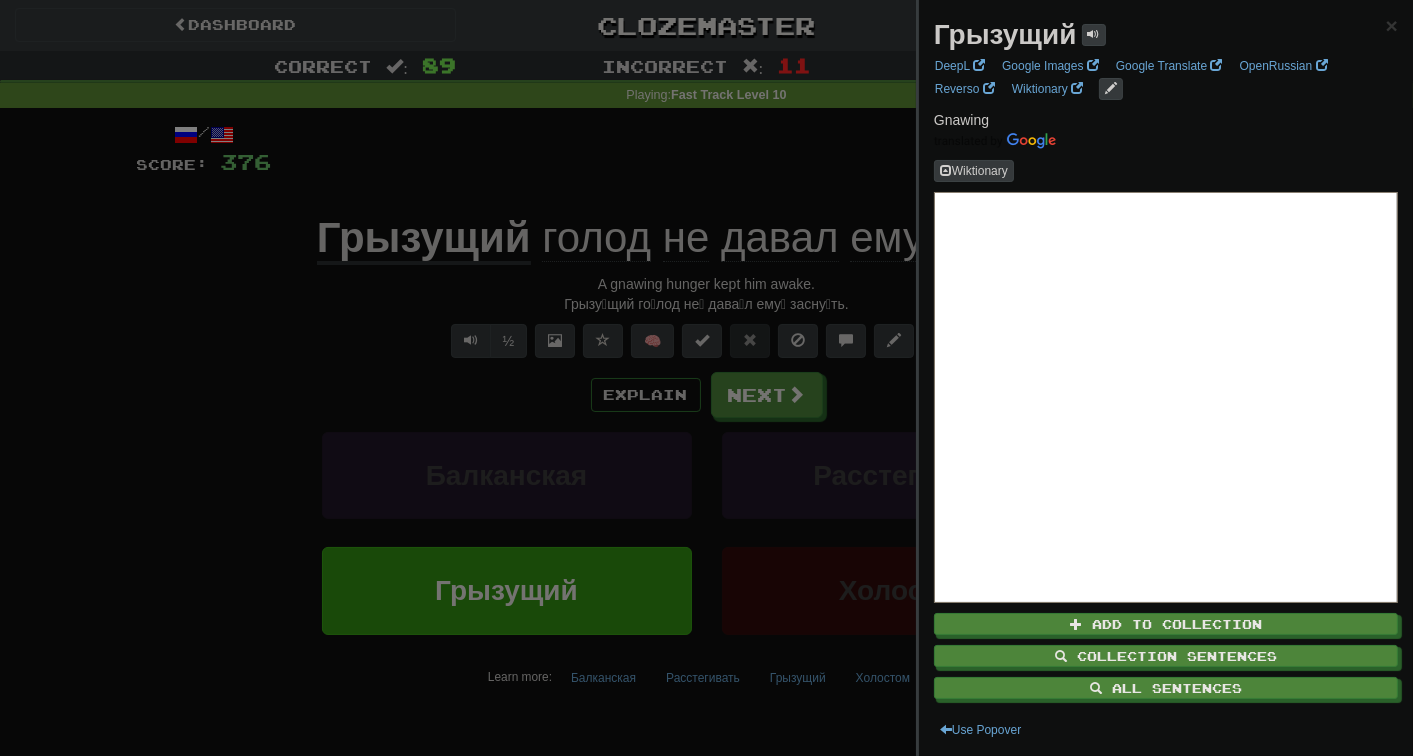click at bounding box center [706, 378] 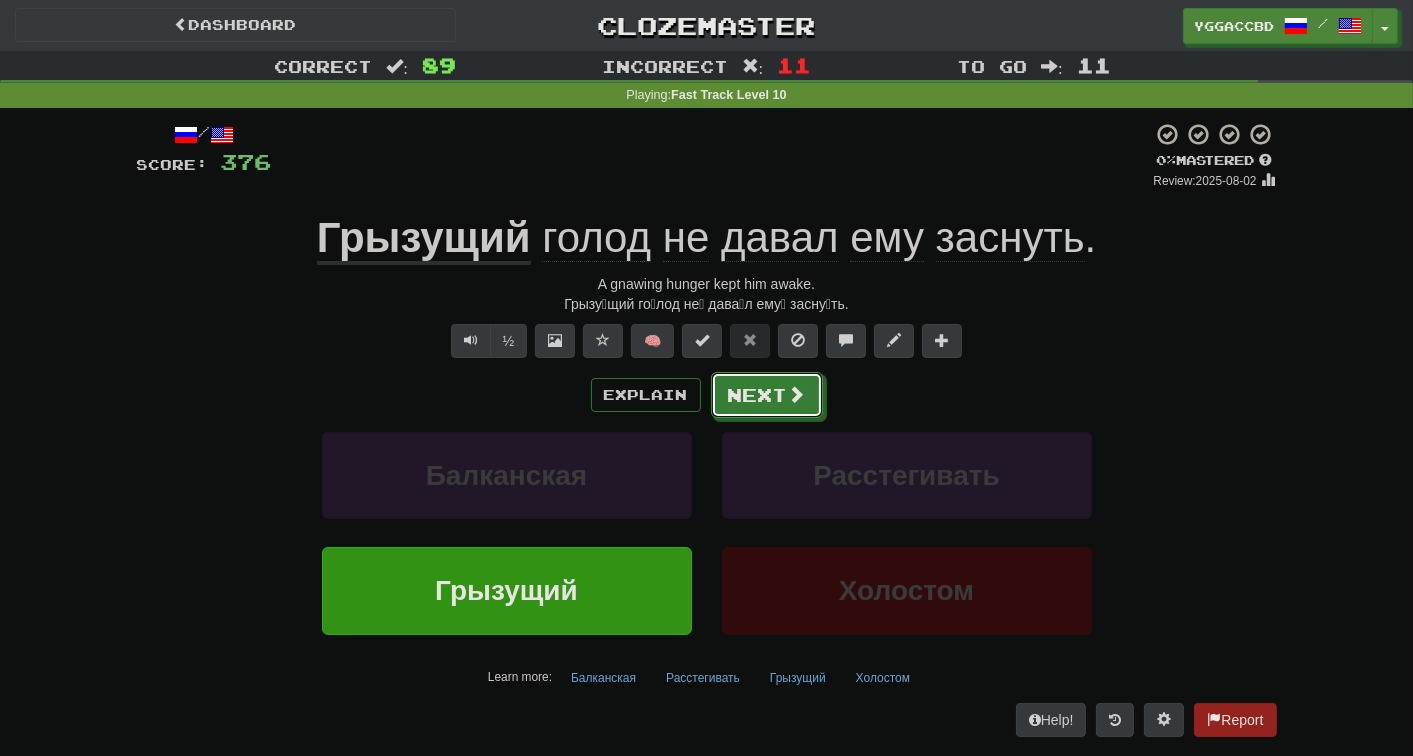click on "Next" at bounding box center [767, 395] 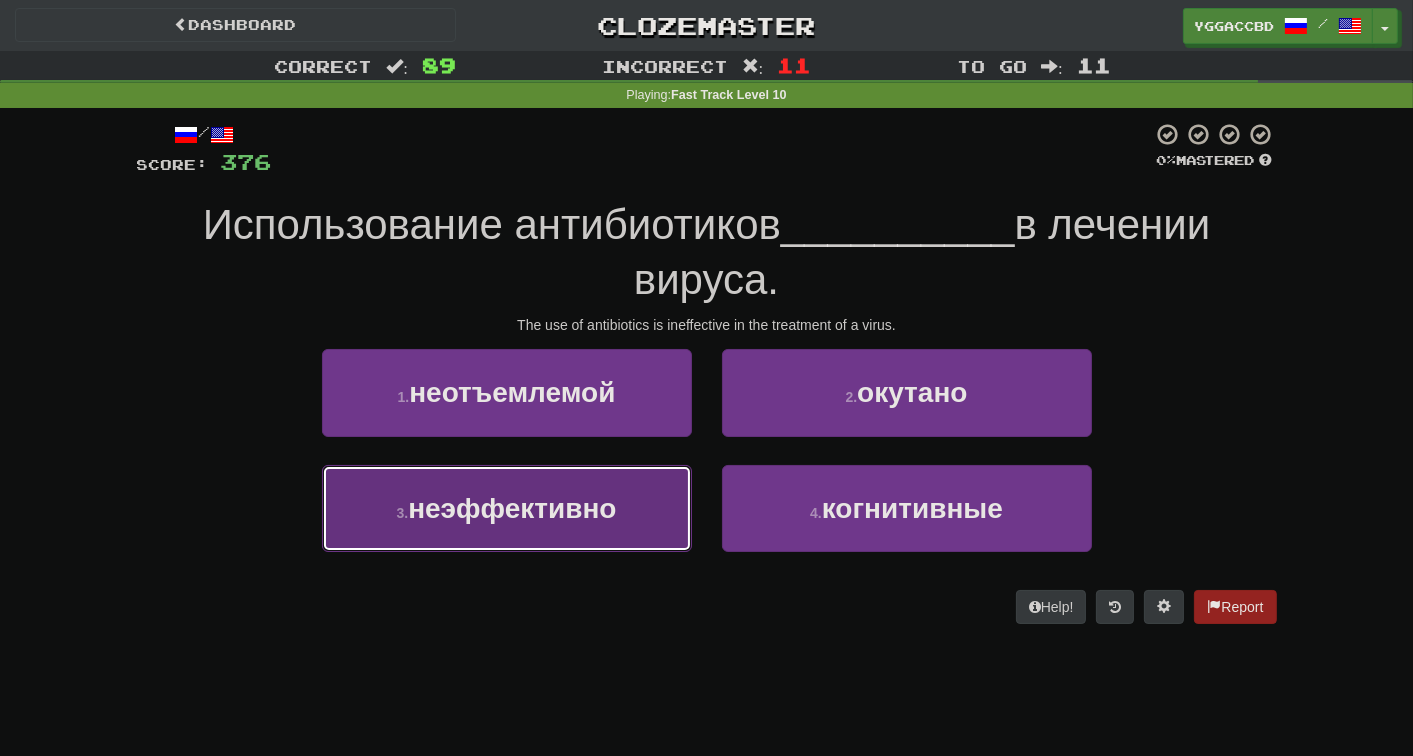 click on "3 .  неэффективно" at bounding box center [507, 508] 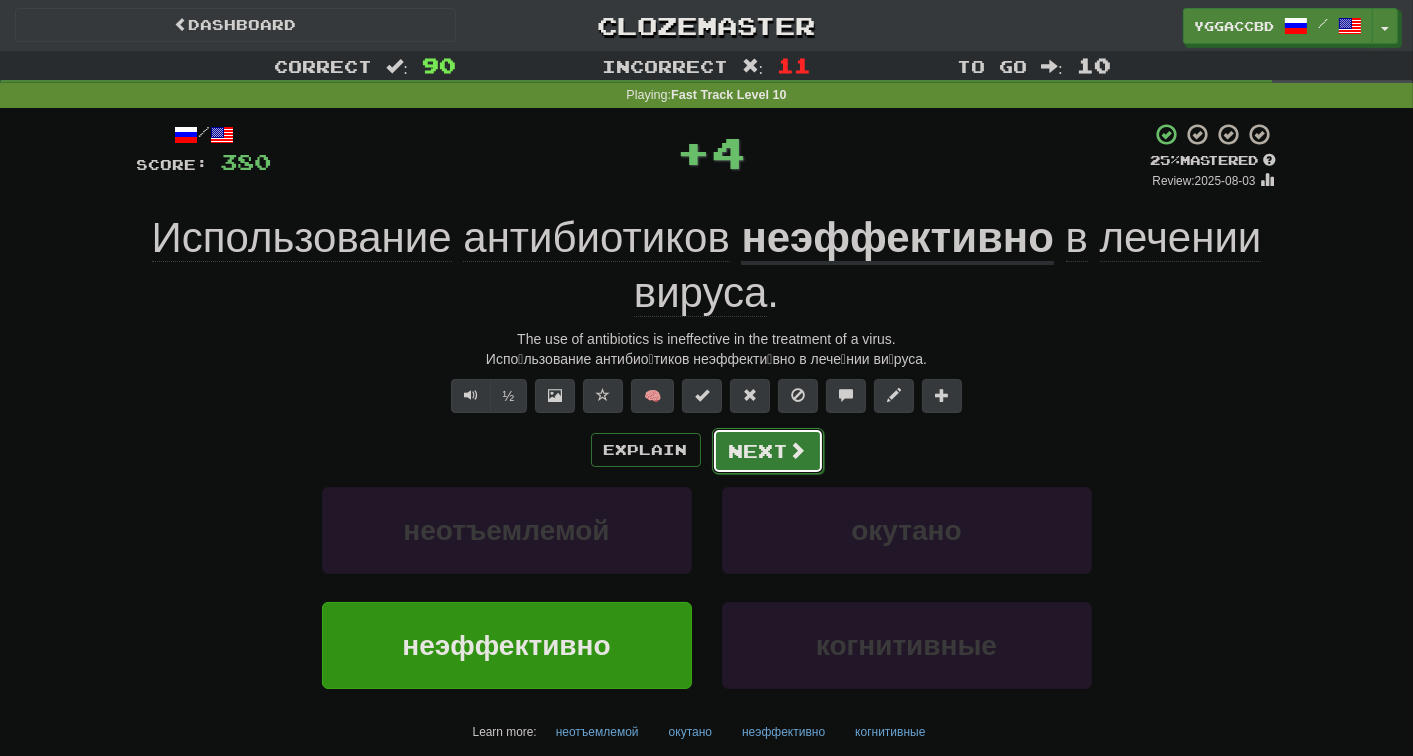 click on "Next" at bounding box center [768, 451] 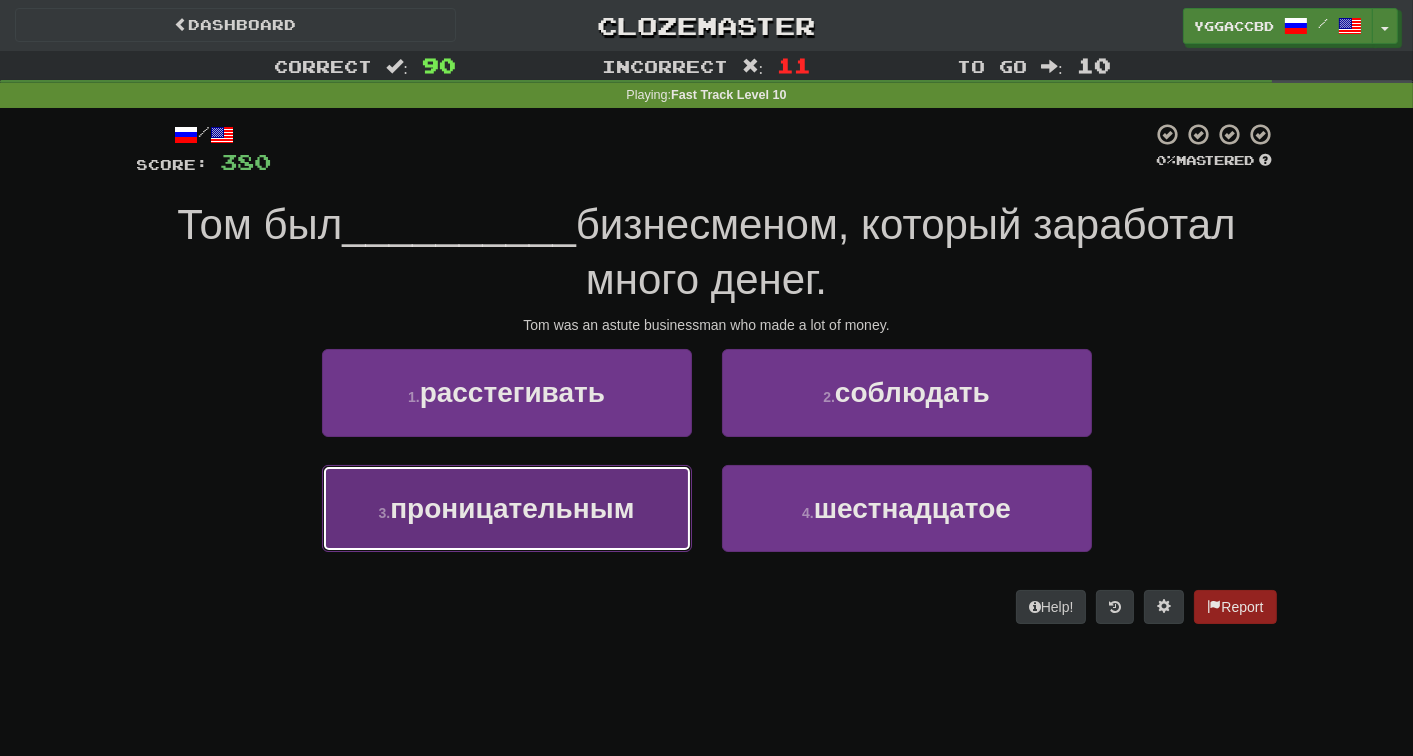 click on "проницательным" at bounding box center (512, 508) 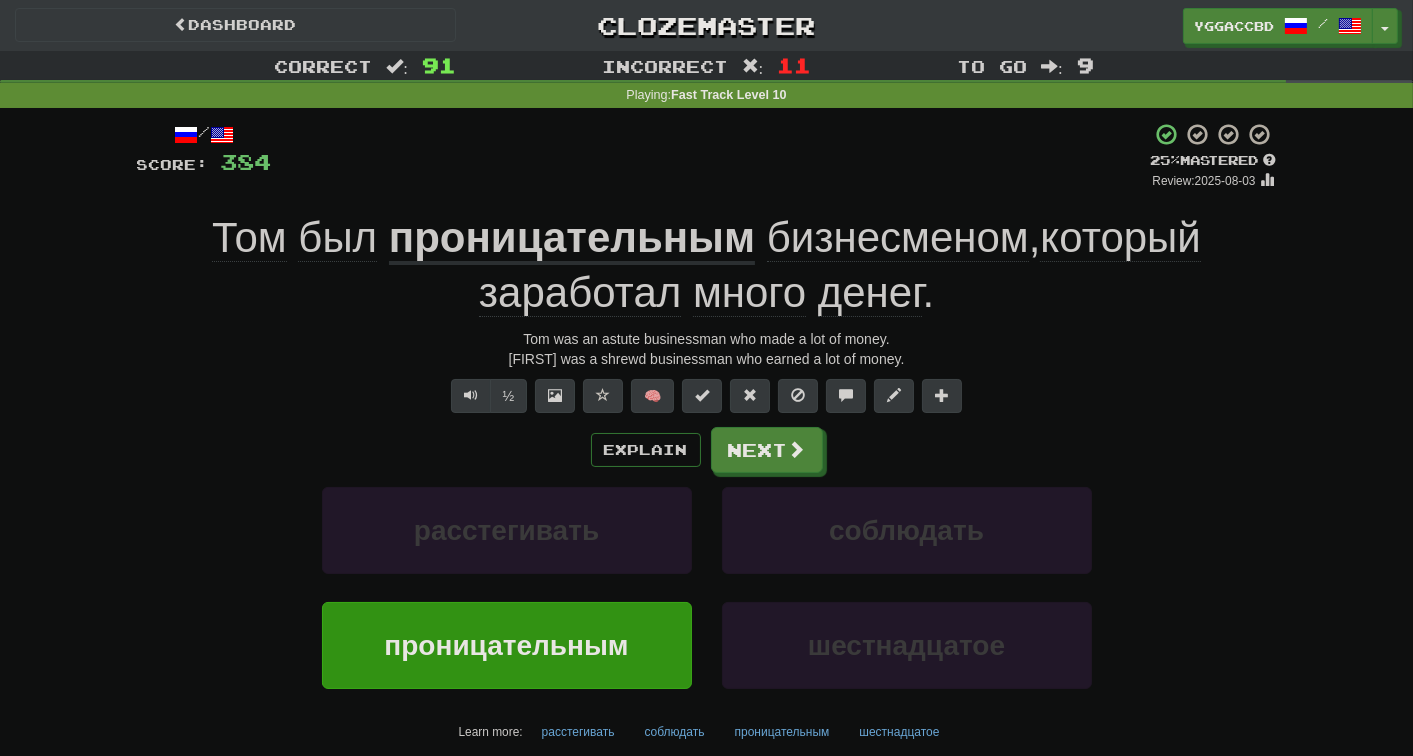 click on "[FIRST] was a shrewd businessman who earned a lot of money." at bounding box center (707, 359) 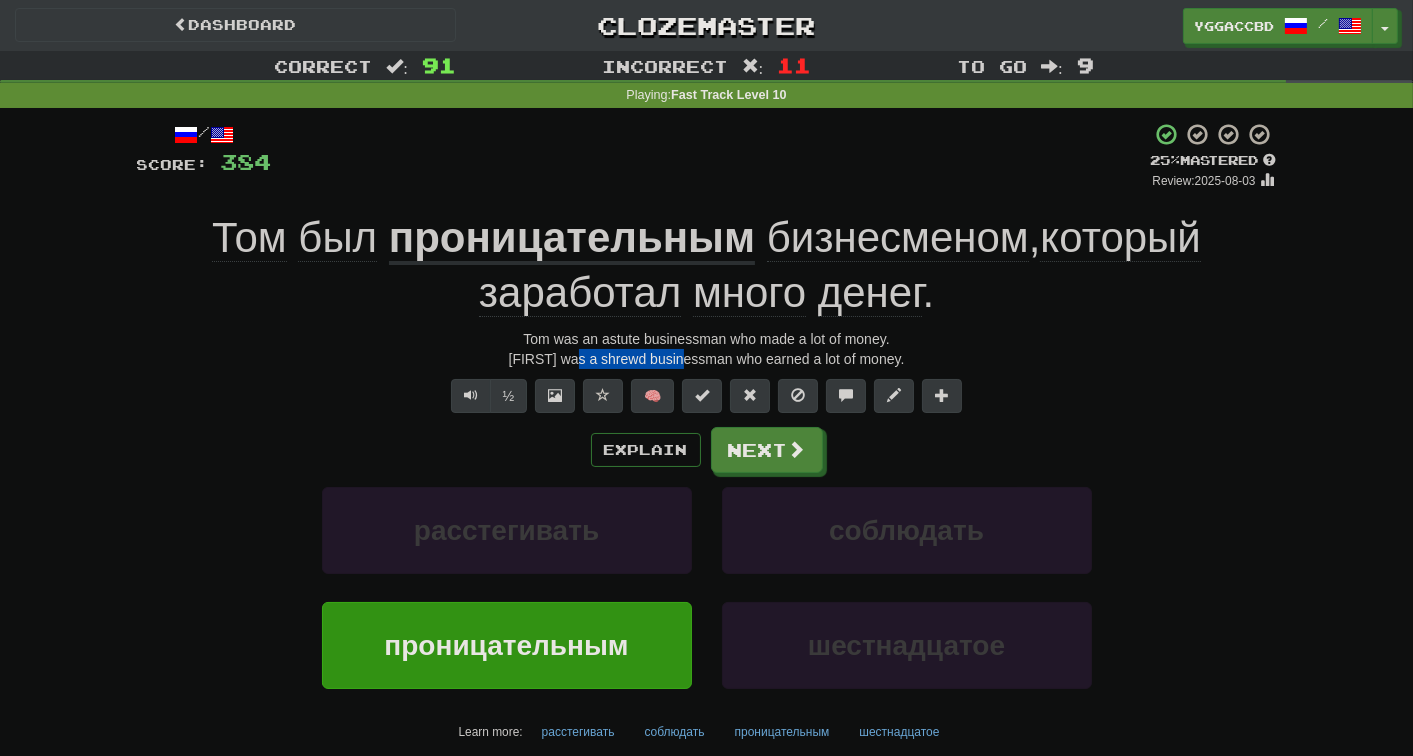 click on "[FIRST] was a shrewd businessman who earned a lot of money." at bounding box center [707, 359] 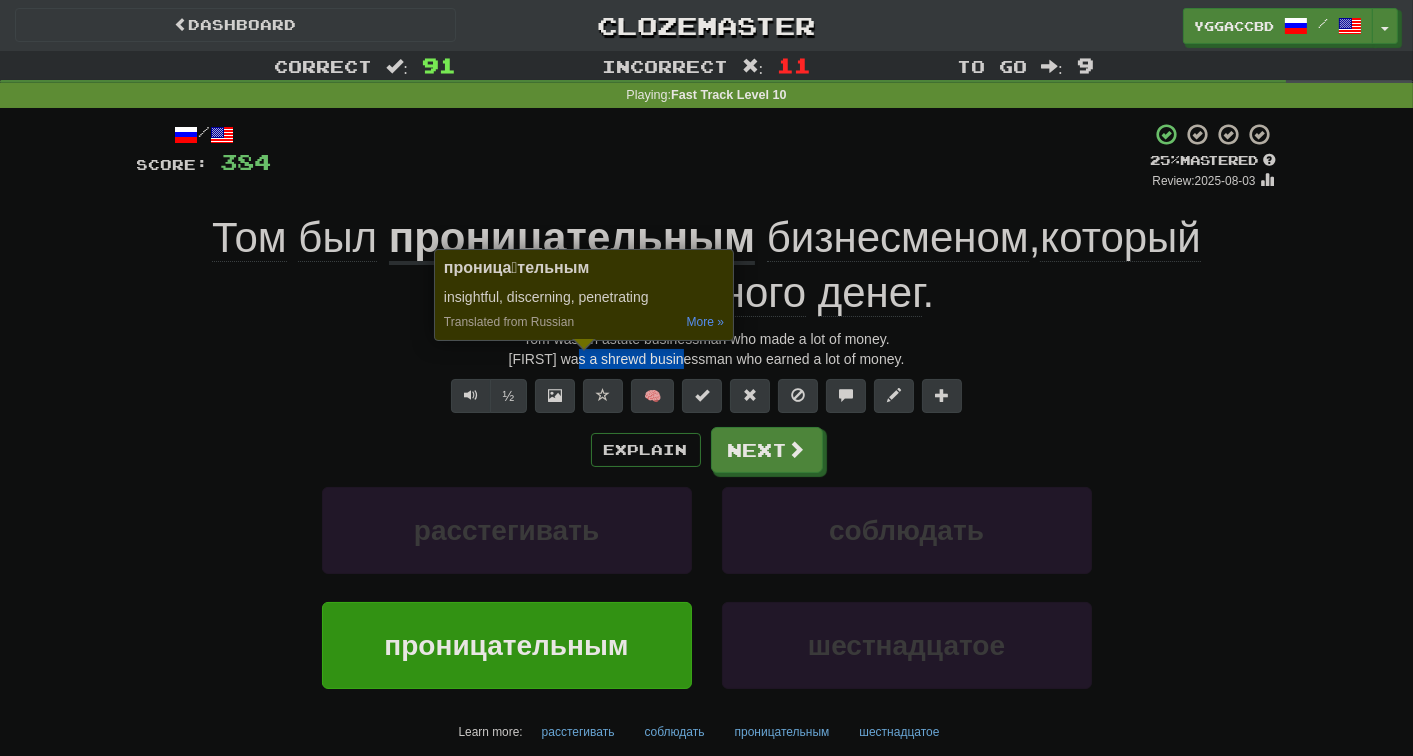 copy on "проница́тельным" 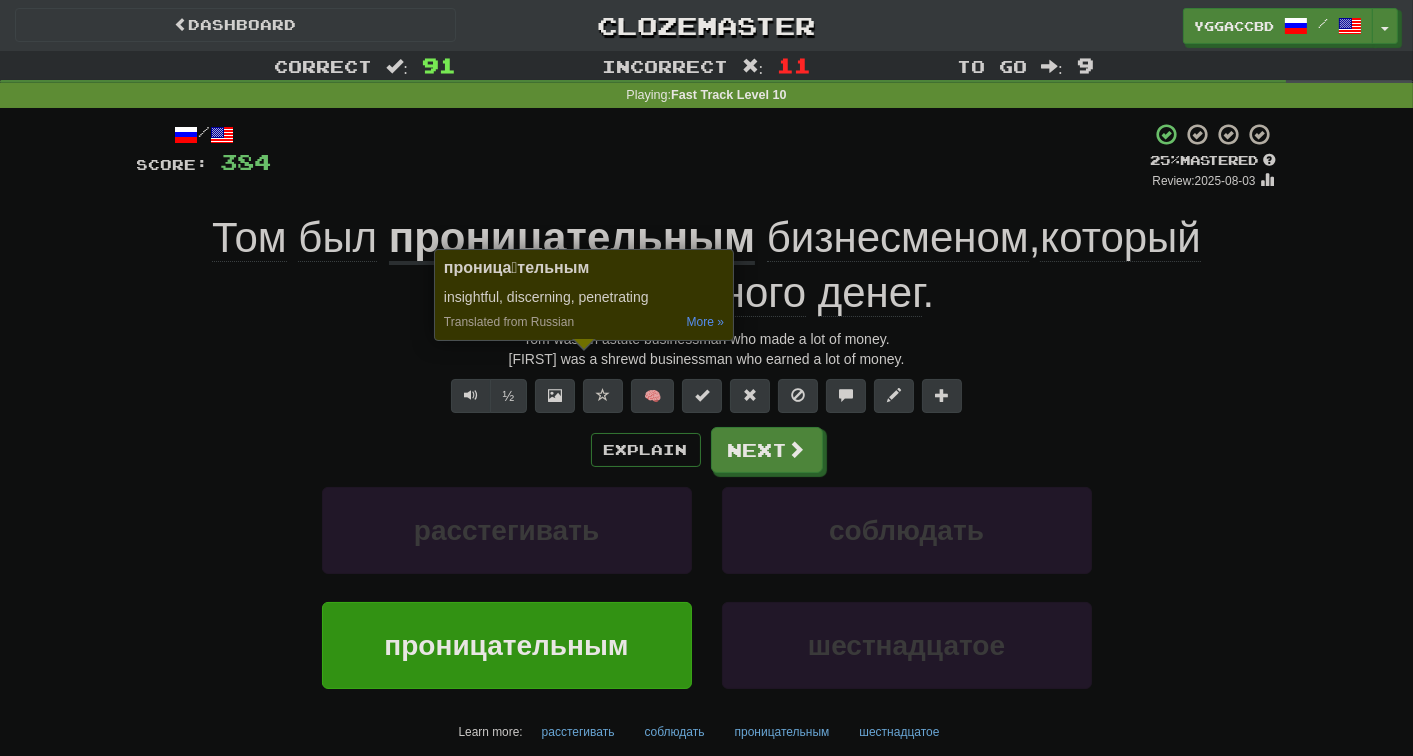 click on "проницательным шестнадцатое" at bounding box center (707, 659) 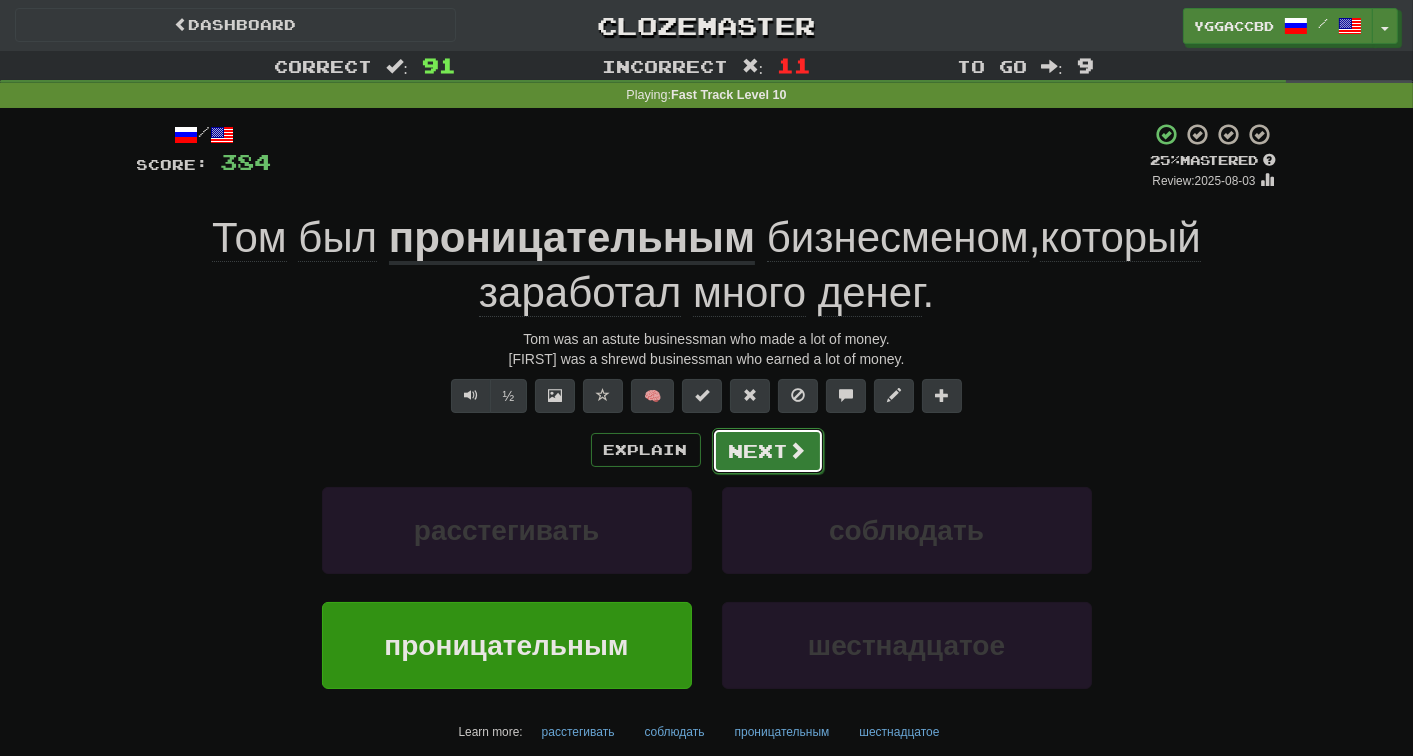 click on "Next" at bounding box center (768, 451) 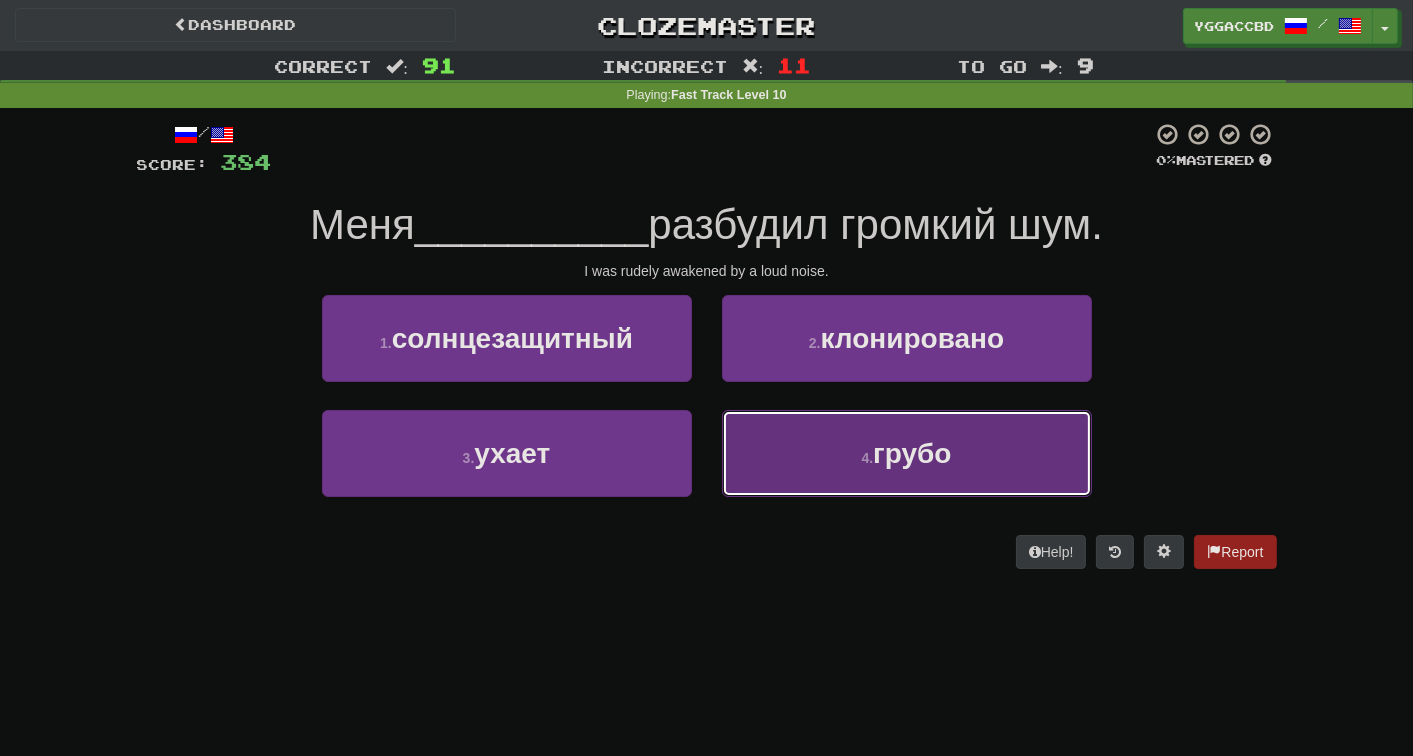 click on "4 .  грубо" at bounding box center [907, 453] 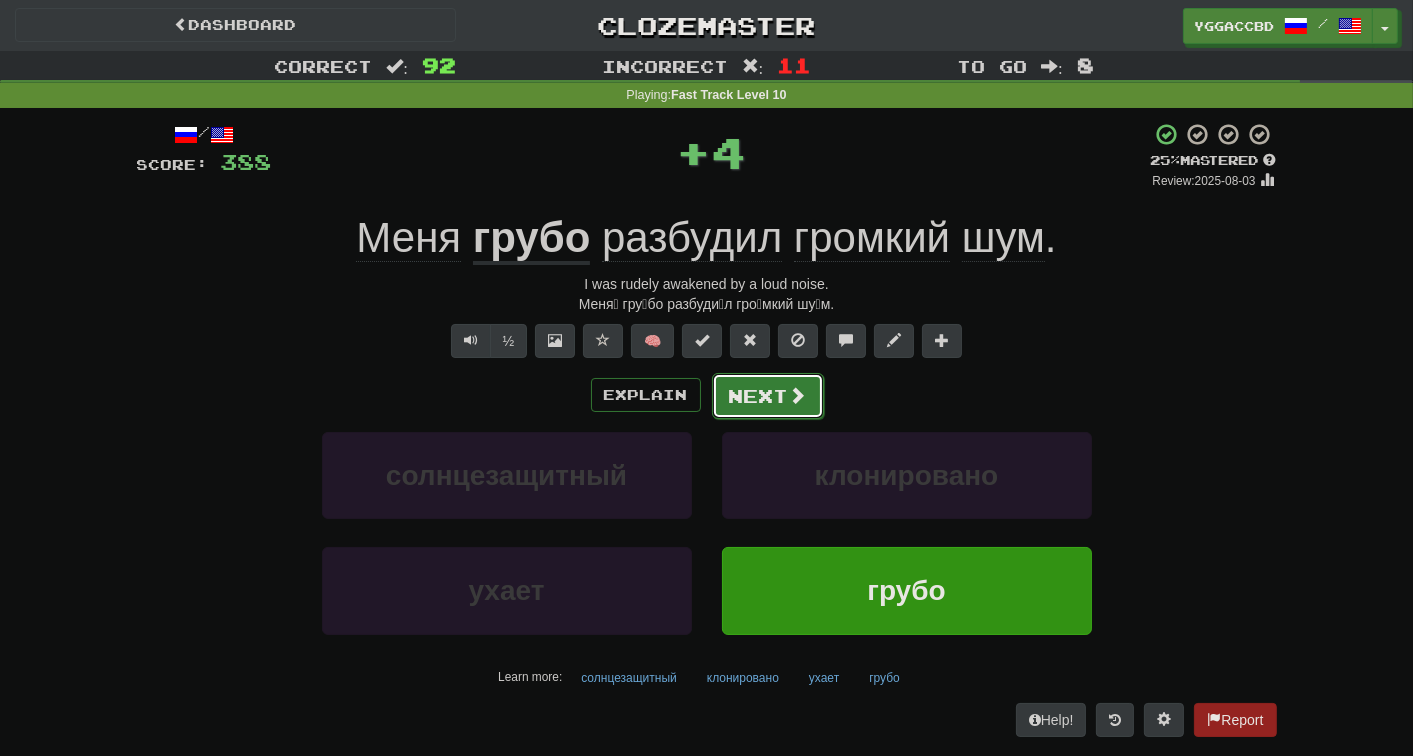 click on "Next" at bounding box center (768, 396) 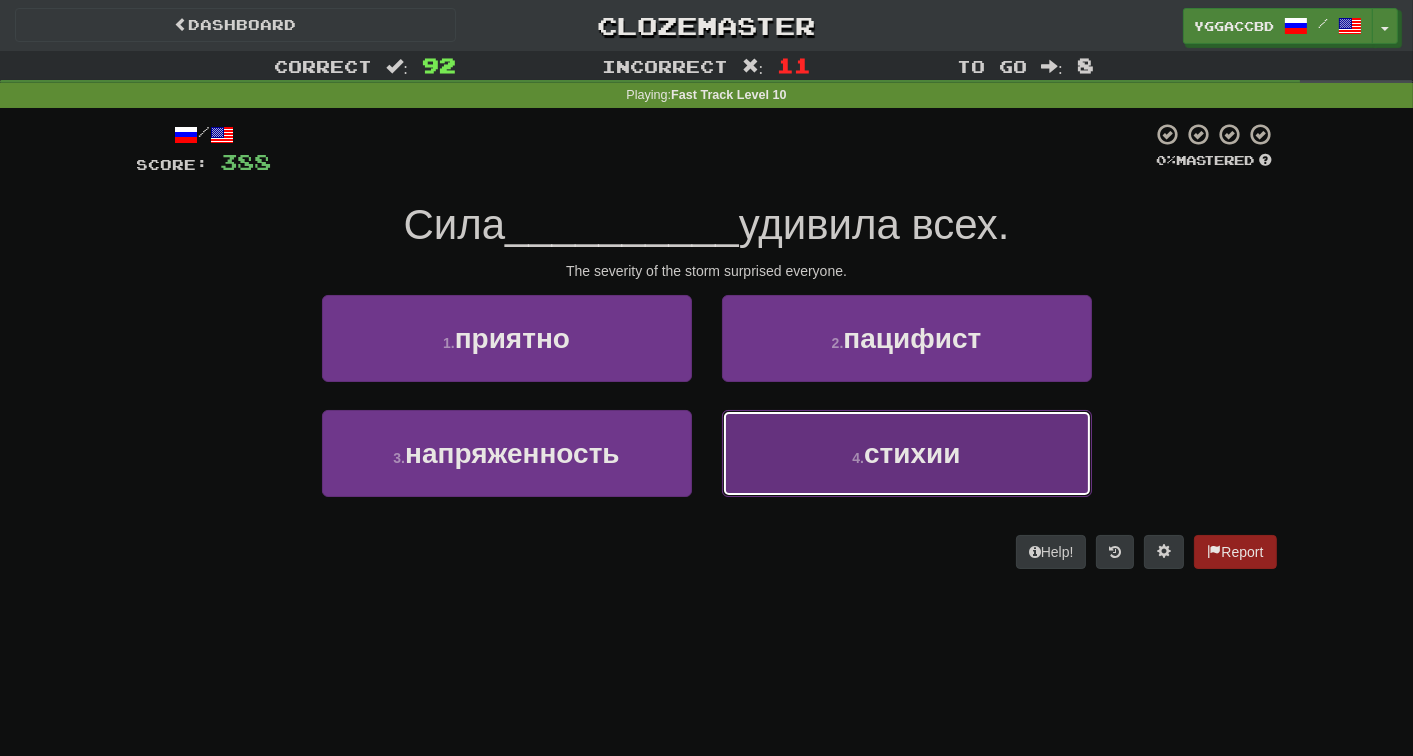 click on "4 .  стихии" at bounding box center (907, 453) 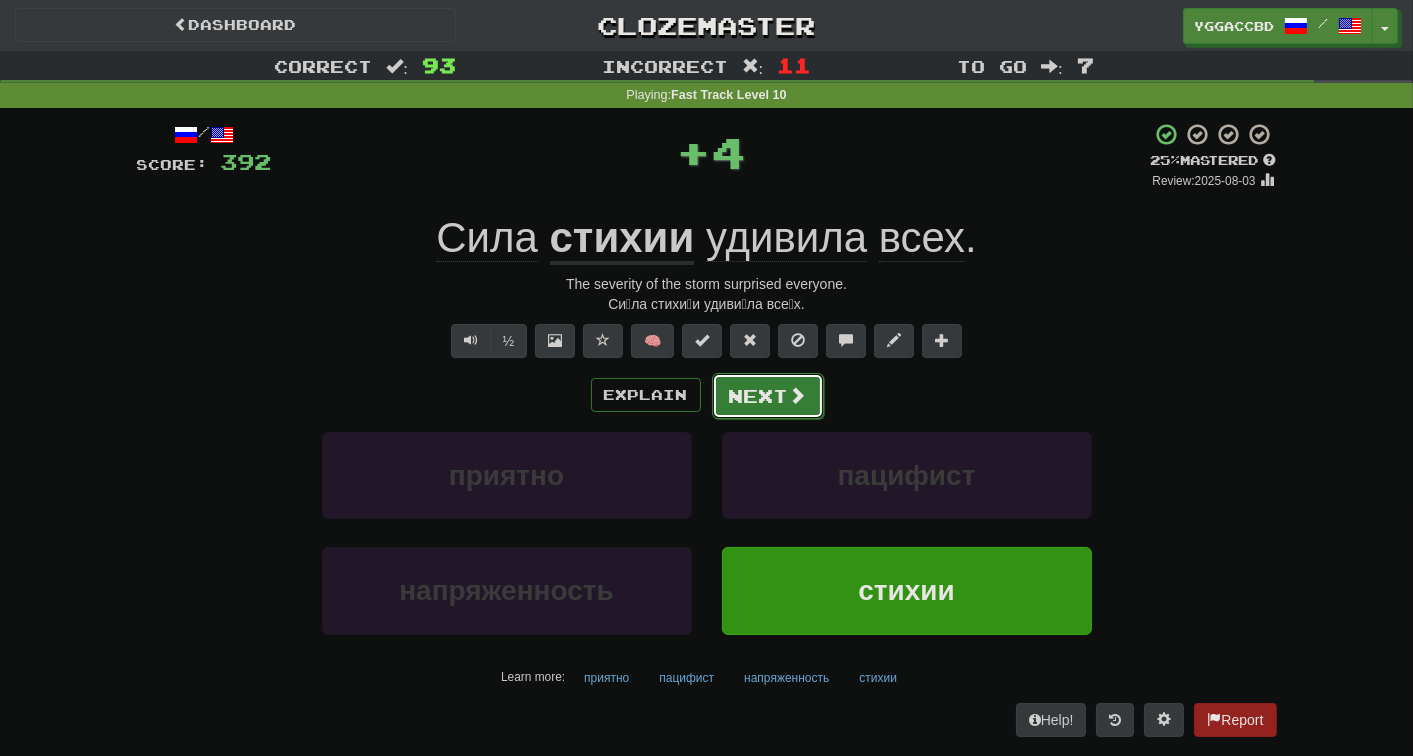 click on "Next" at bounding box center (768, 396) 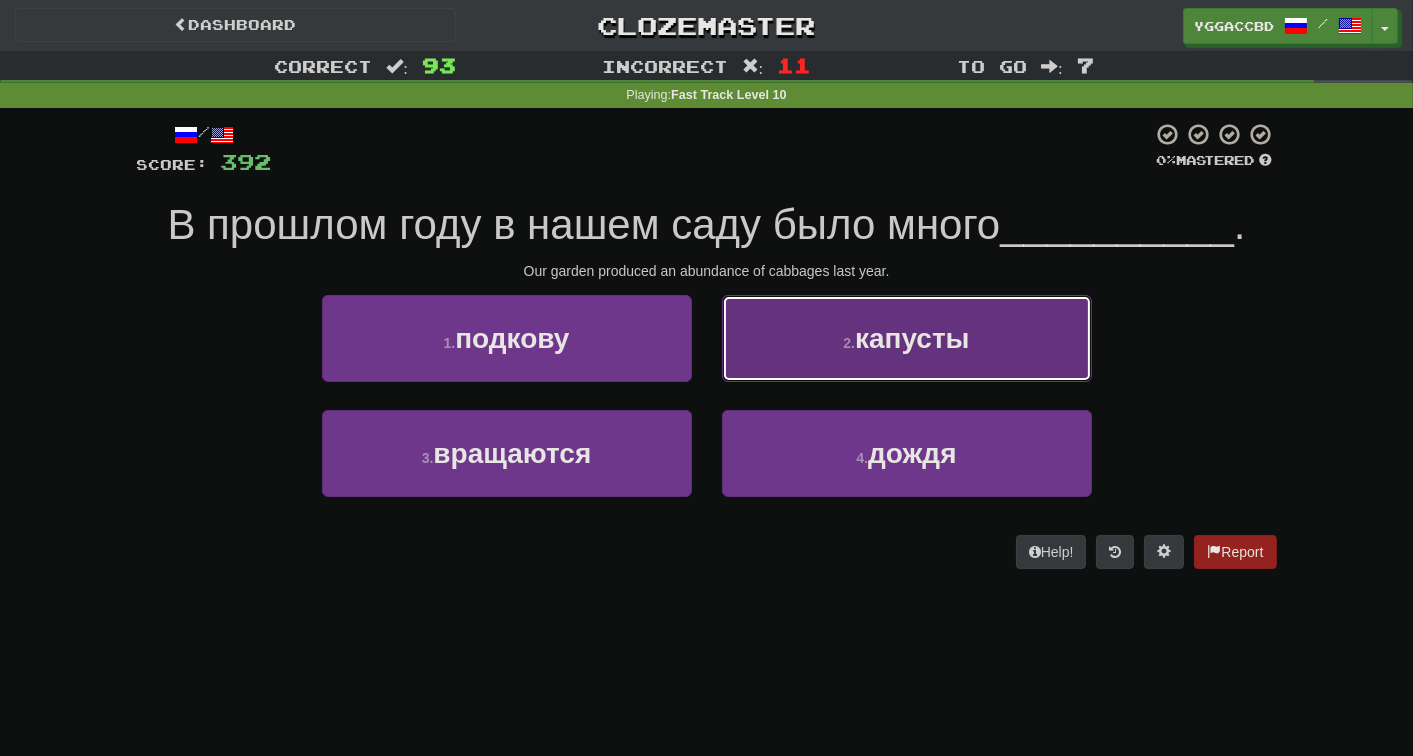 click on "2 .  капусты" at bounding box center [907, 338] 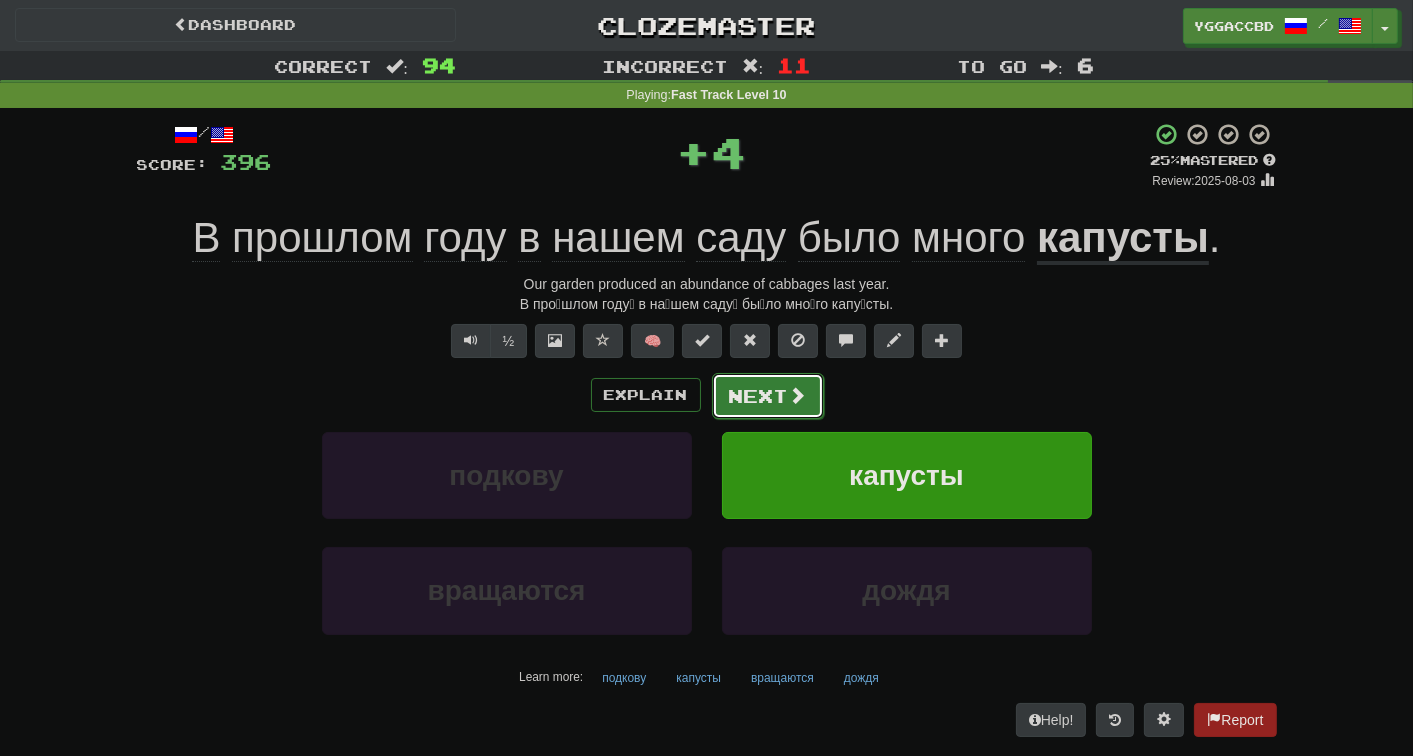 click on "Next" at bounding box center (768, 396) 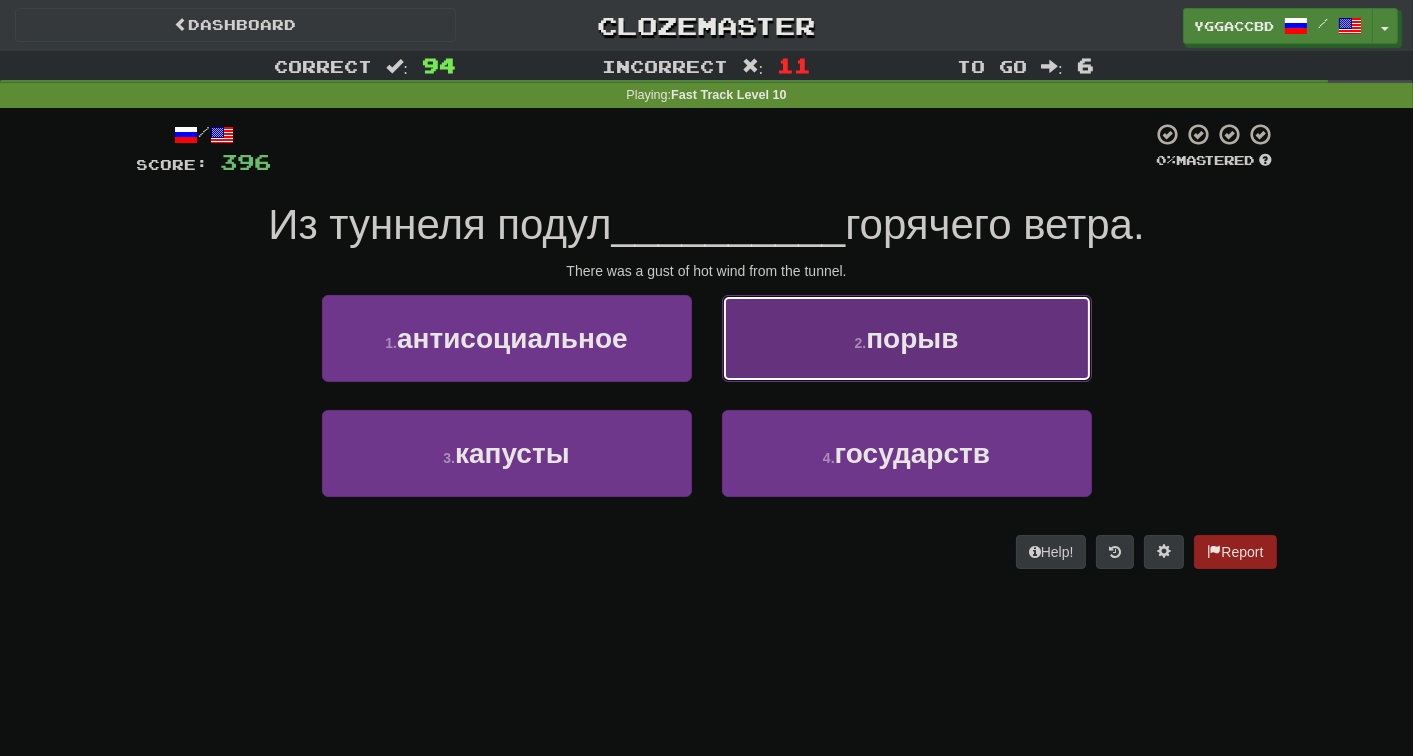 click on "2 .  порыв" at bounding box center [907, 338] 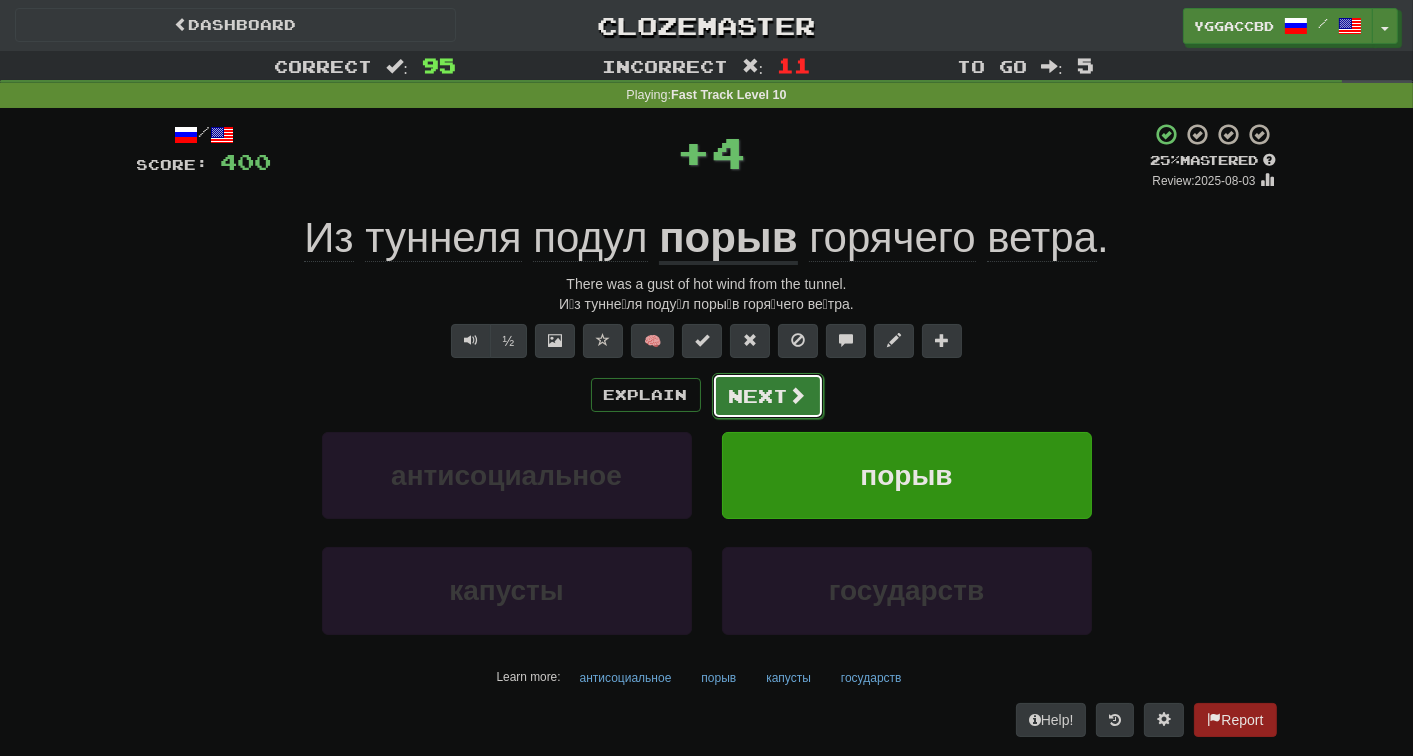 click on "Next" at bounding box center (768, 396) 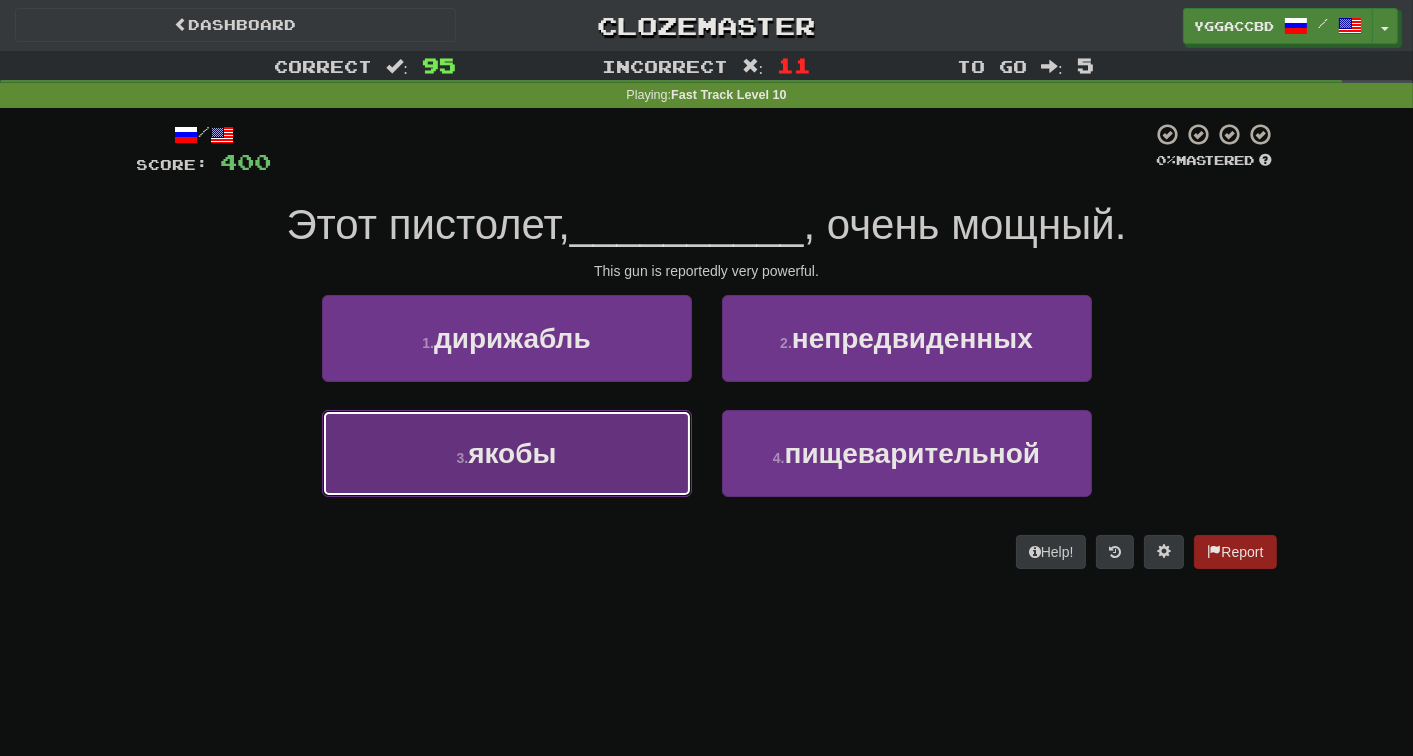 click on "3 .  якобы" at bounding box center [507, 453] 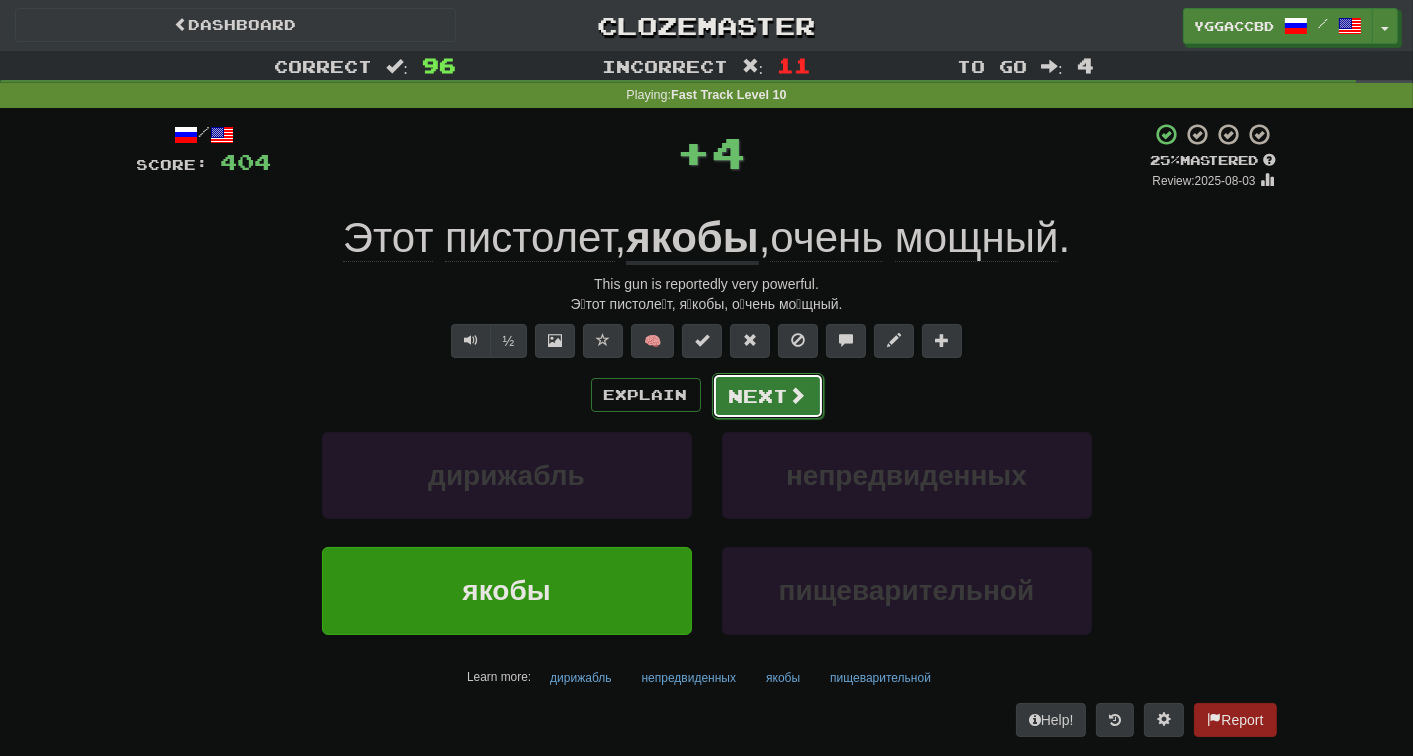 click on "Next" at bounding box center (768, 396) 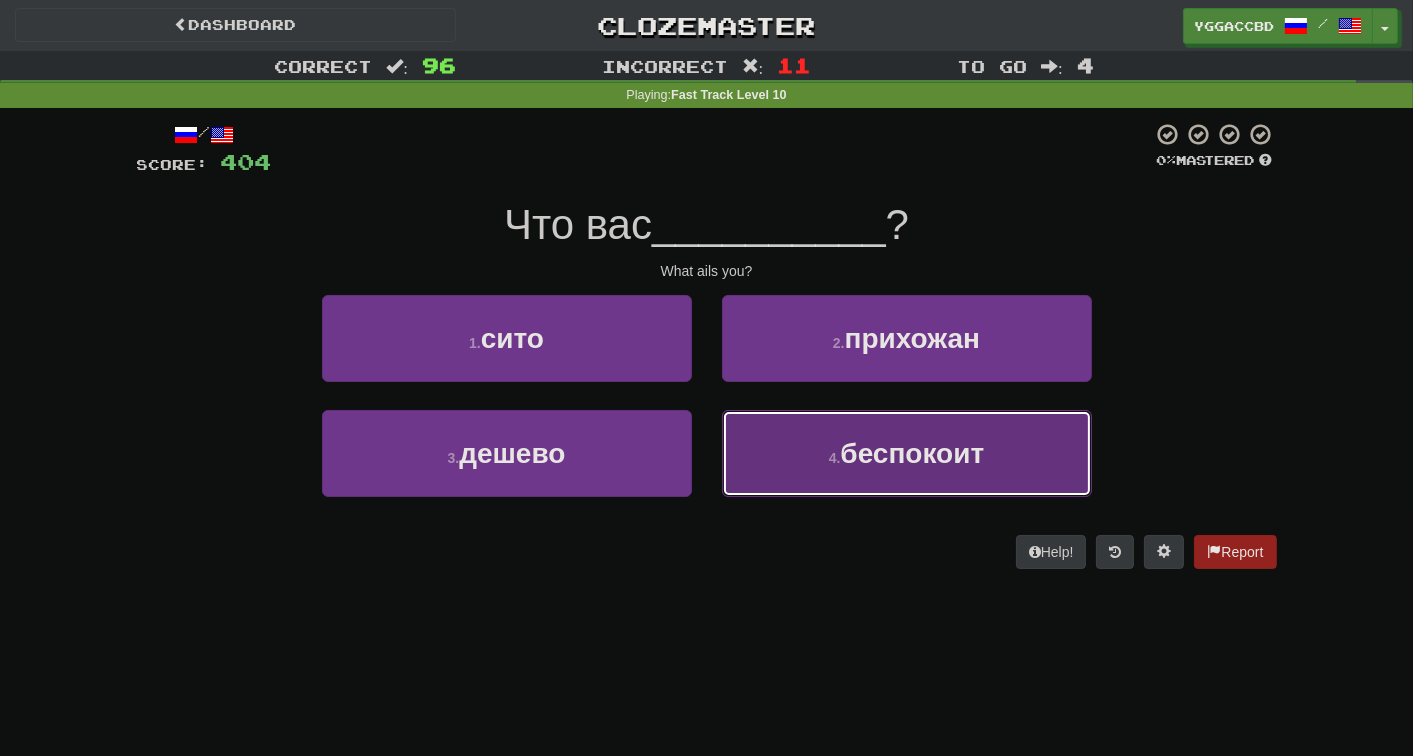 click on "4 .  беспокоит" at bounding box center [907, 453] 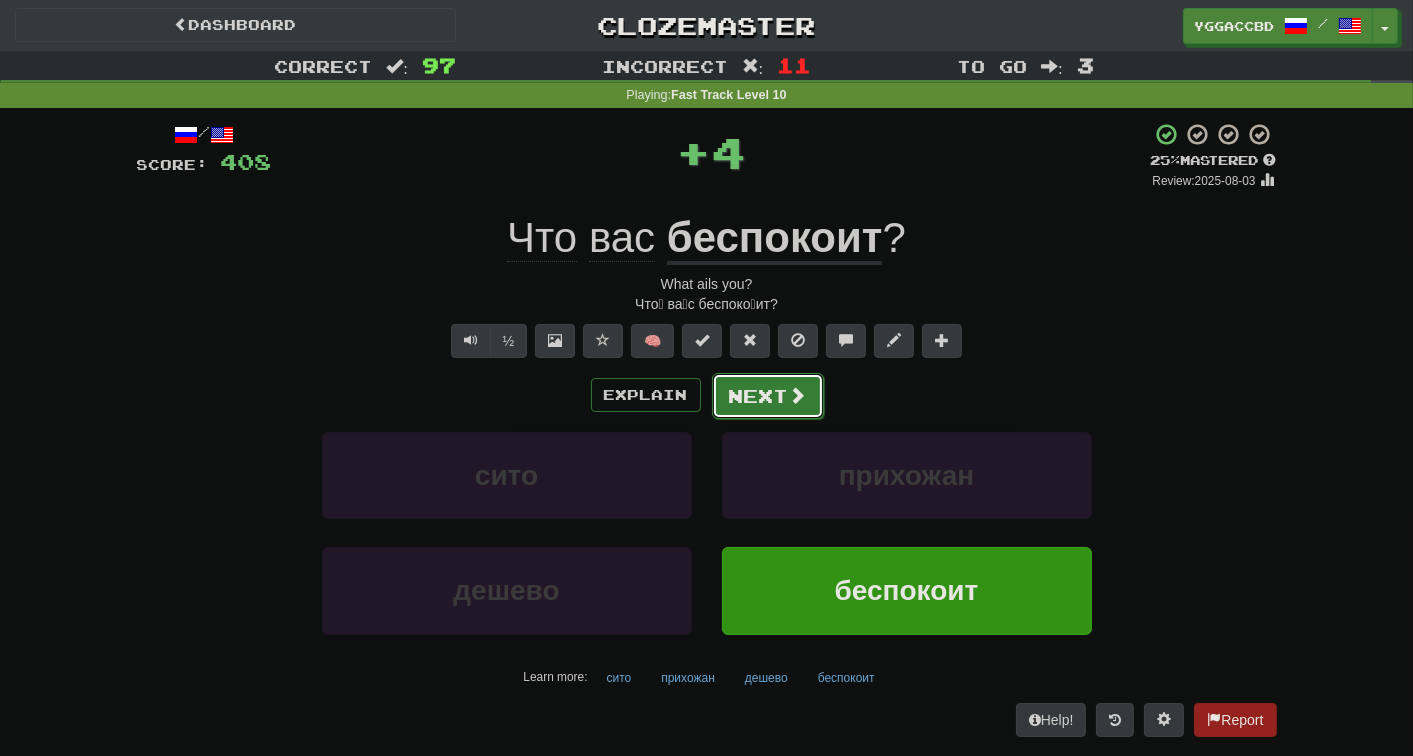 click on "Next" at bounding box center [768, 396] 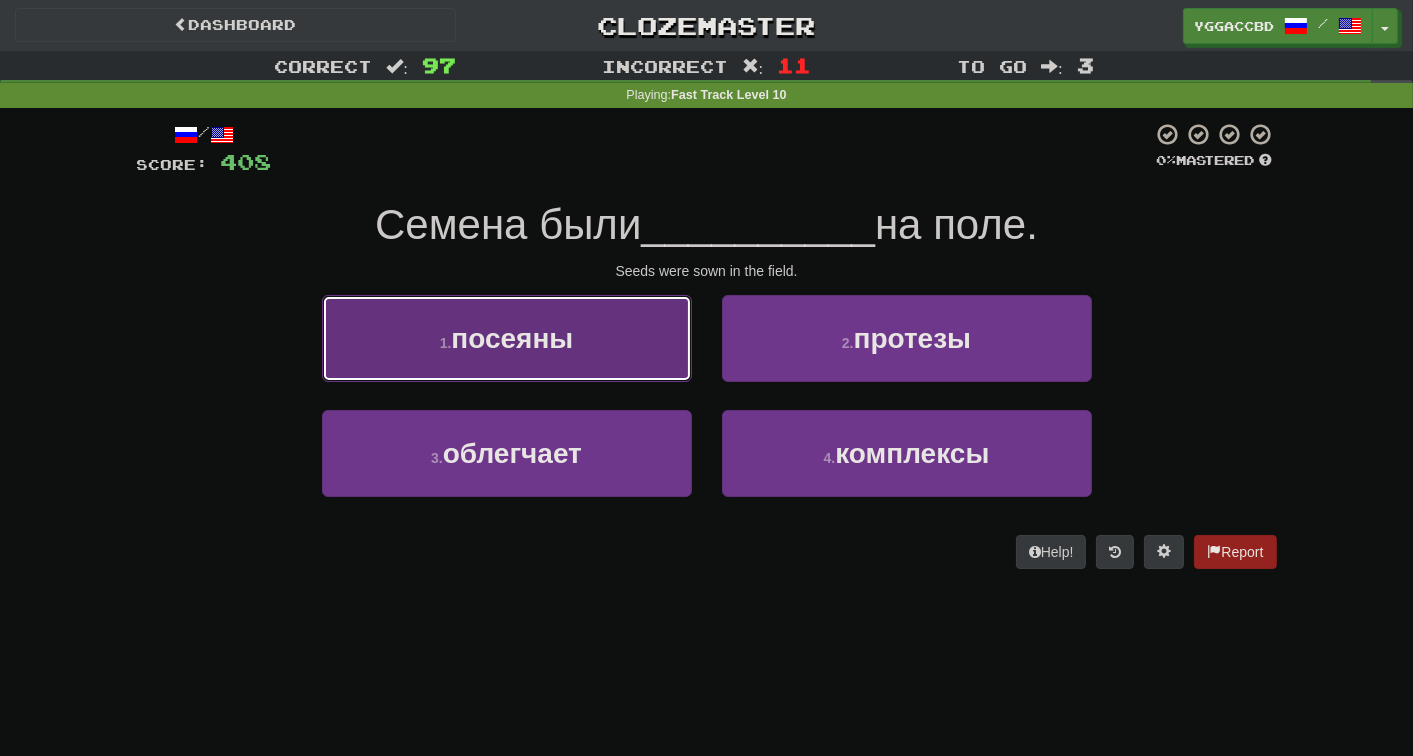 click on "1 .  посеяны" at bounding box center [507, 338] 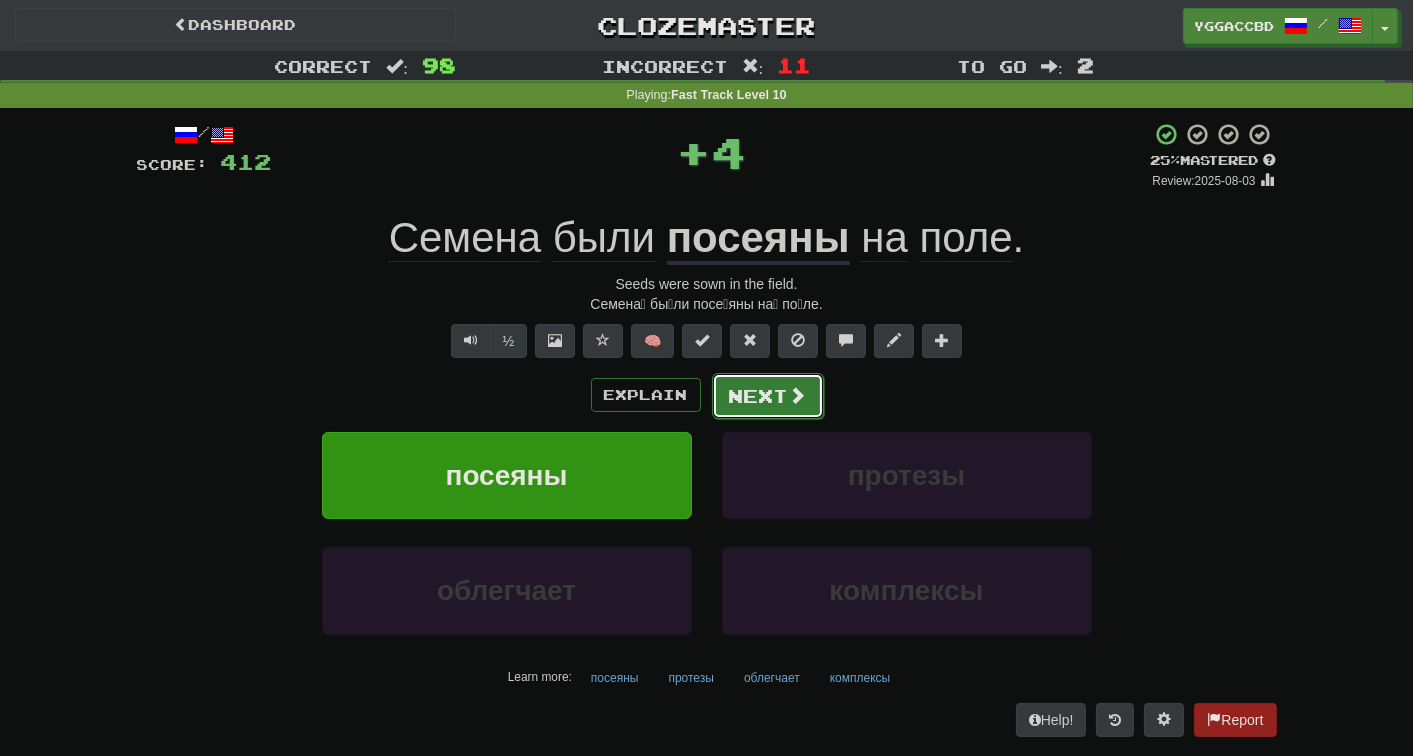 click on "Next" at bounding box center [768, 396] 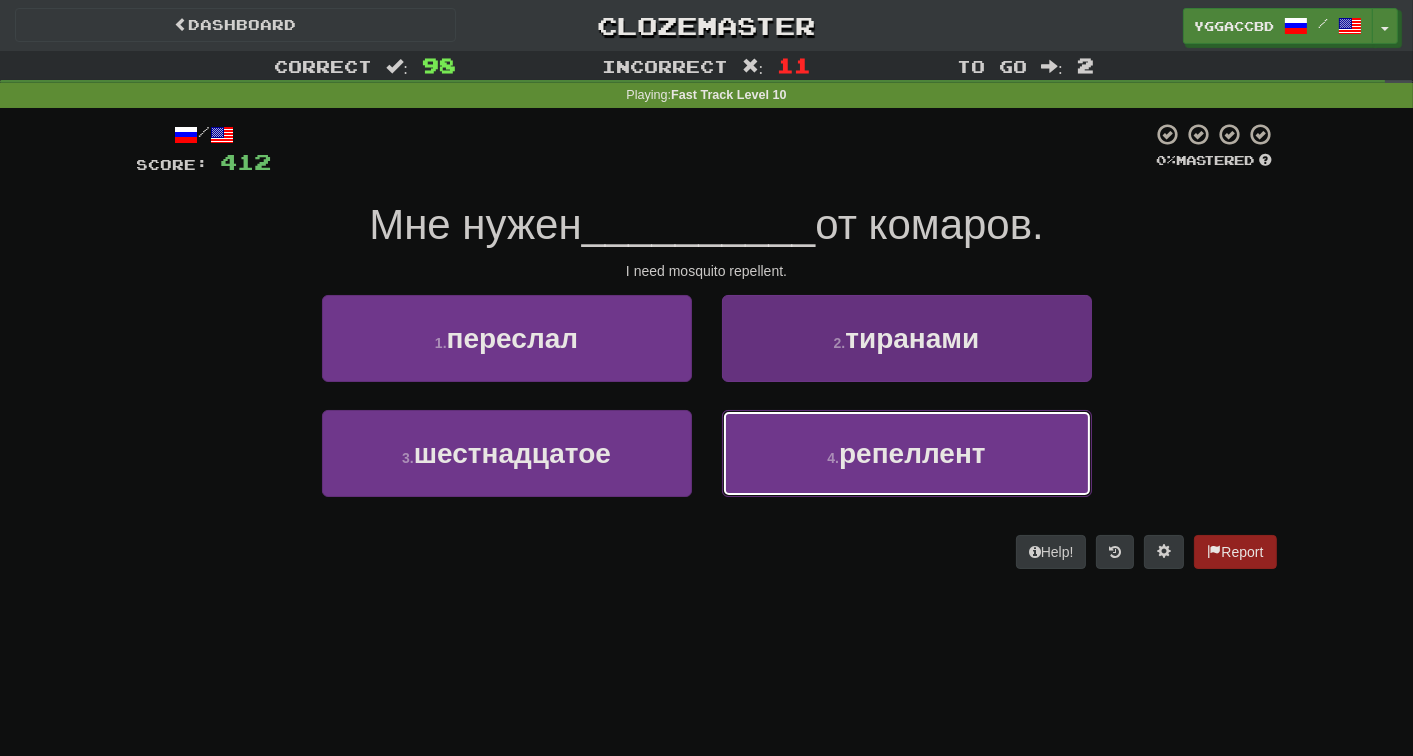 click on "репеллент" at bounding box center (912, 453) 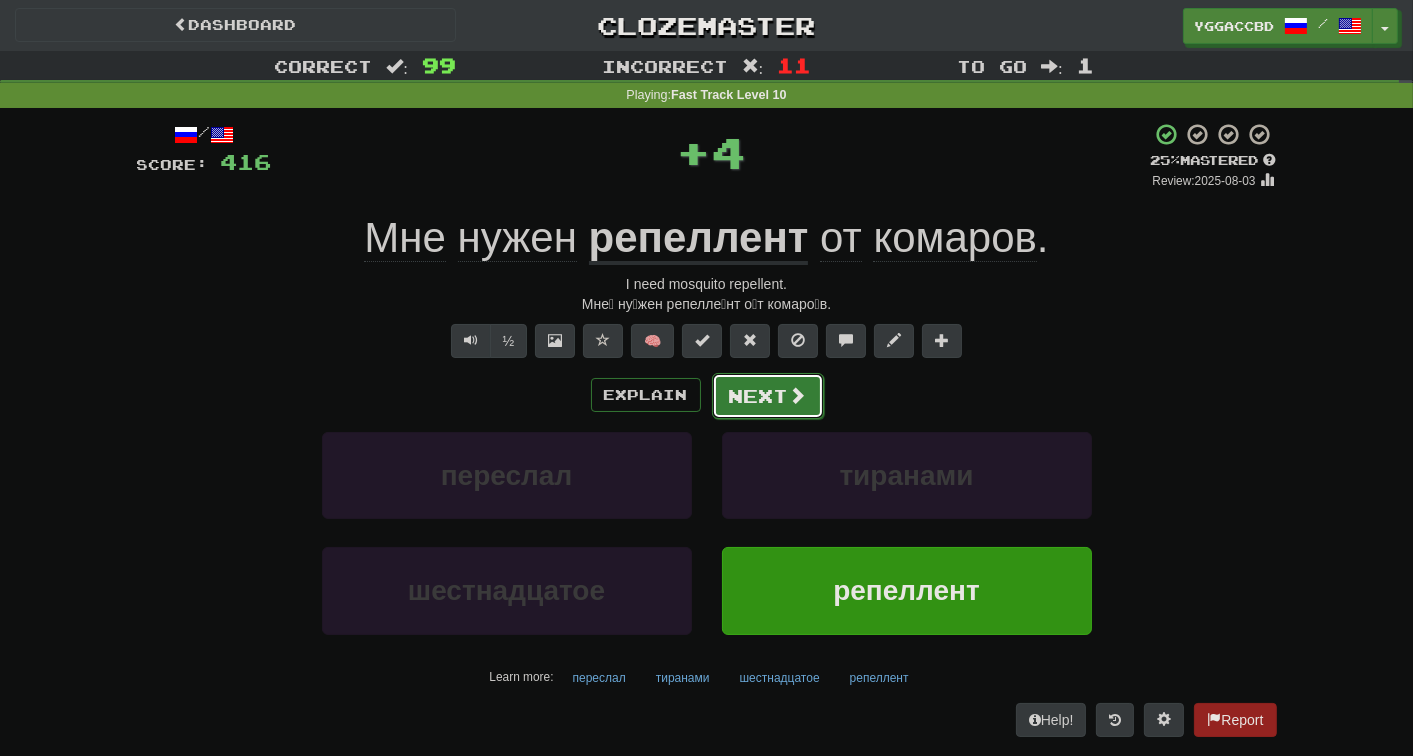 click on "Next" at bounding box center [768, 396] 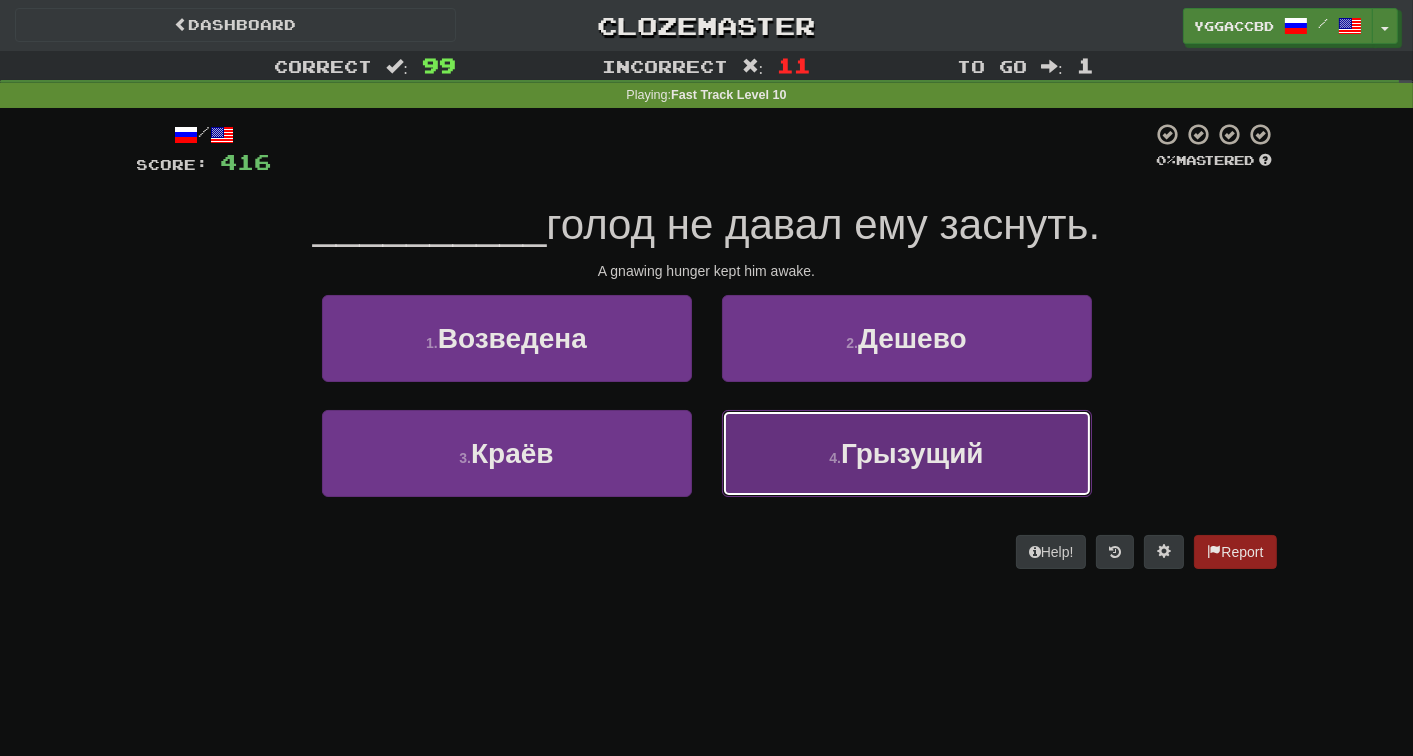 click on "Грызущий" at bounding box center (912, 453) 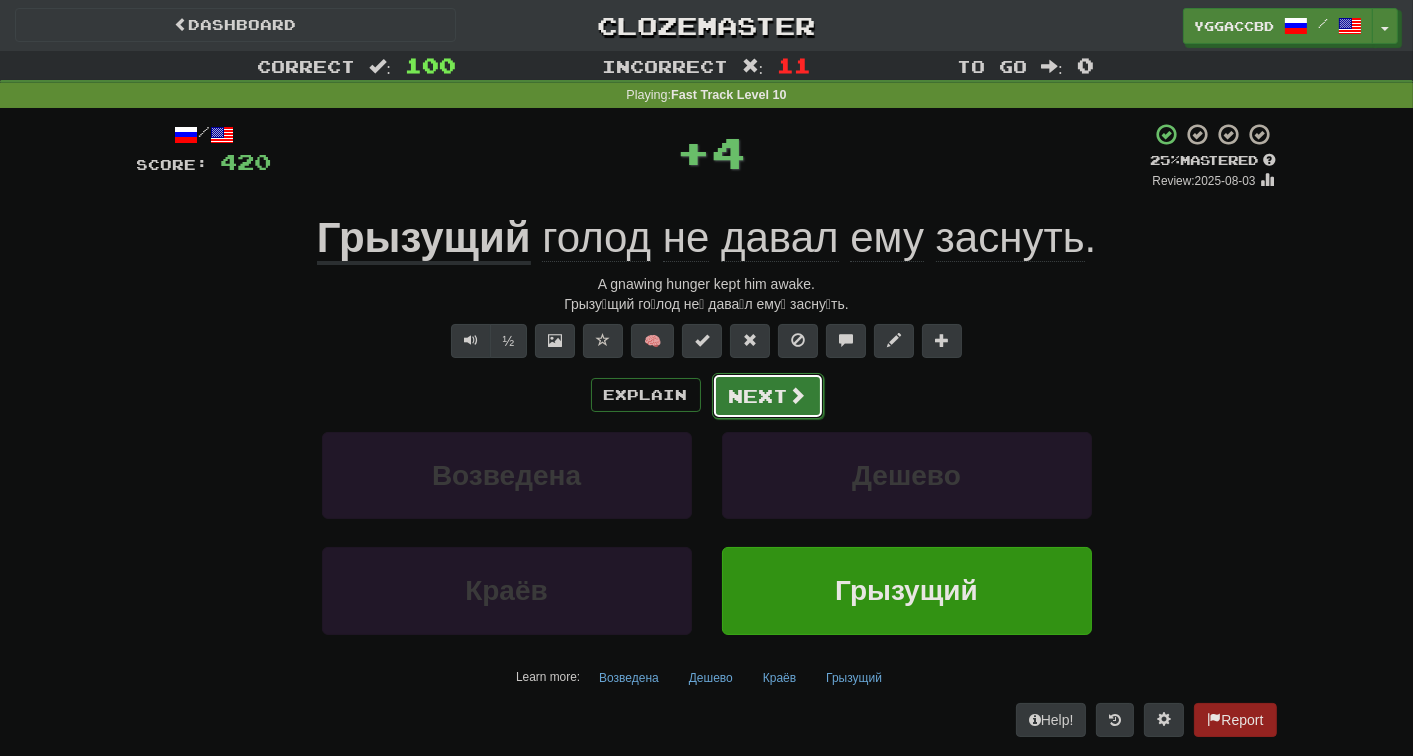 click on "Next" at bounding box center (768, 396) 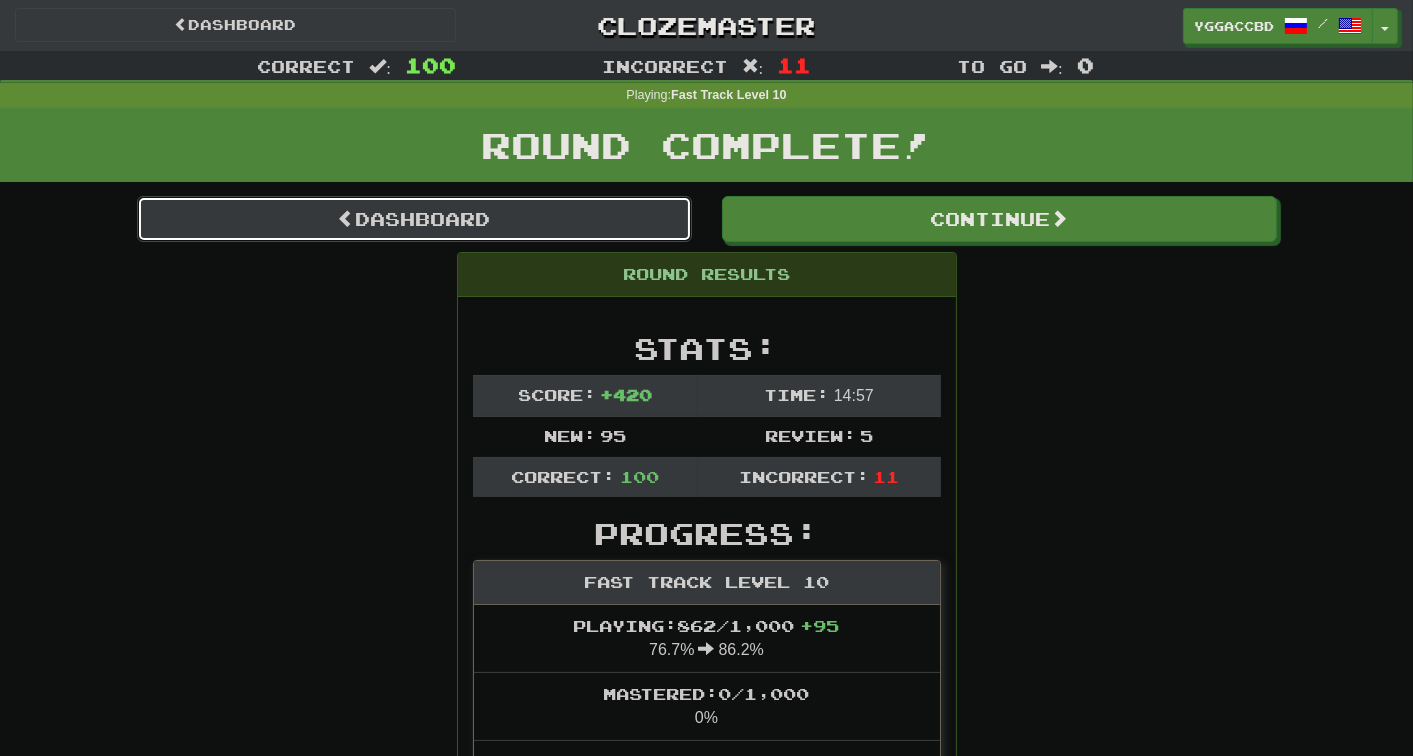 click on "Dashboard" at bounding box center [414, 219] 